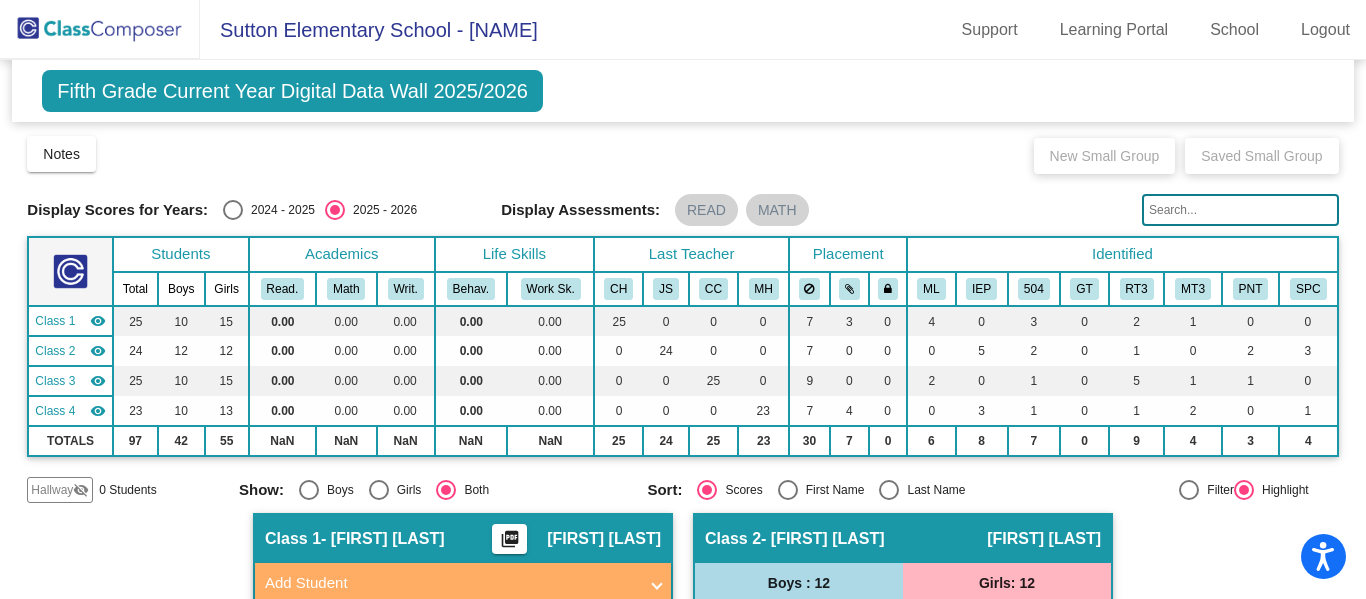 scroll, scrollTop: 0, scrollLeft: 0, axis: both 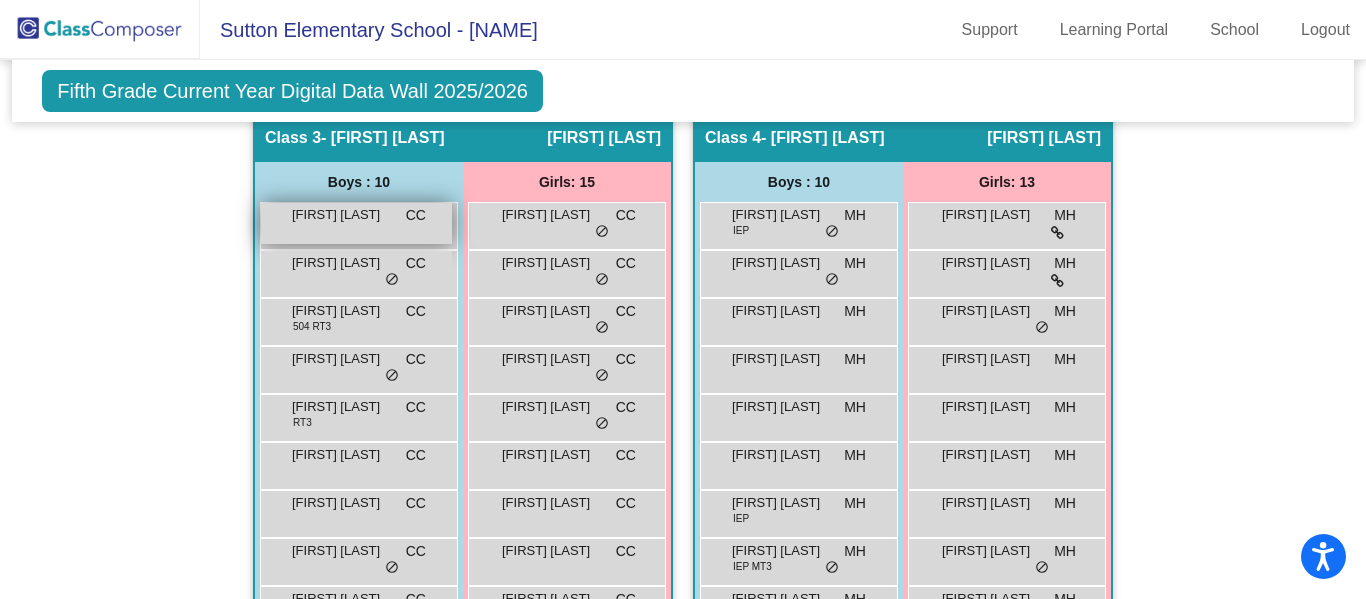 click on "[FIRST] [LAST] CC lock do_not_disturb_alt" at bounding box center (356, 223) 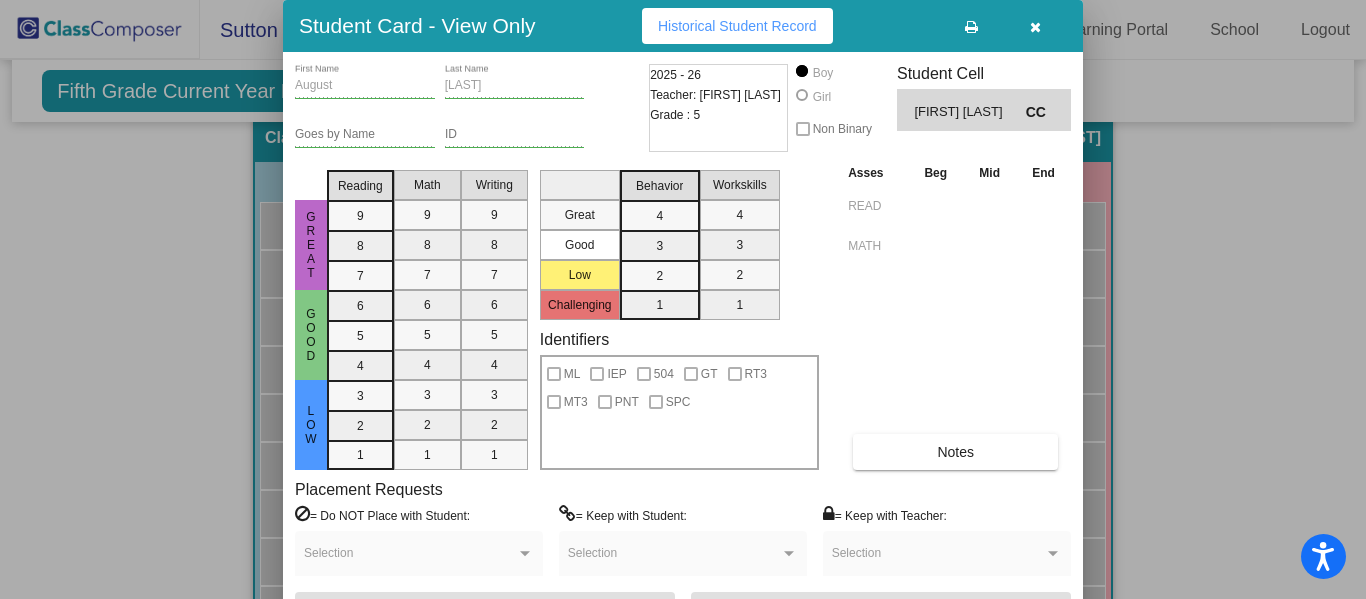 click at bounding box center (1035, 27) 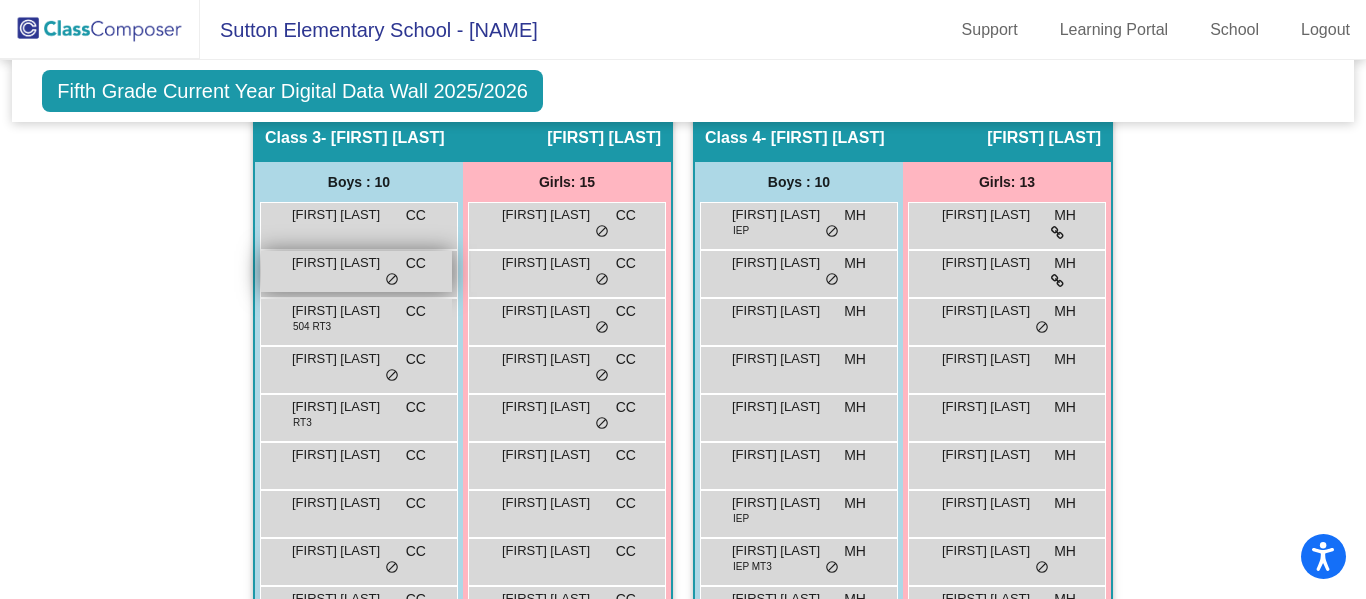 click on "do_not_disturb_alt" at bounding box center [392, 280] 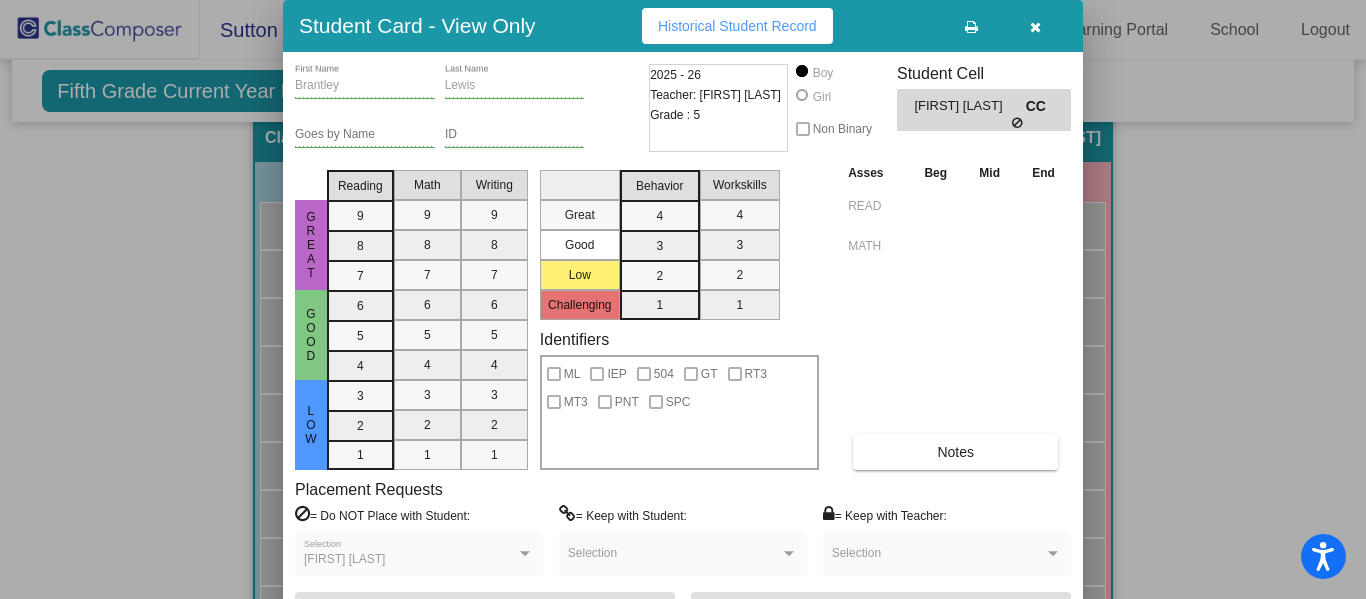 click at bounding box center [1035, 26] 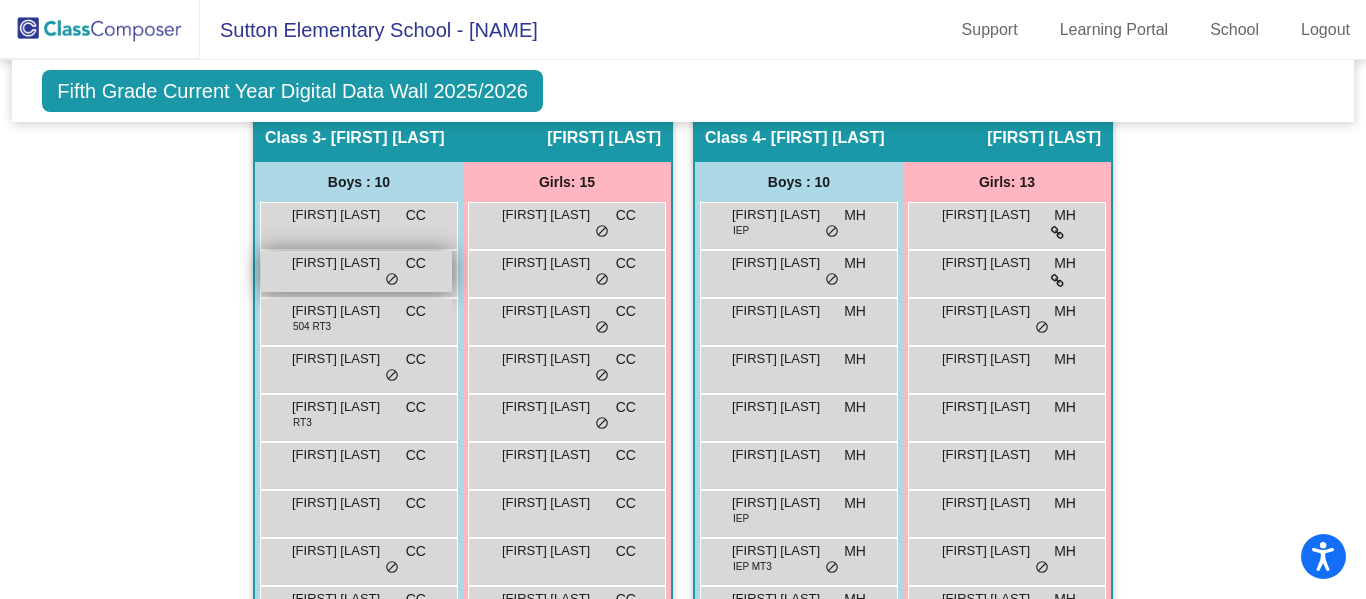 click on "[FIRST] [LAST] CC lock do_not_disturb_alt" at bounding box center (356, 271) 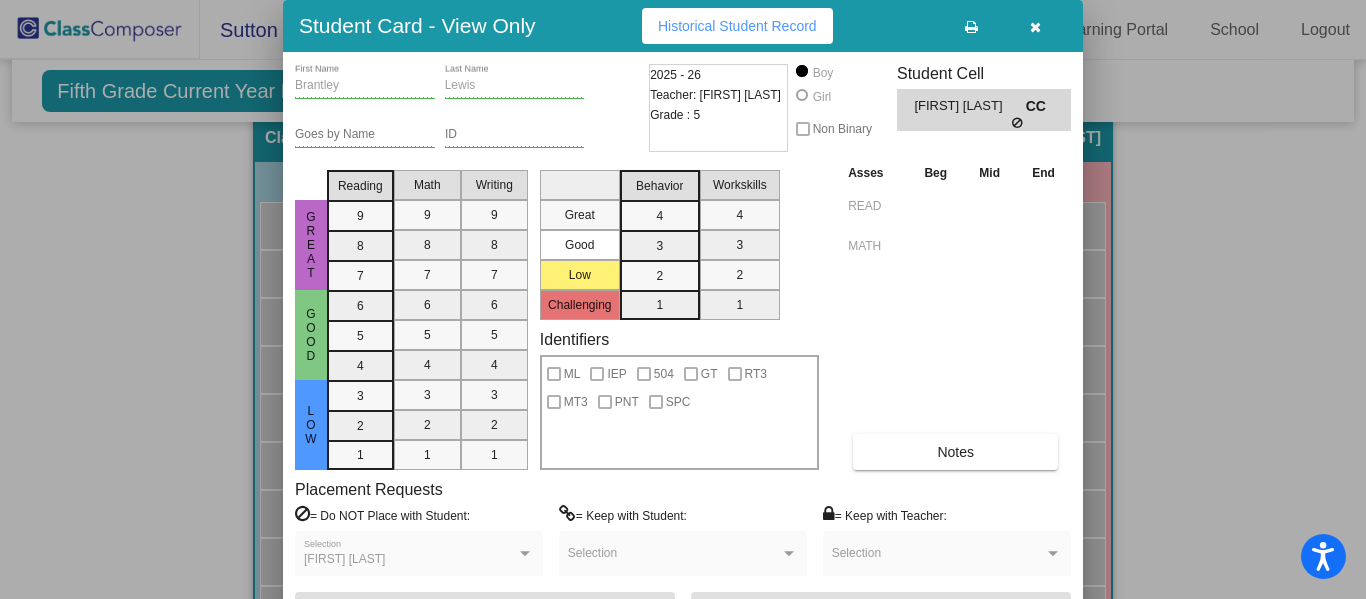 click at bounding box center (1035, 26) 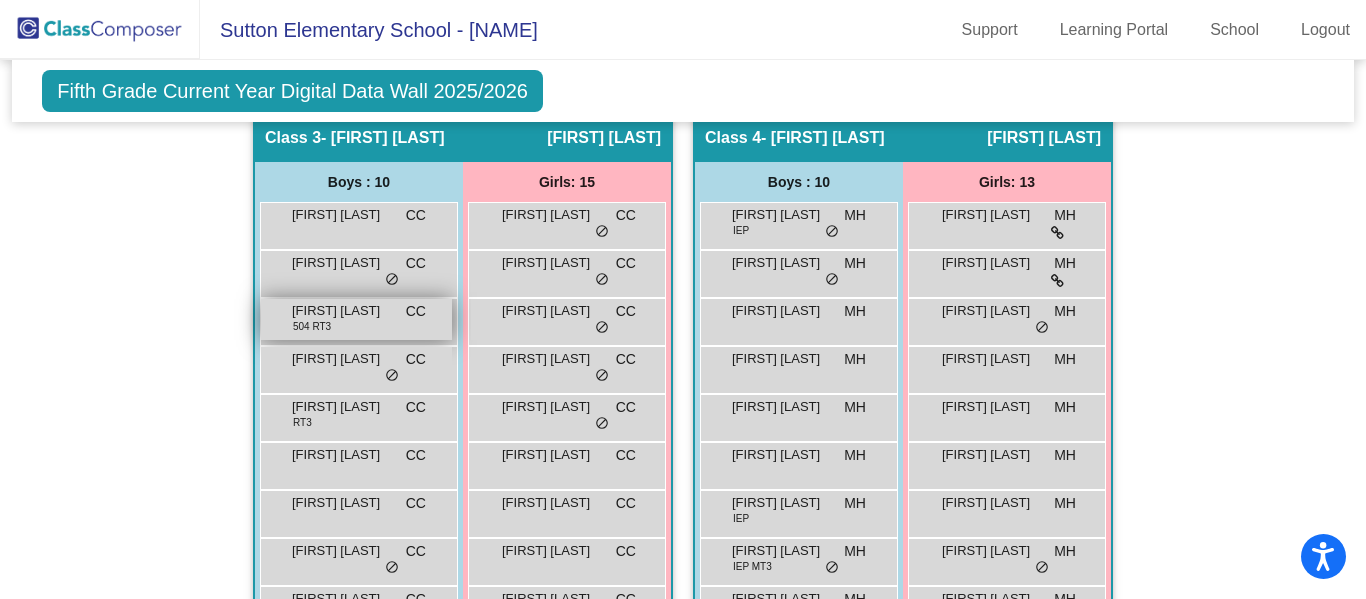click on "[FIRST] [LAST] 504 RT3 CC lock do_not_disturb_alt" at bounding box center (356, 319) 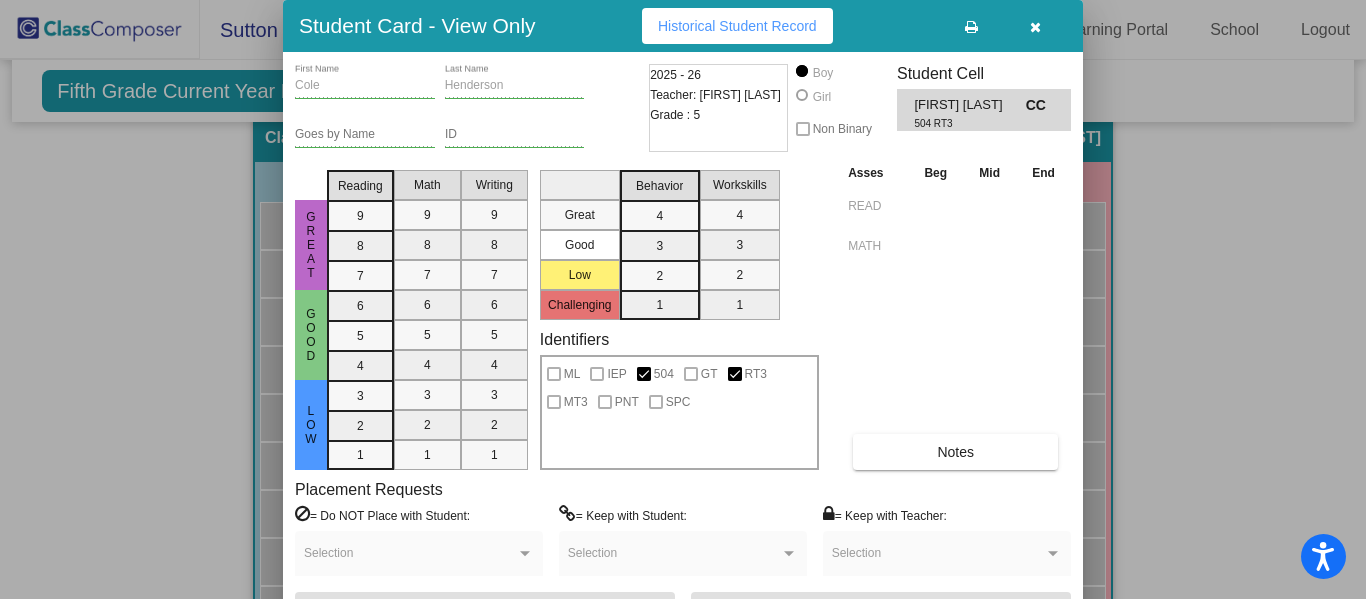 click at bounding box center [1035, 26] 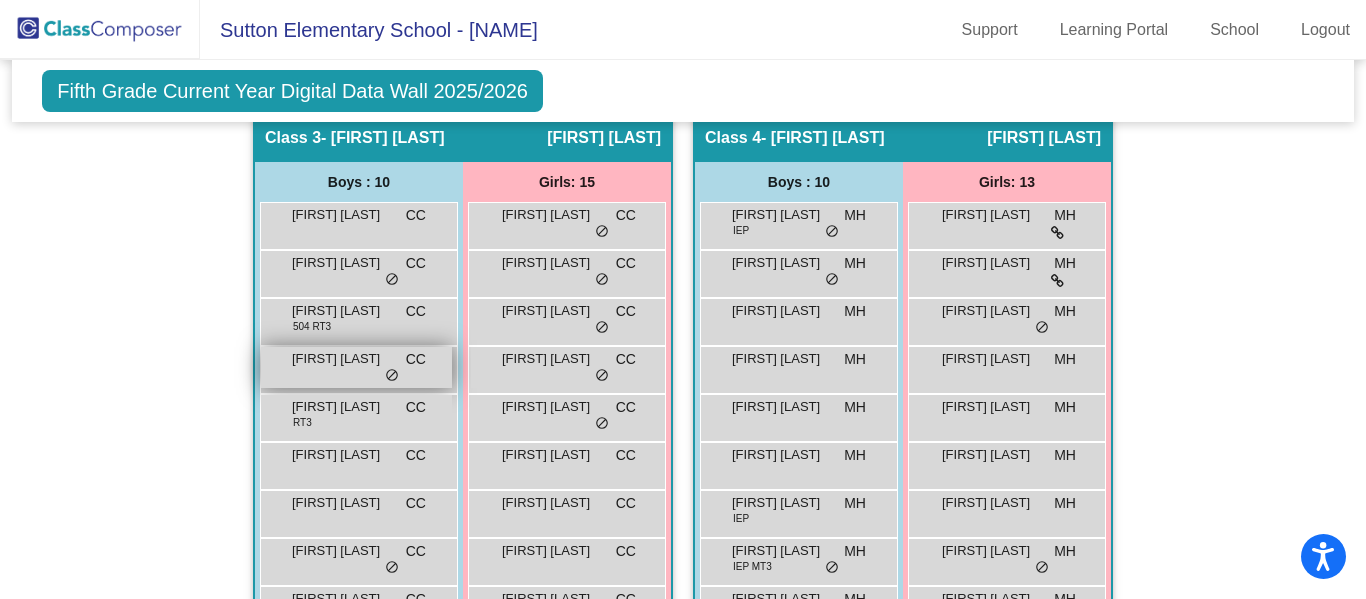 click on "[FIRST] [LAST] CC lock do_not_disturb_alt" at bounding box center (356, 367) 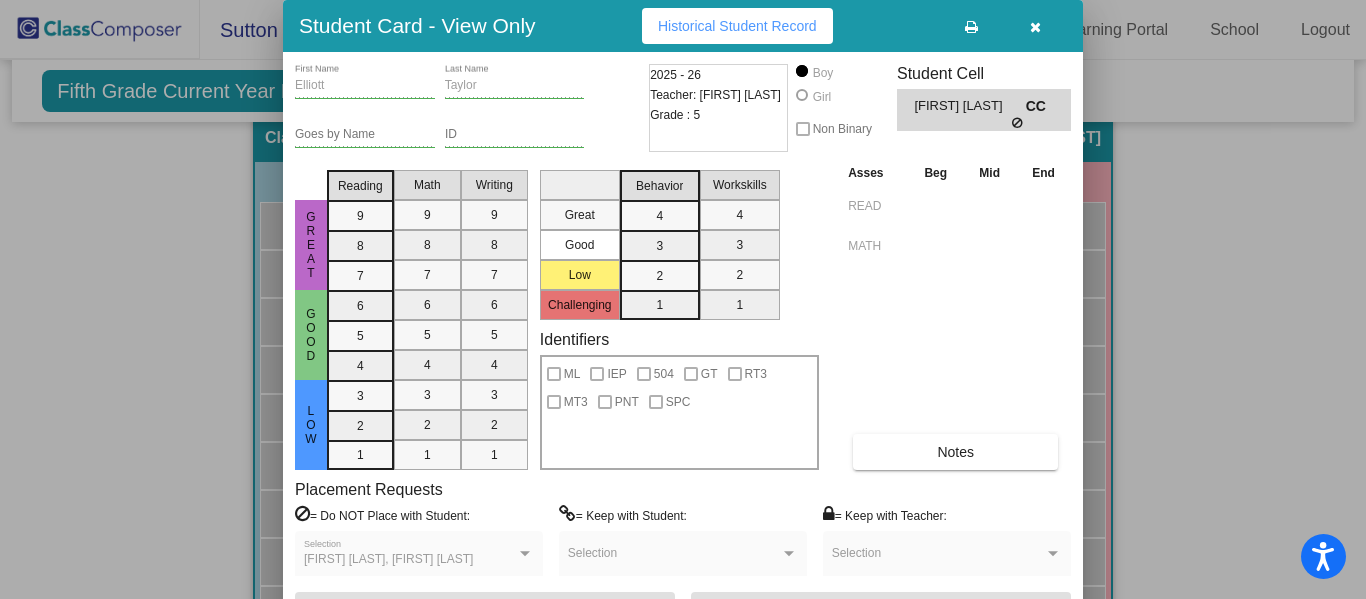 click at bounding box center (1035, 26) 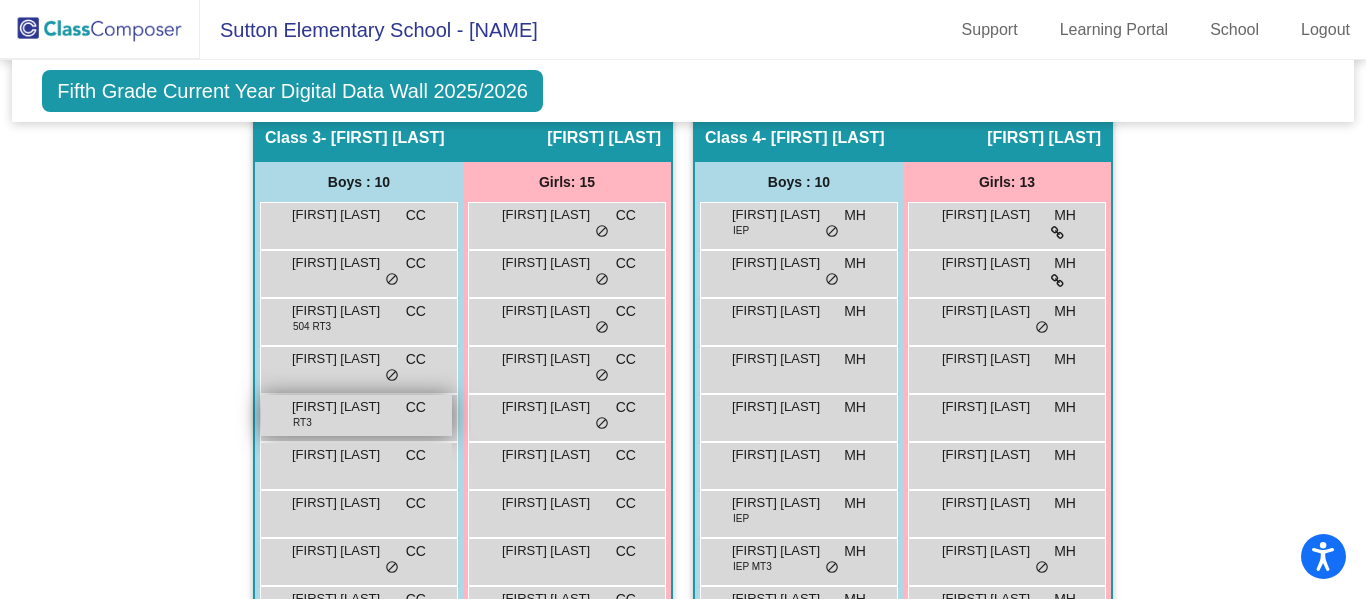 click on "[FIRST] [LAST] RT3 CC lock do_not_disturb_alt" at bounding box center [356, 415] 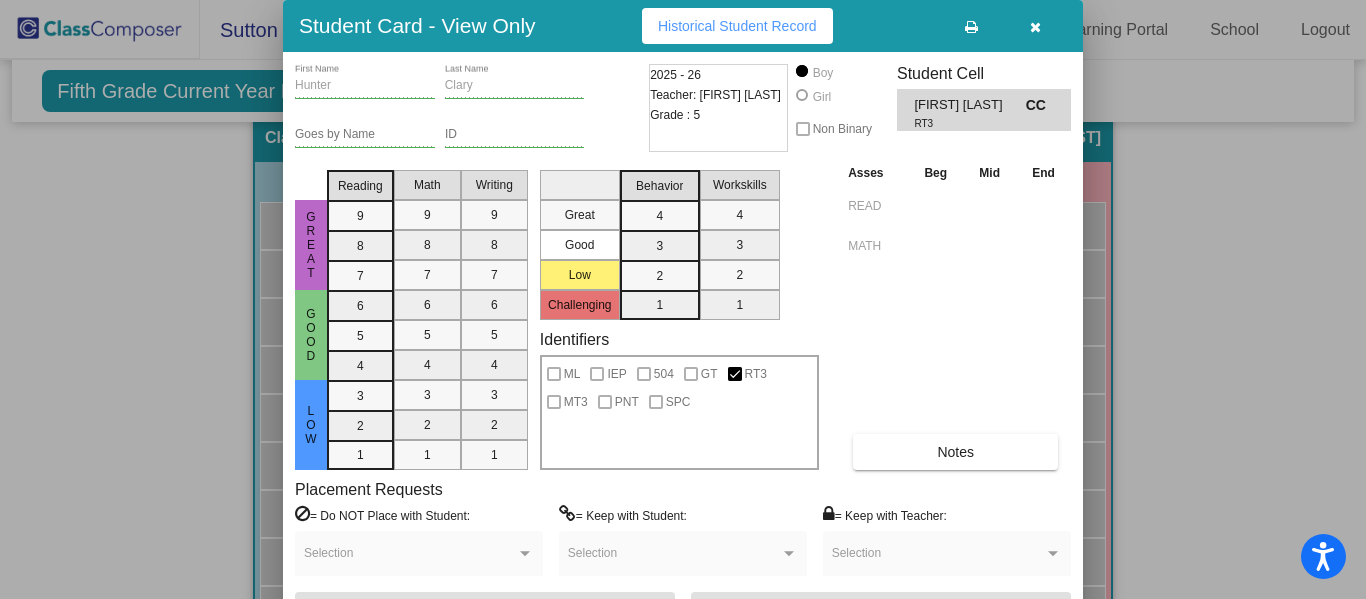 click at bounding box center (1035, 26) 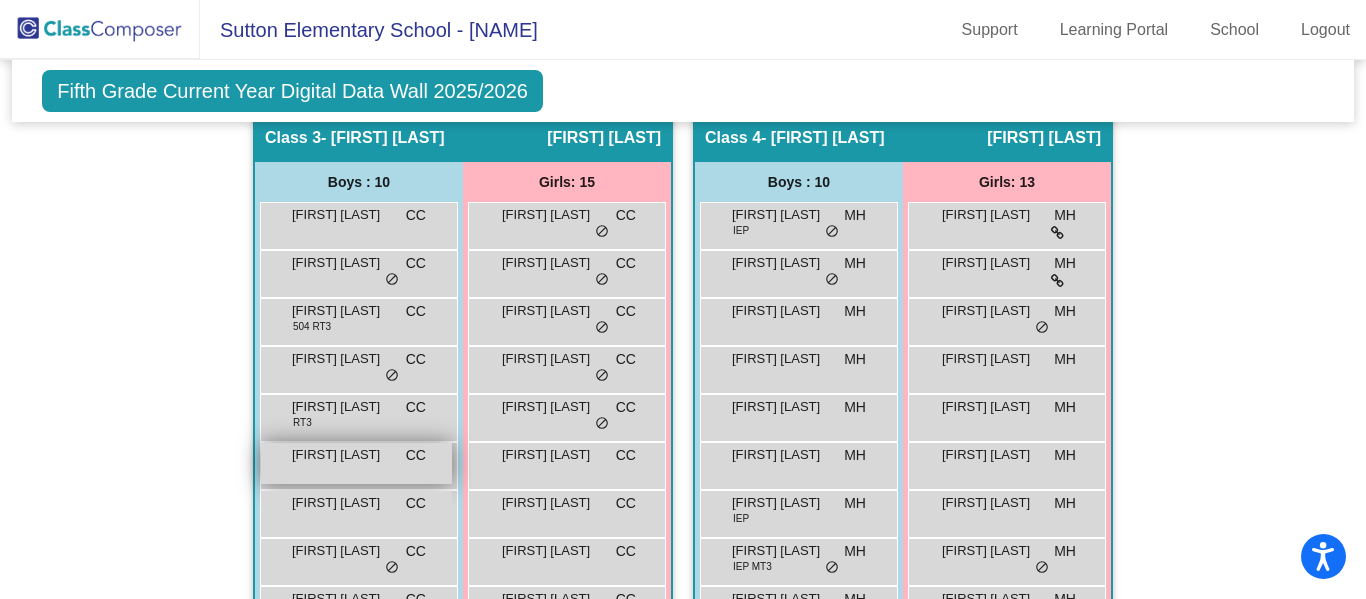 click on "[FIRST] [LAST] CC lock do_not_disturb_alt" at bounding box center [356, 463] 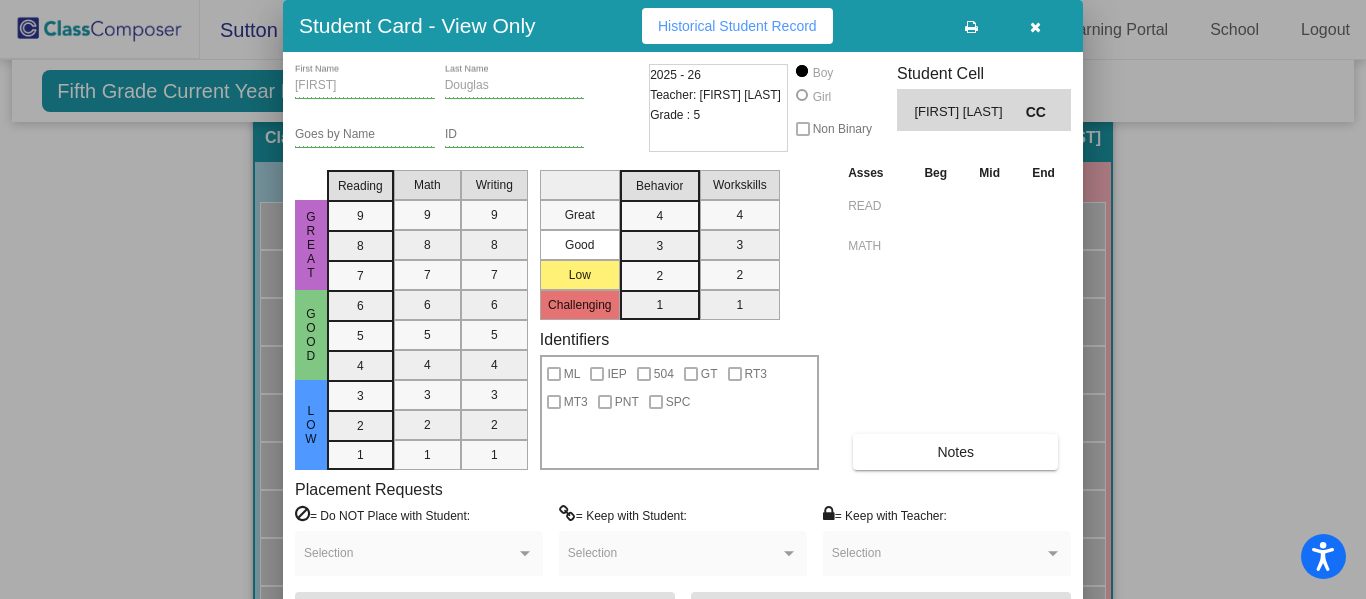 click at bounding box center [1035, 26] 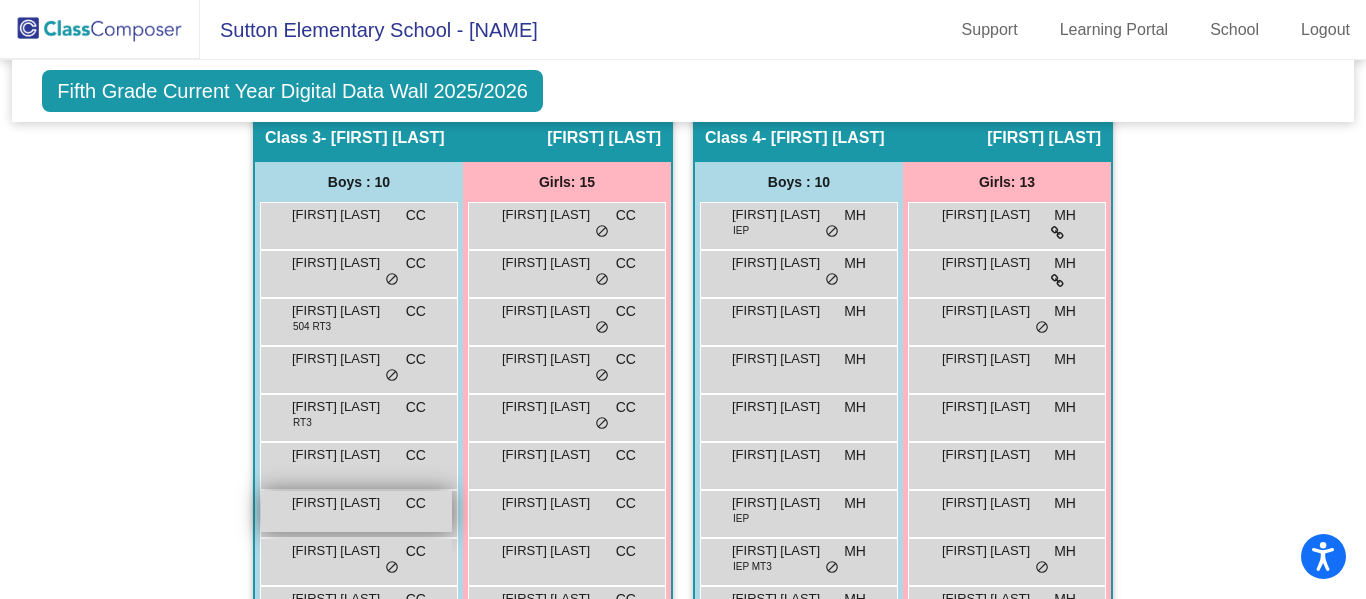 click on "[FIRST] [LAST] CC lock do_not_disturb_alt" at bounding box center (356, 511) 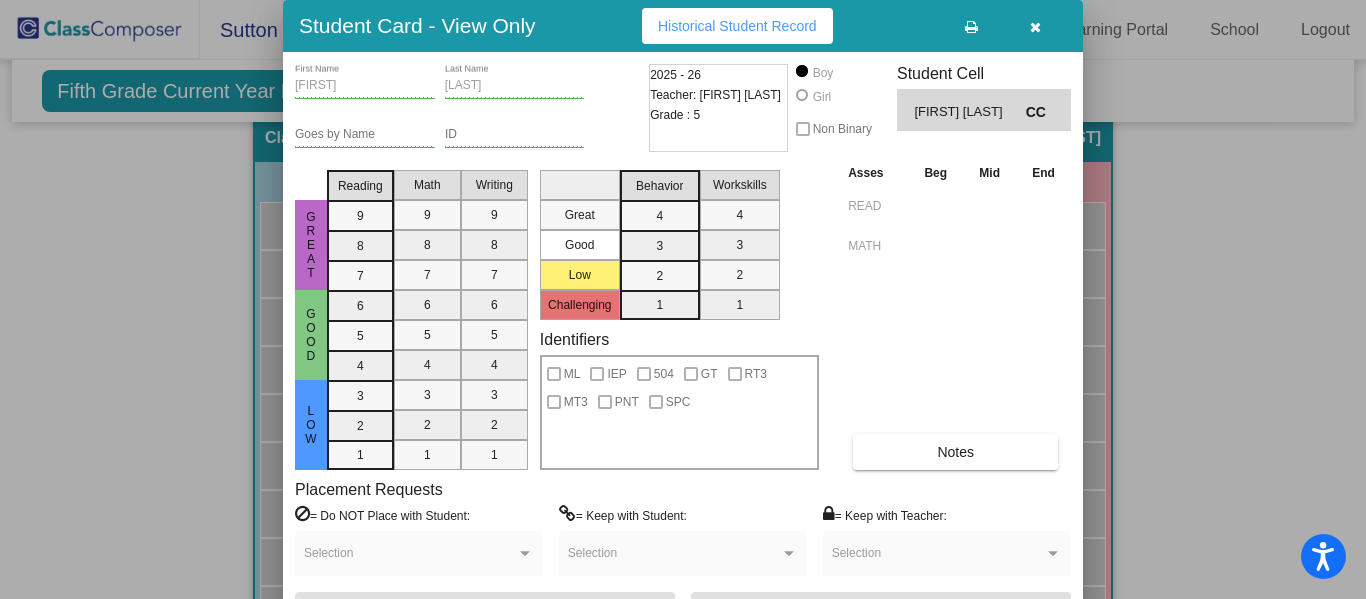 click at bounding box center [1035, 26] 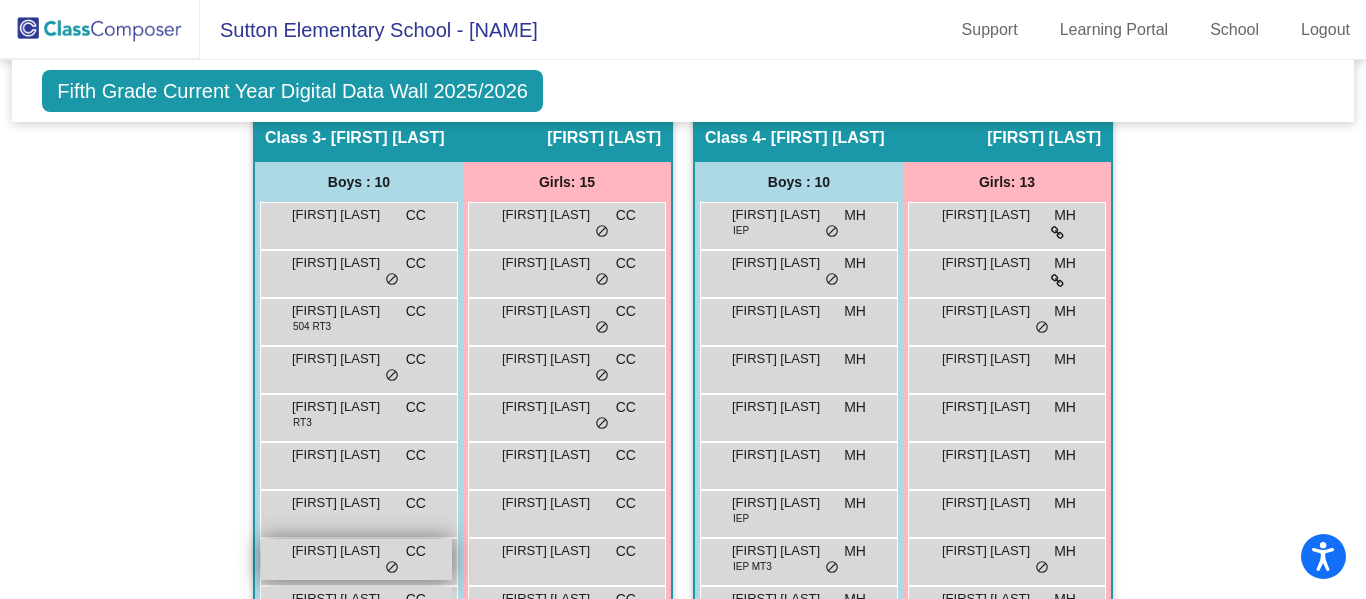 click on "[FIRST] [LAST]" at bounding box center [342, 551] 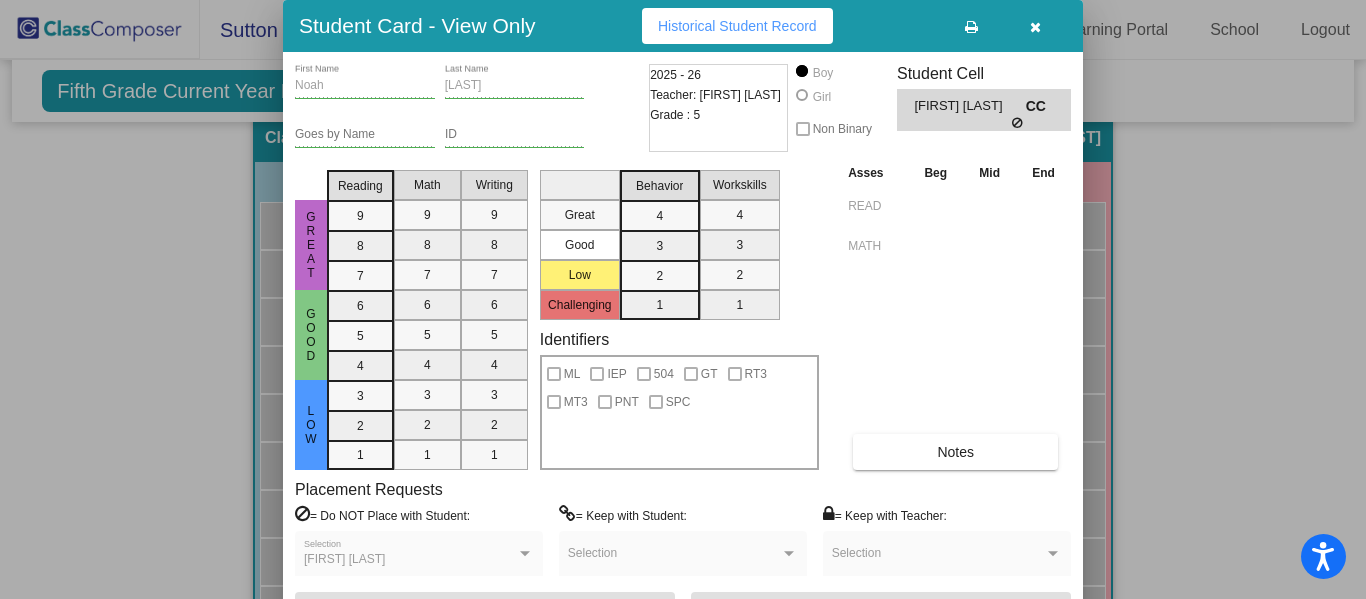 click at bounding box center (1035, 27) 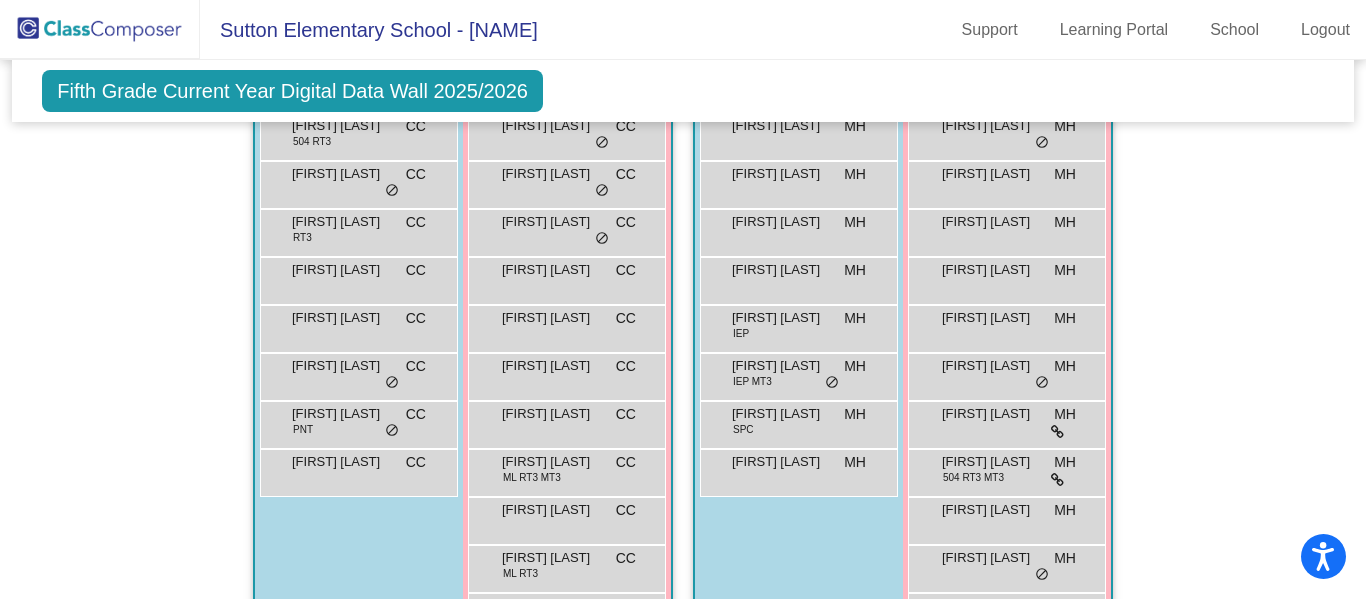 scroll, scrollTop: 1473, scrollLeft: 0, axis: vertical 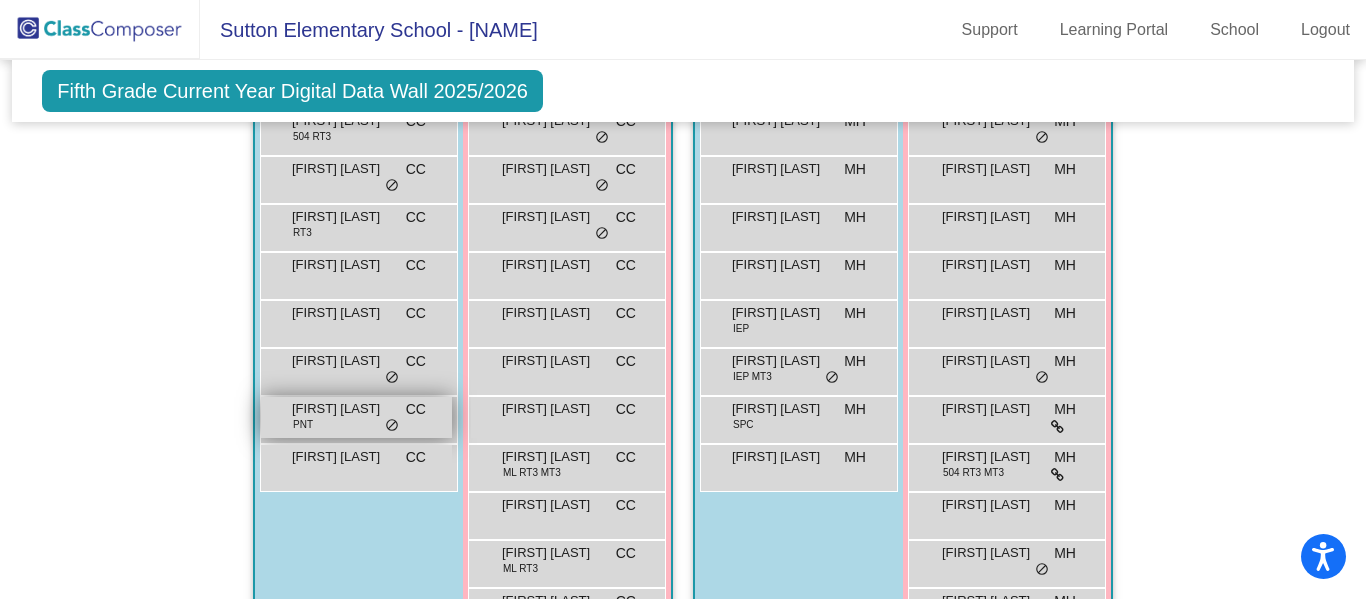 click on "[FIRST] [LAST]" at bounding box center [342, 409] 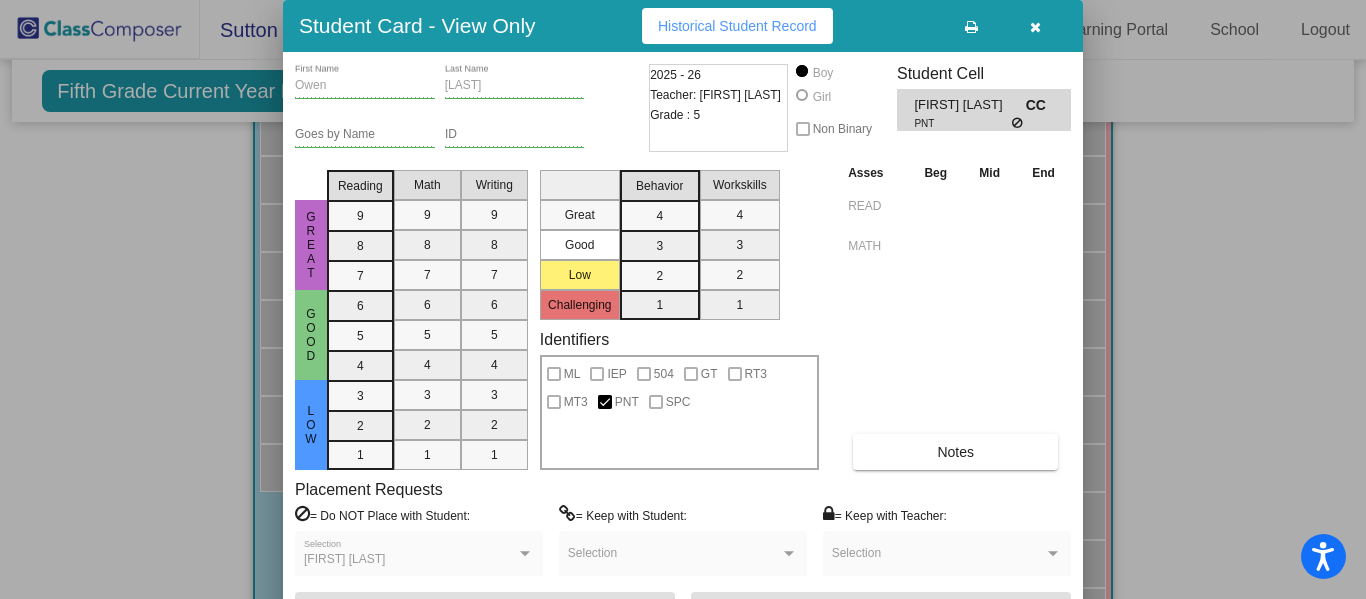click at bounding box center (1035, 27) 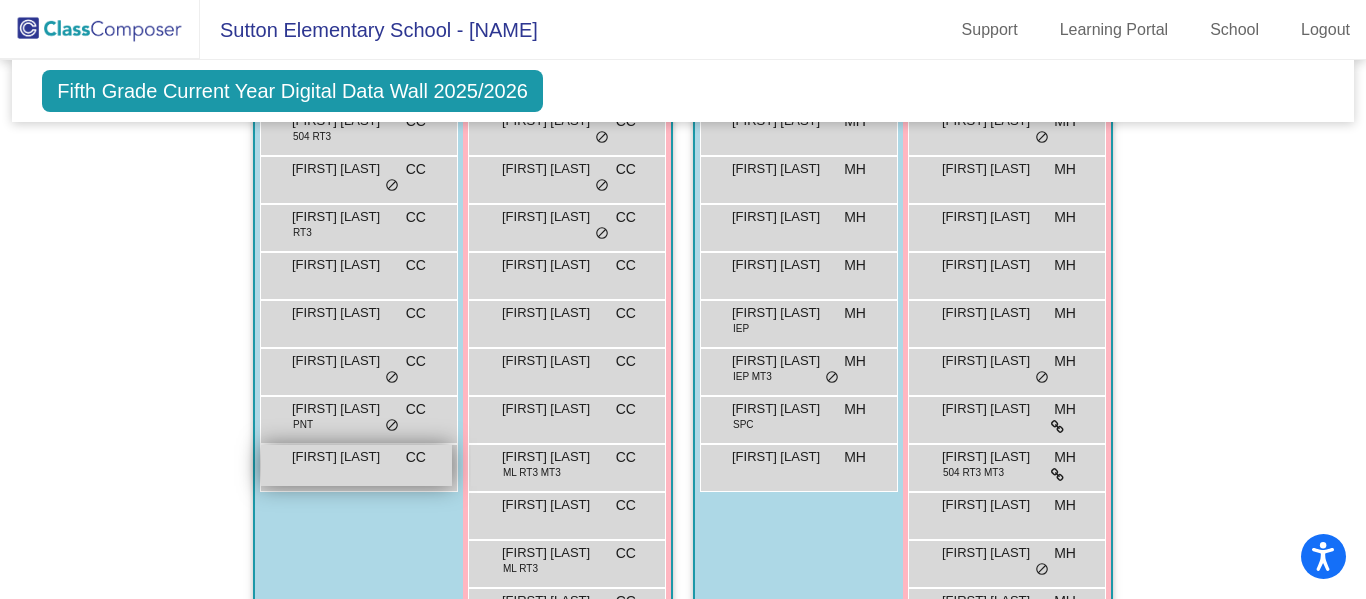 click on "[FIRST] [LAST] CC lock do_not_disturb_alt" at bounding box center (356, 465) 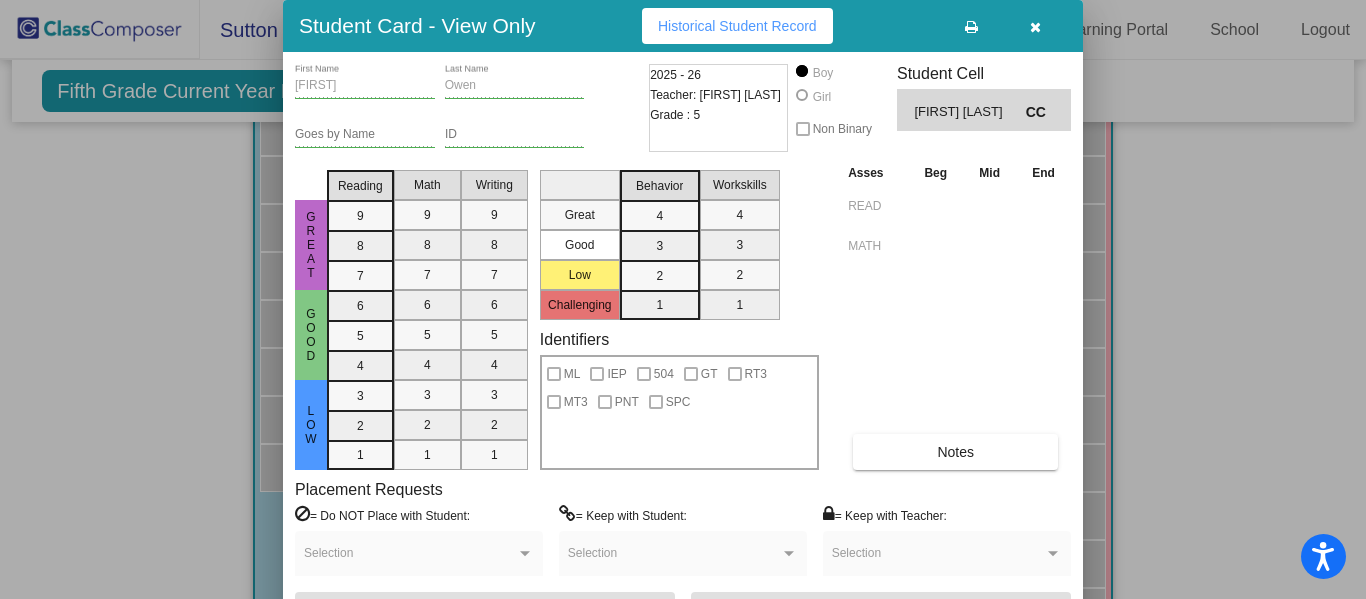click at bounding box center [1035, 26] 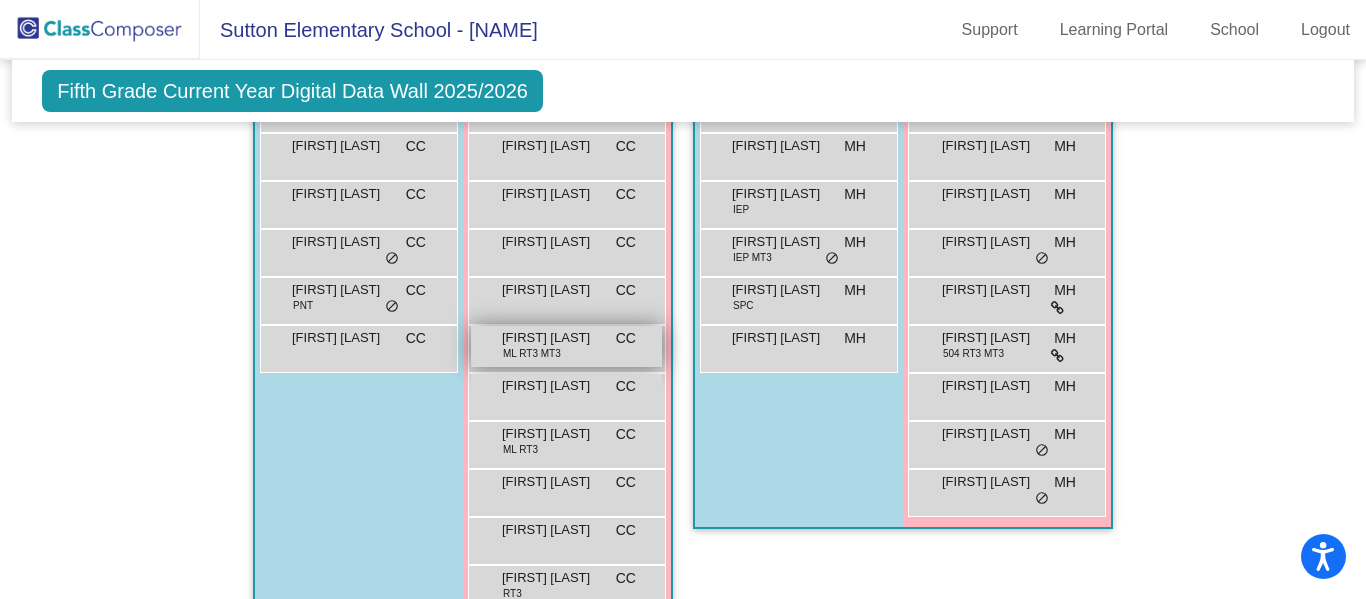 scroll, scrollTop: 1638, scrollLeft: 0, axis: vertical 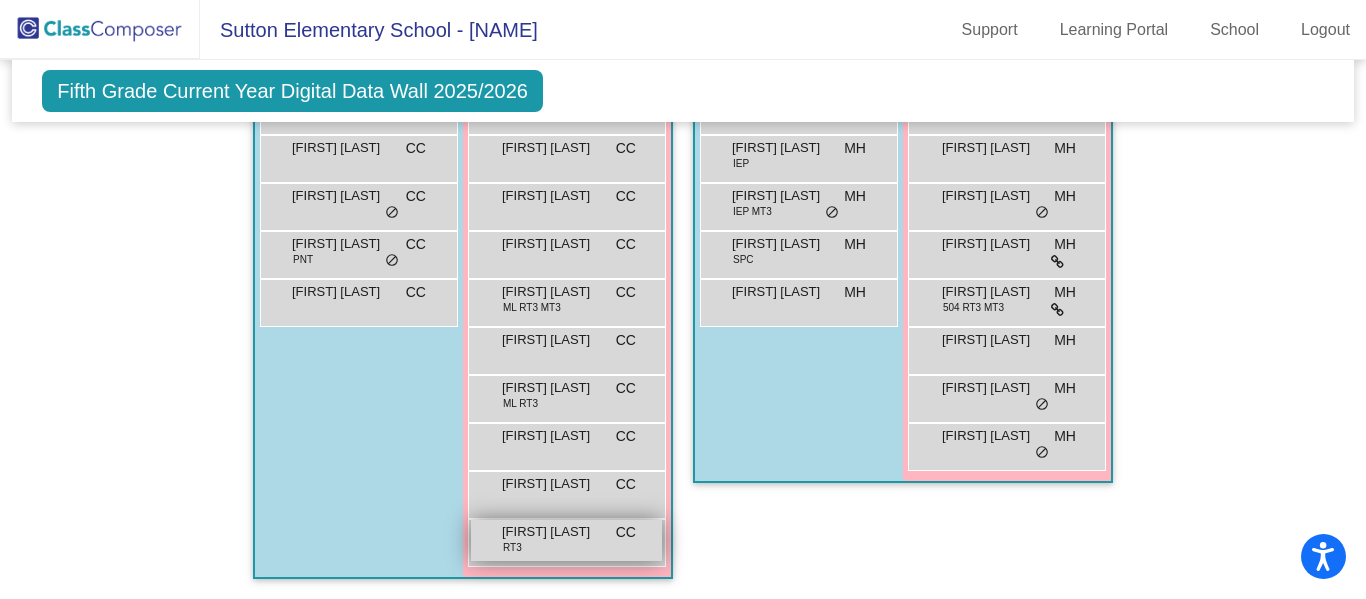 click on "[FIRST] [LAST] RT3 CC lock do_not_disturb_alt" at bounding box center [566, 540] 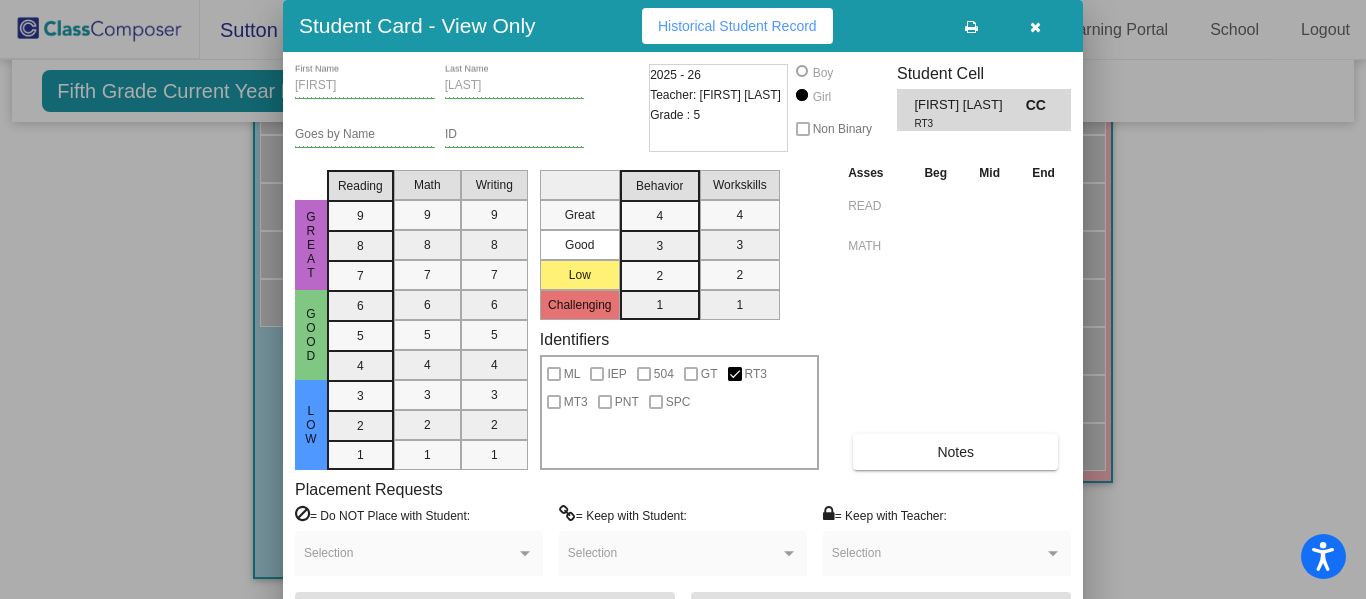 click at bounding box center (1035, 26) 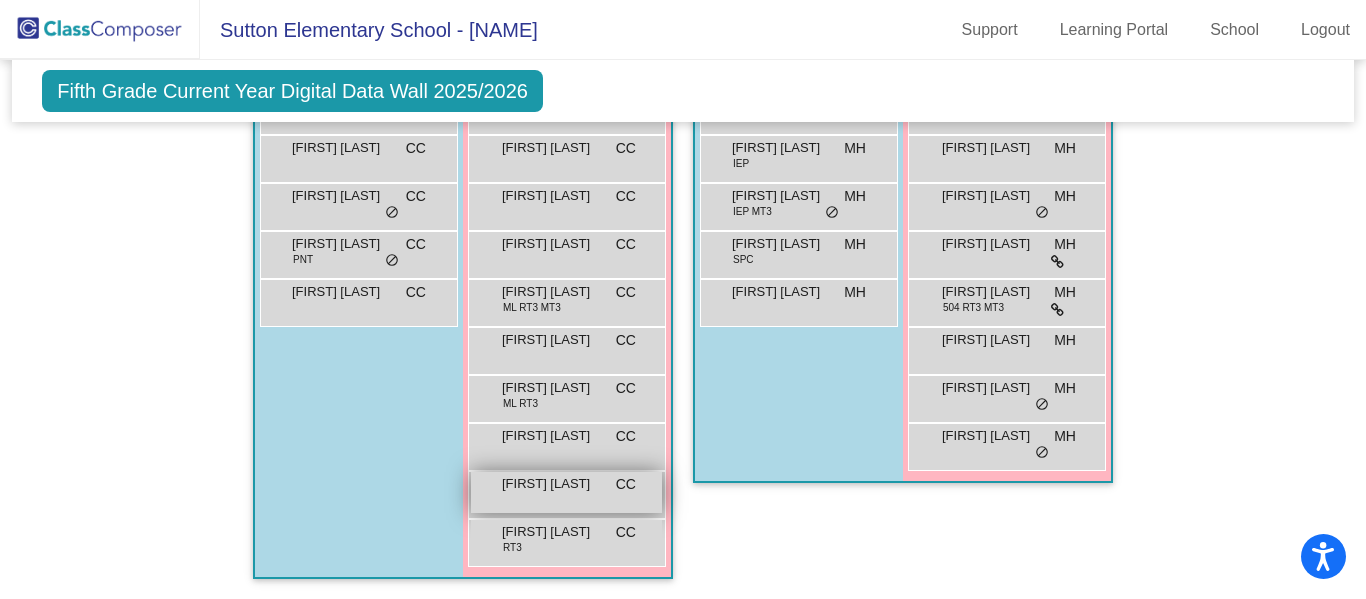 click on "[FIRST] [LAST]" at bounding box center (552, 484) 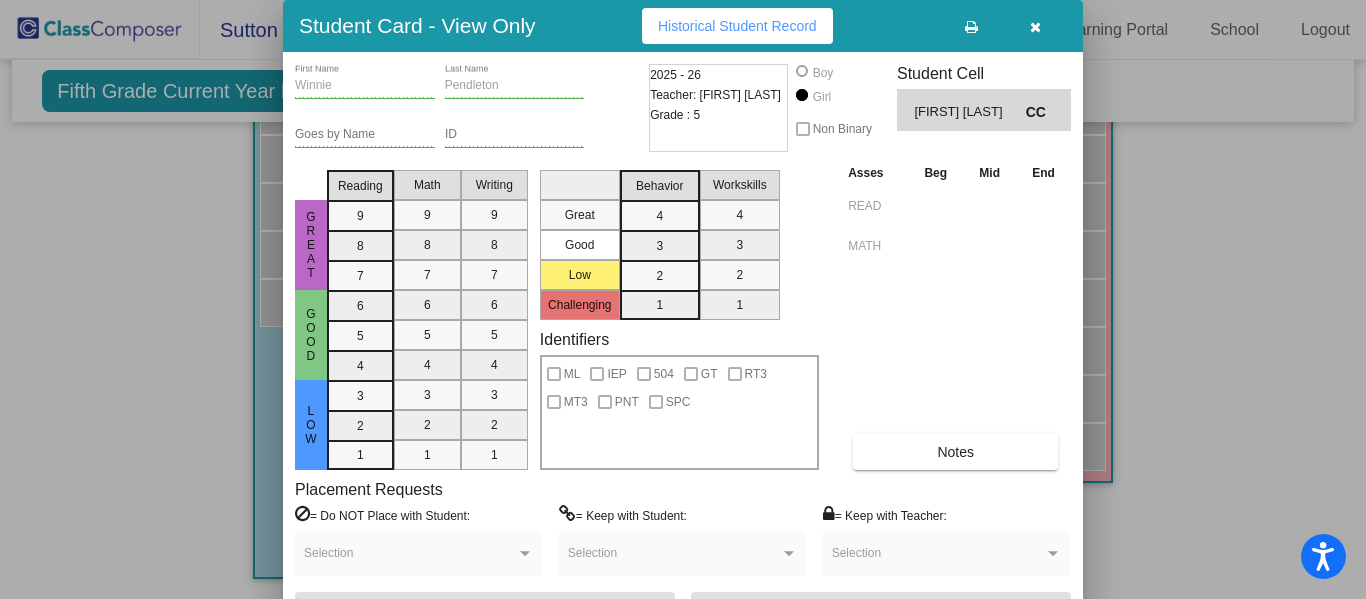 click at bounding box center [1035, 27] 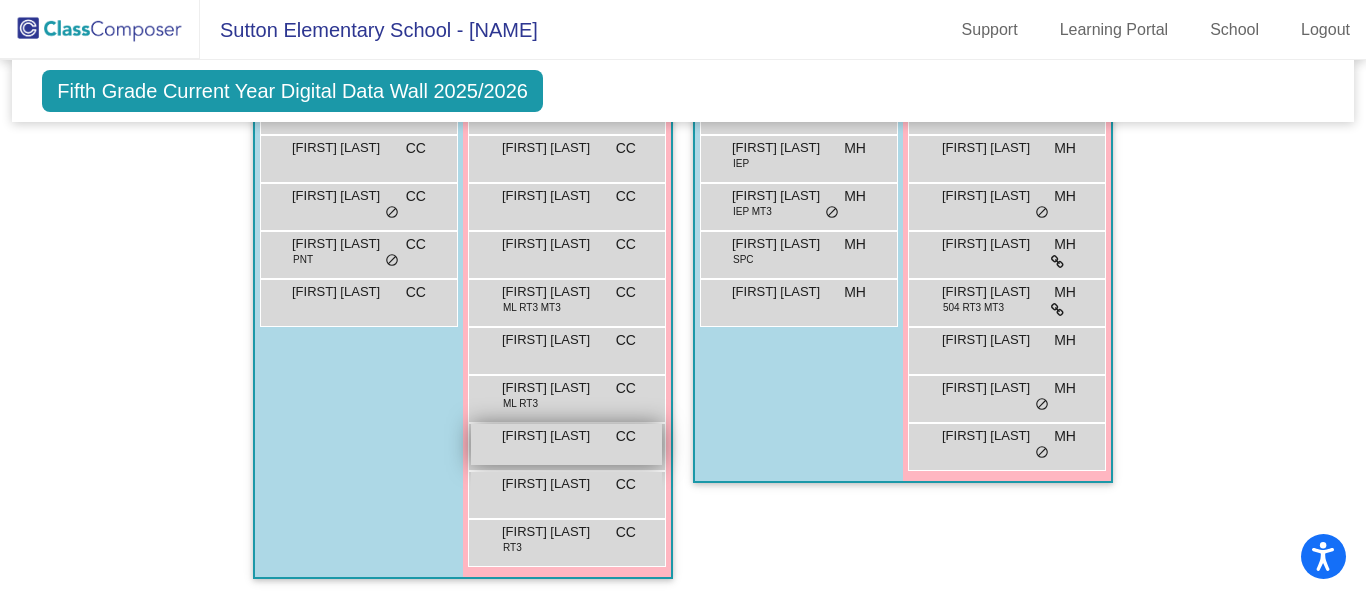 click on "[FIRST] [LAST]" at bounding box center (552, 436) 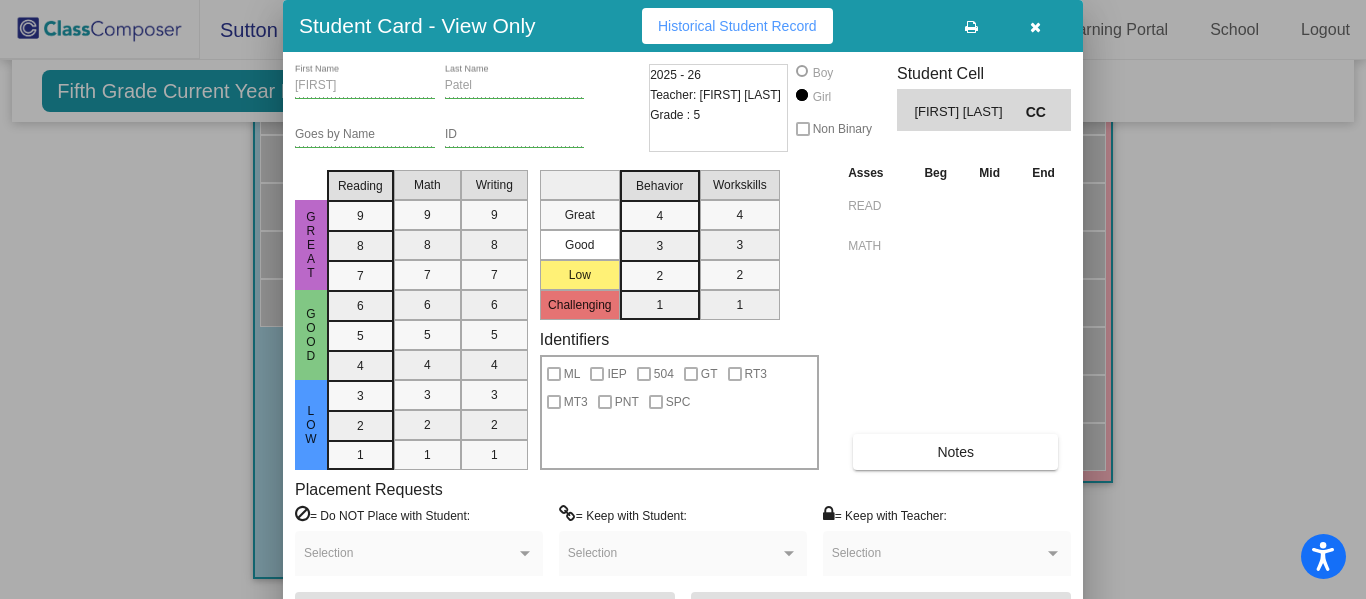 click at bounding box center [1035, 26] 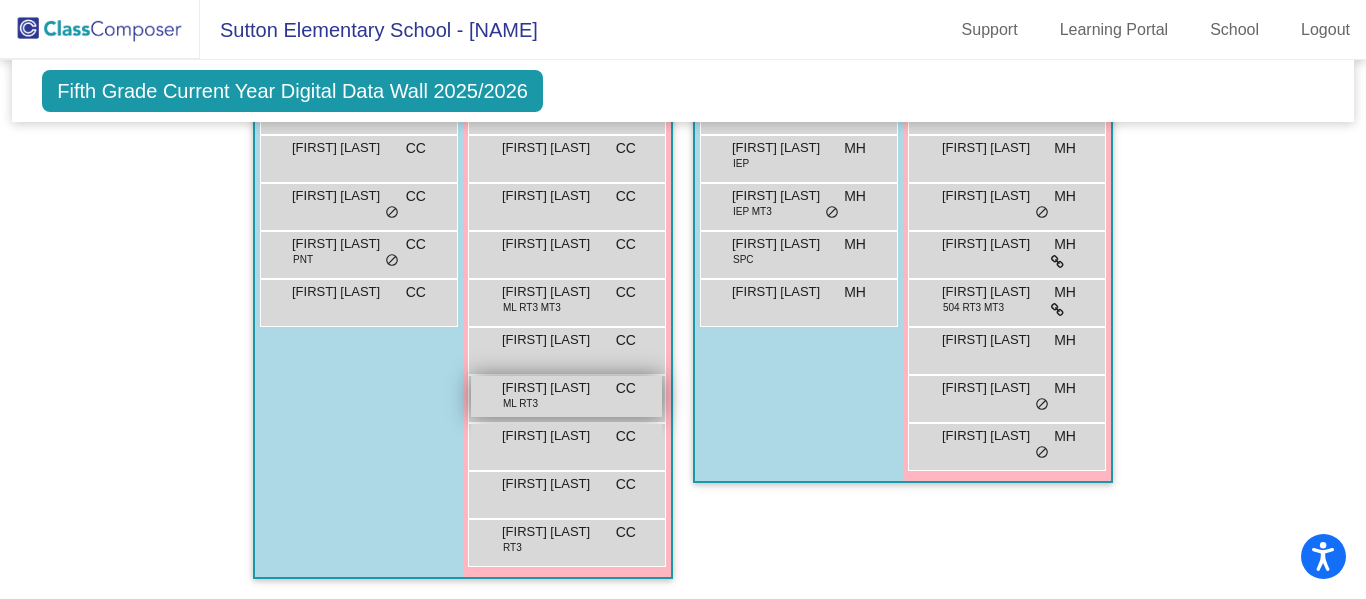click on "[FIRST] [LAST] ML RT3 CC lock do_not_disturb_alt" at bounding box center (566, 396) 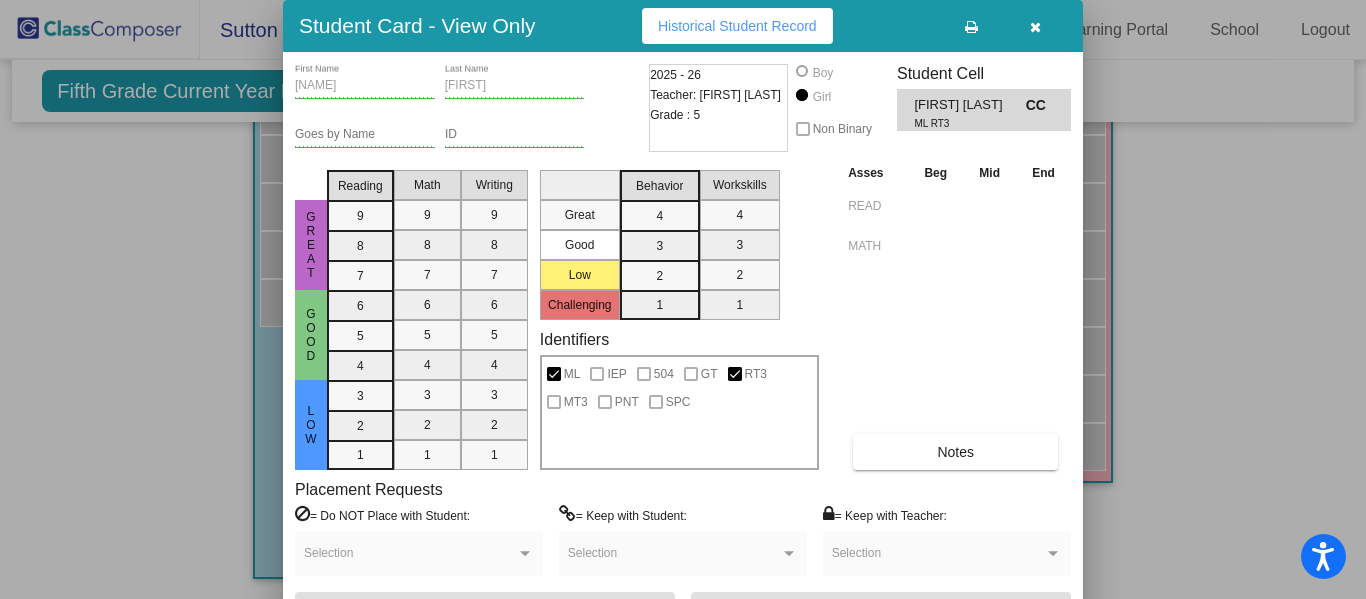 click at bounding box center [1035, 26] 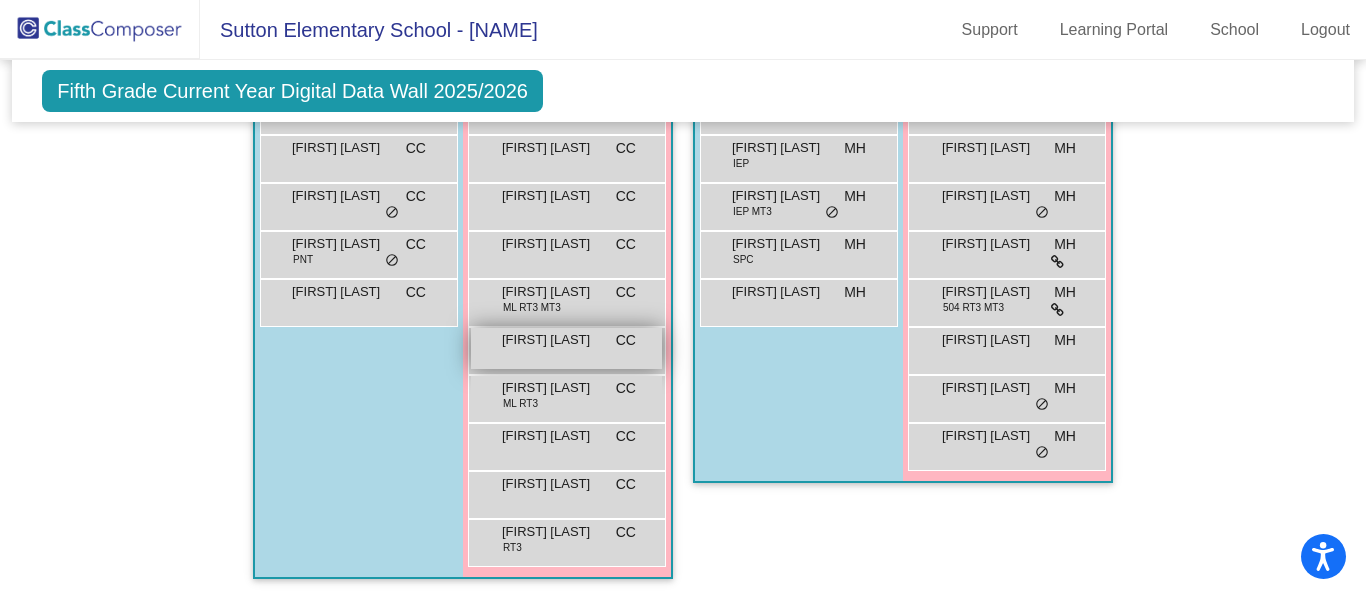 click on "[FIRST] [LAST]" at bounding box center (552, 340) 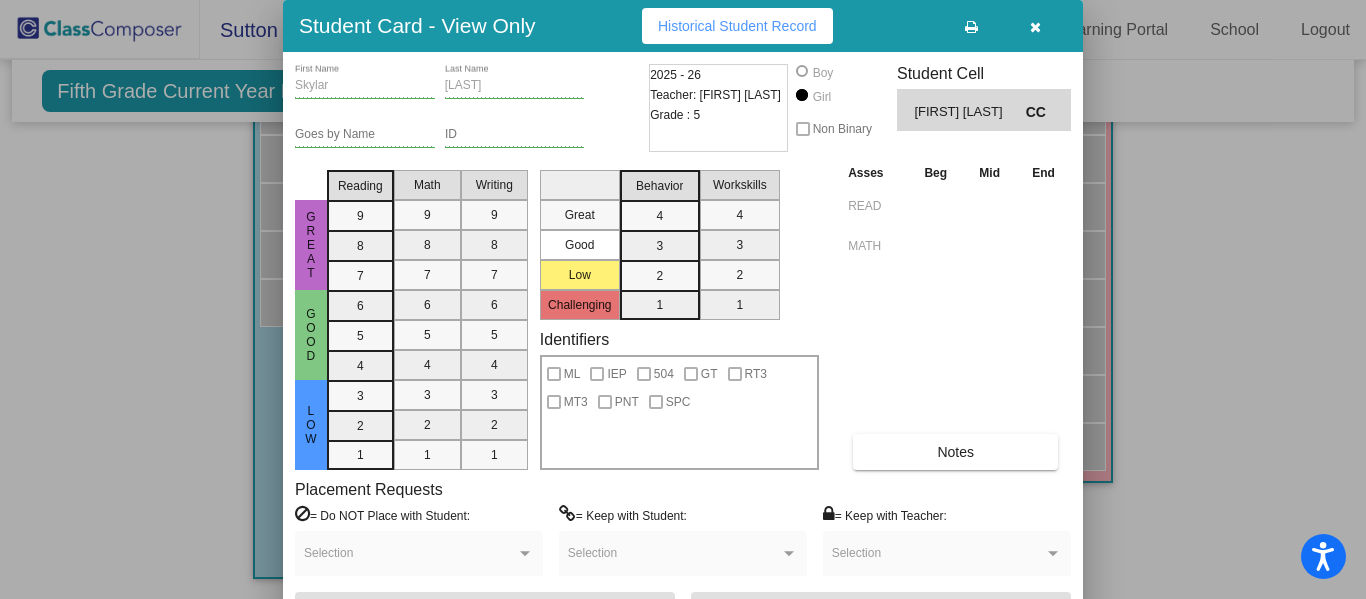 click at bounding box center [1035, 27] 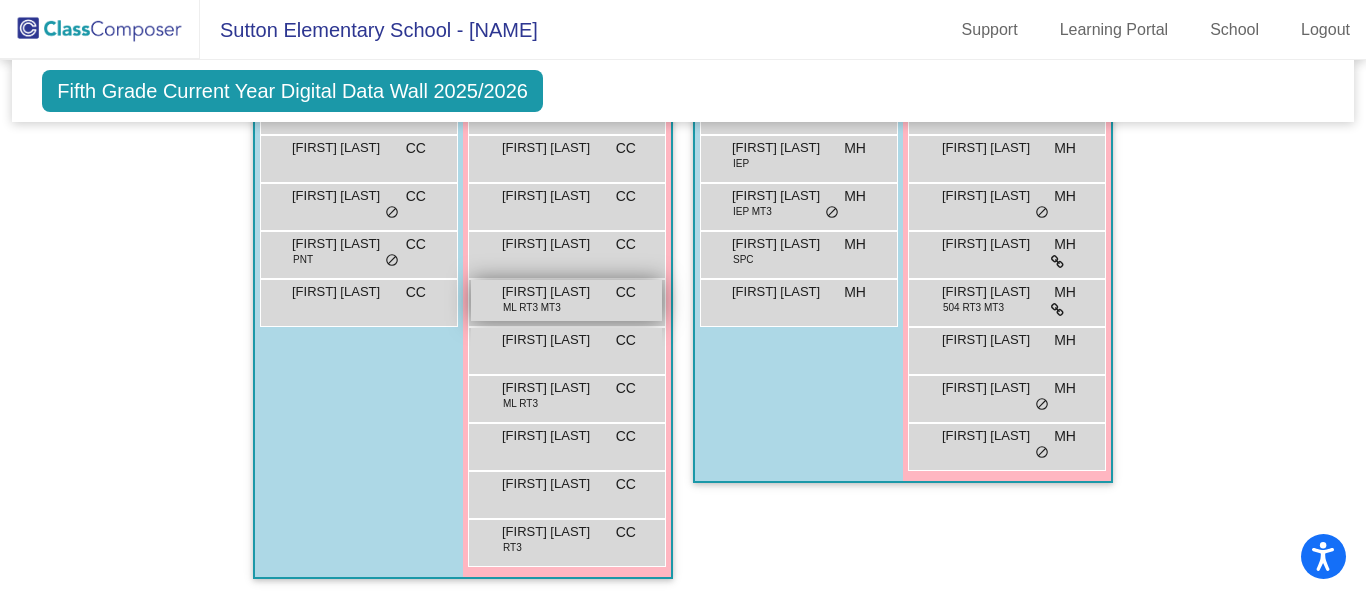 click on "[FIRST] [LAST] ML RT3 MT3 CC lock do_not_disturb_alt" at bounding box center [566, 300] 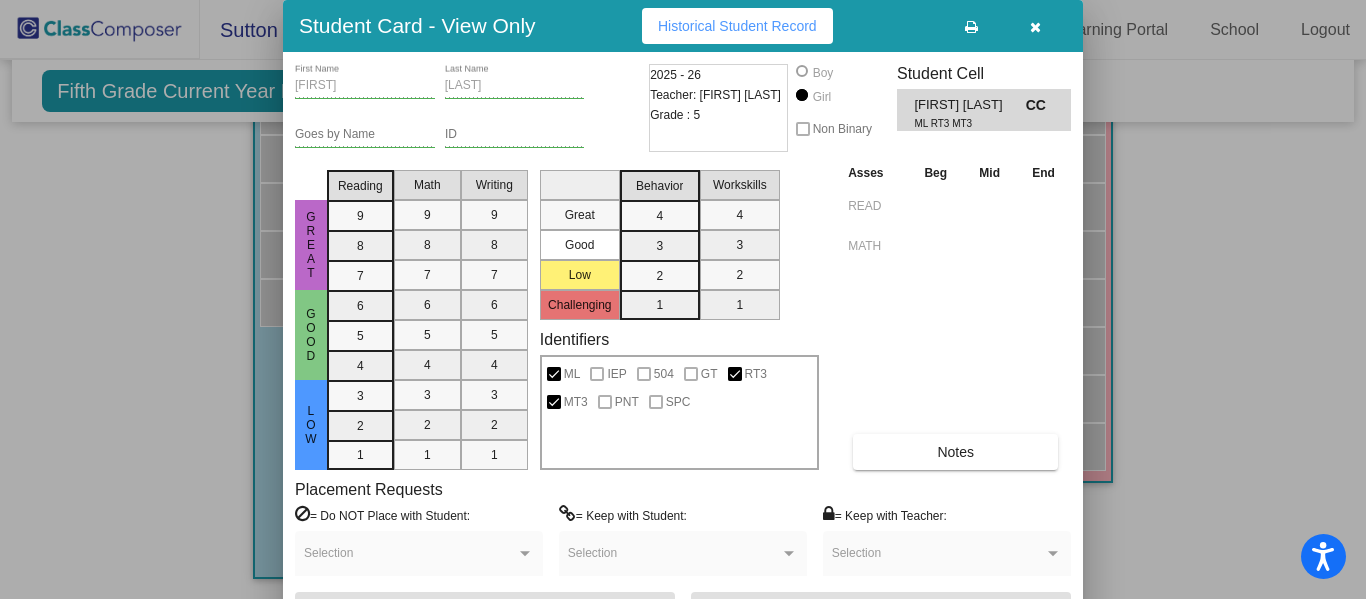 click at bounding box center [1035, 26] 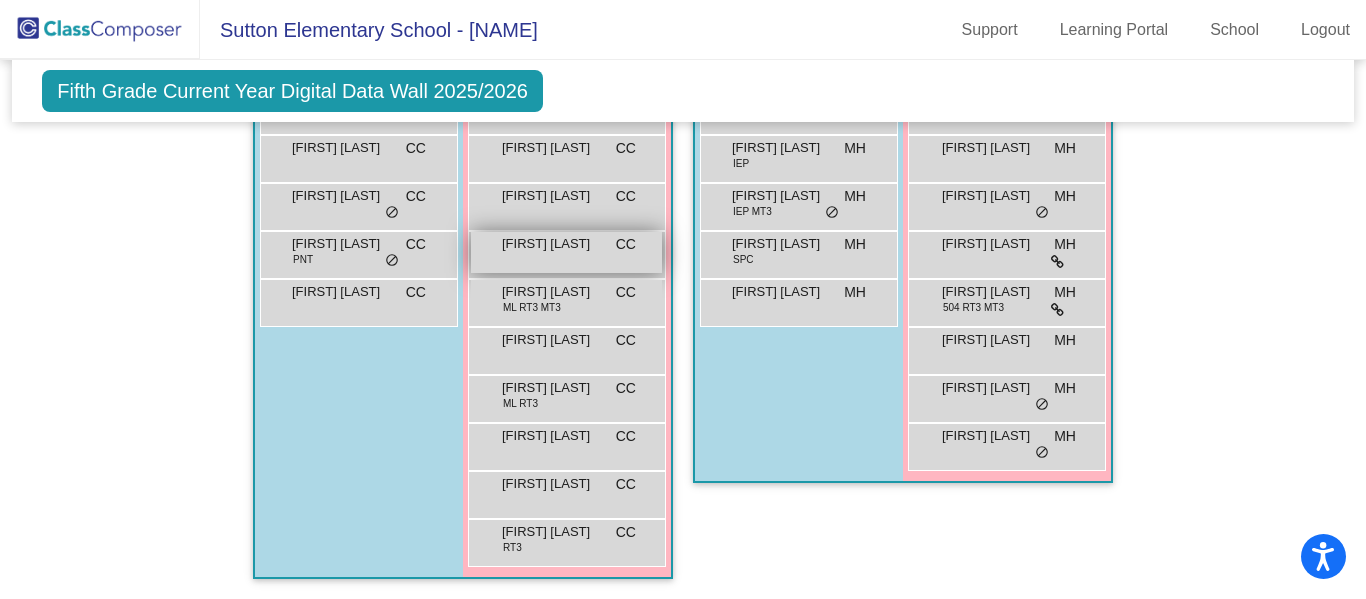 click on "[FIRST] [LAST] CC lock do_not_disturb_alt" at bounding box center [566, 252] 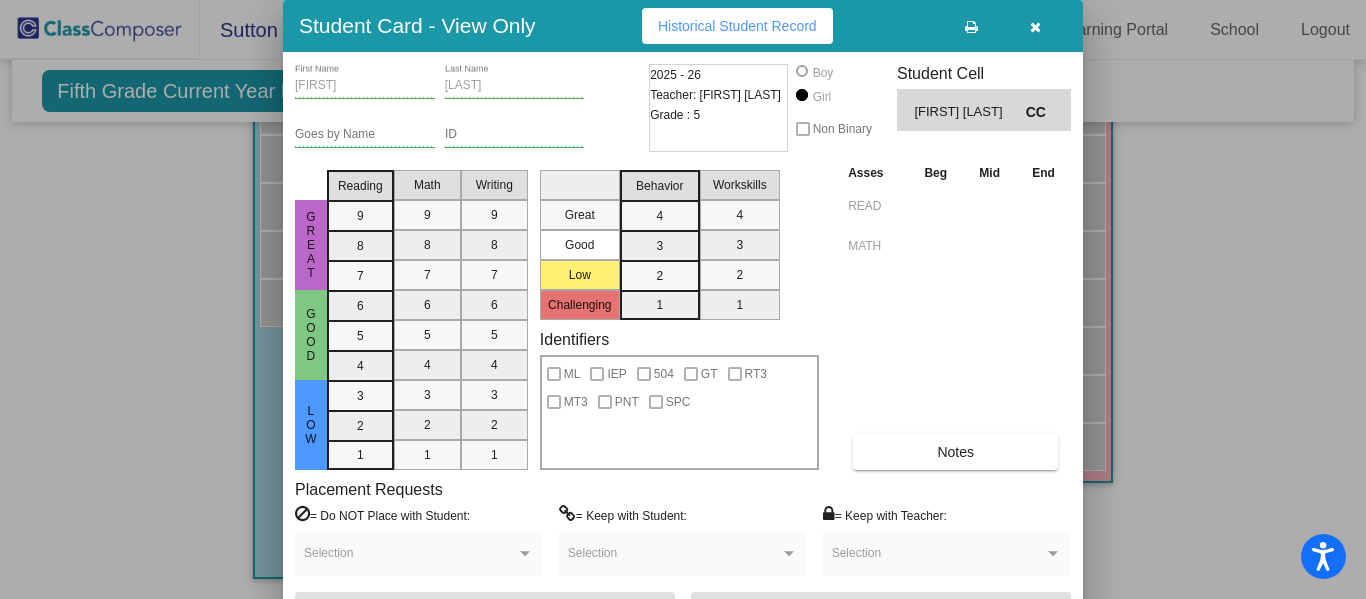click at bounding box center (1035, 26) 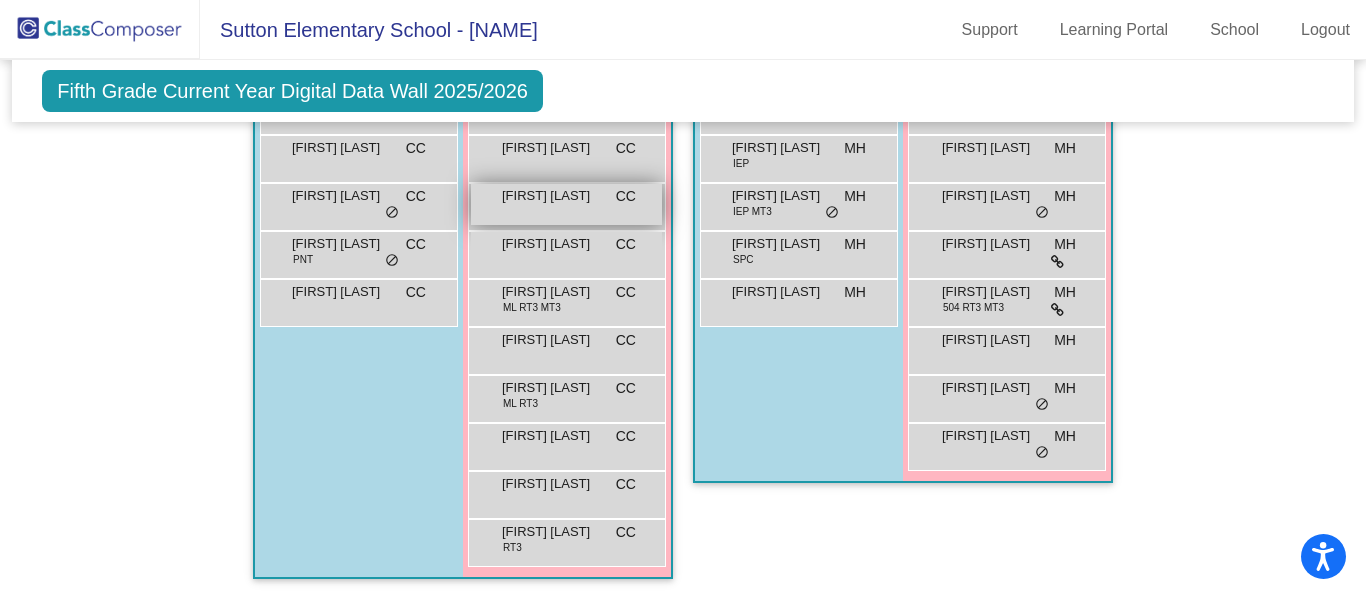 click on "[FIRST] [LAST]" at bounding box center (552, 196) 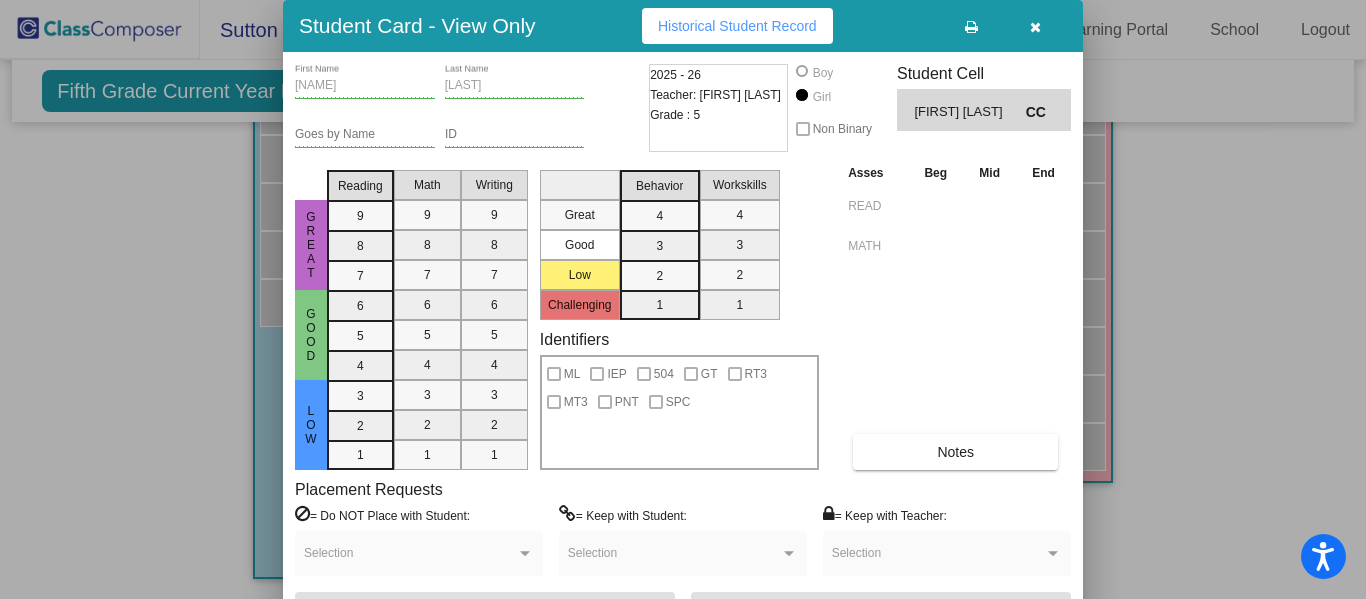 click at bounding box center (1035, 26) 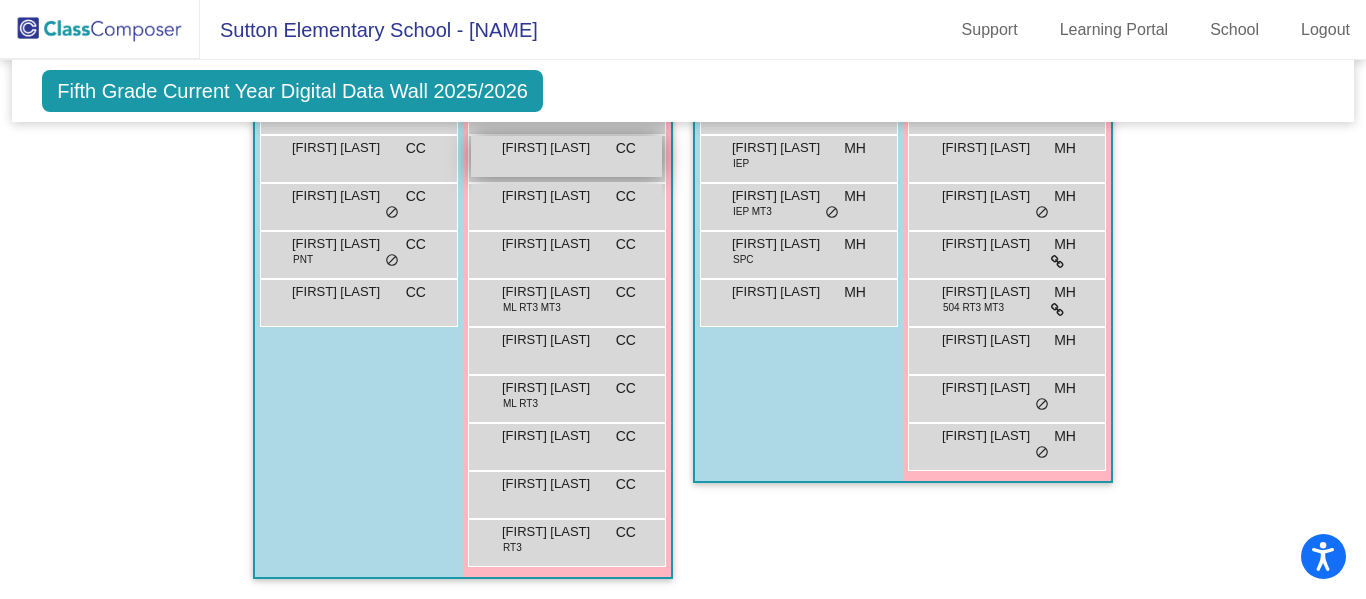 click on "[FIRST] [LAST]" at bounding box center (552, 148) 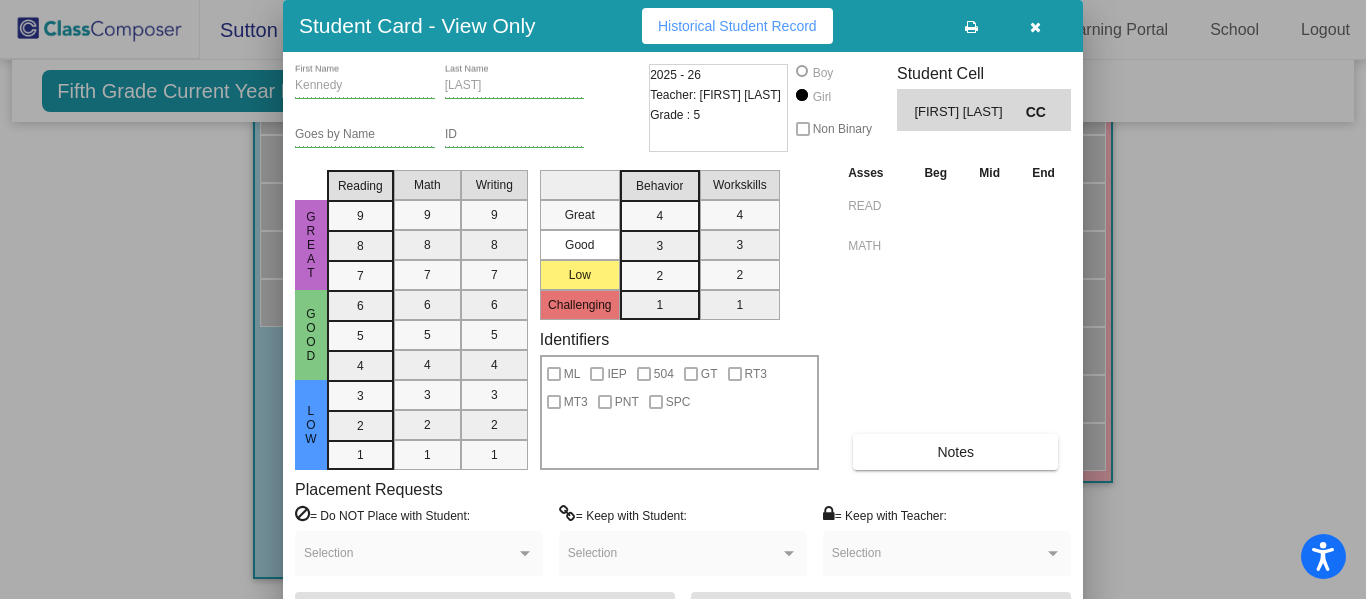 click at bounding box center (1035, 27) 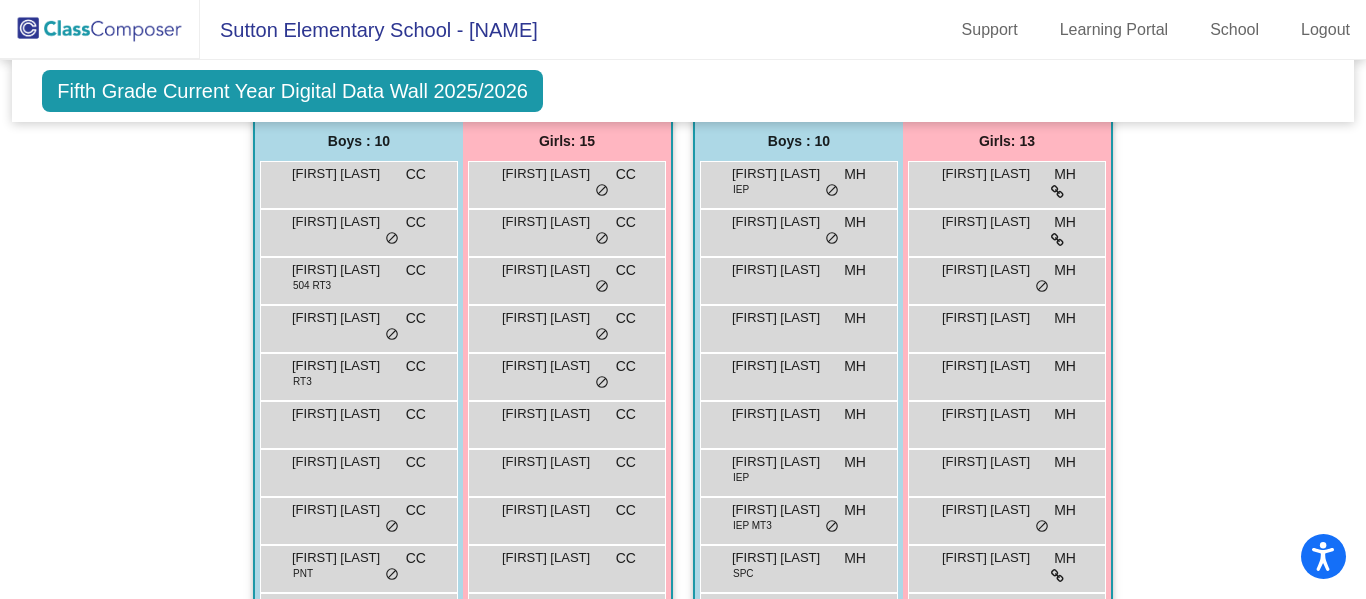 scroll, scrollTop: 1322, scrollLeft: 0, axis: vertical 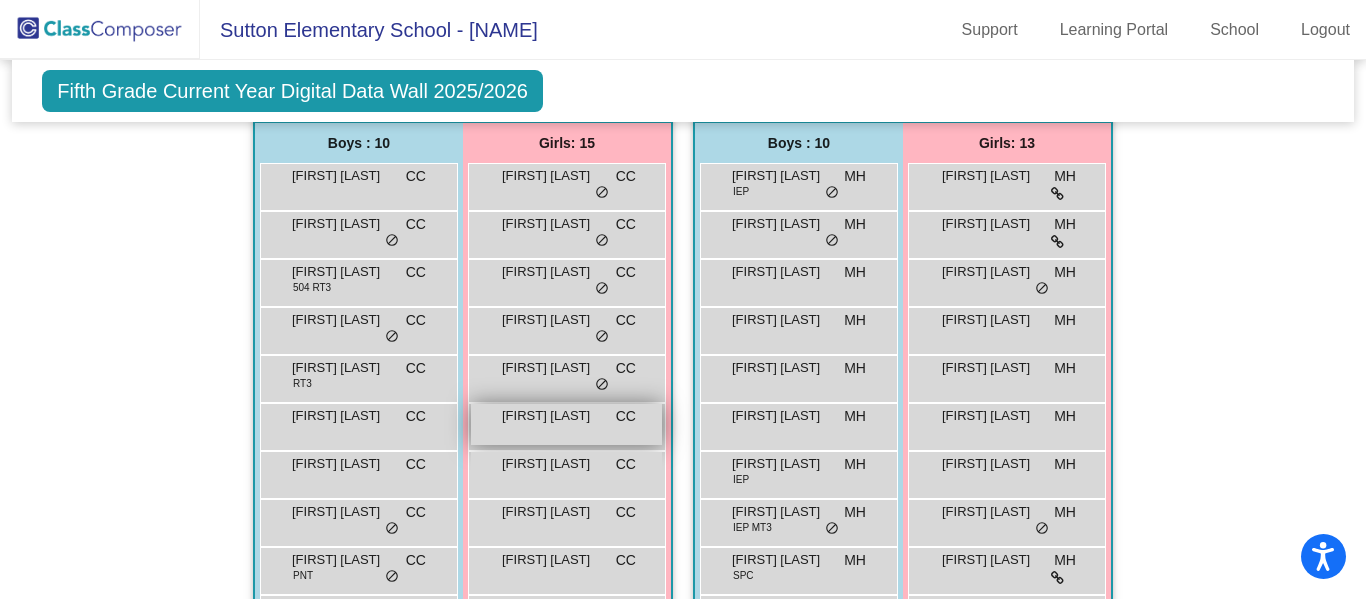 click on "[FIRST] [LAST] CC lock do_not_disturb_alt" at bounding box center (566, 424) 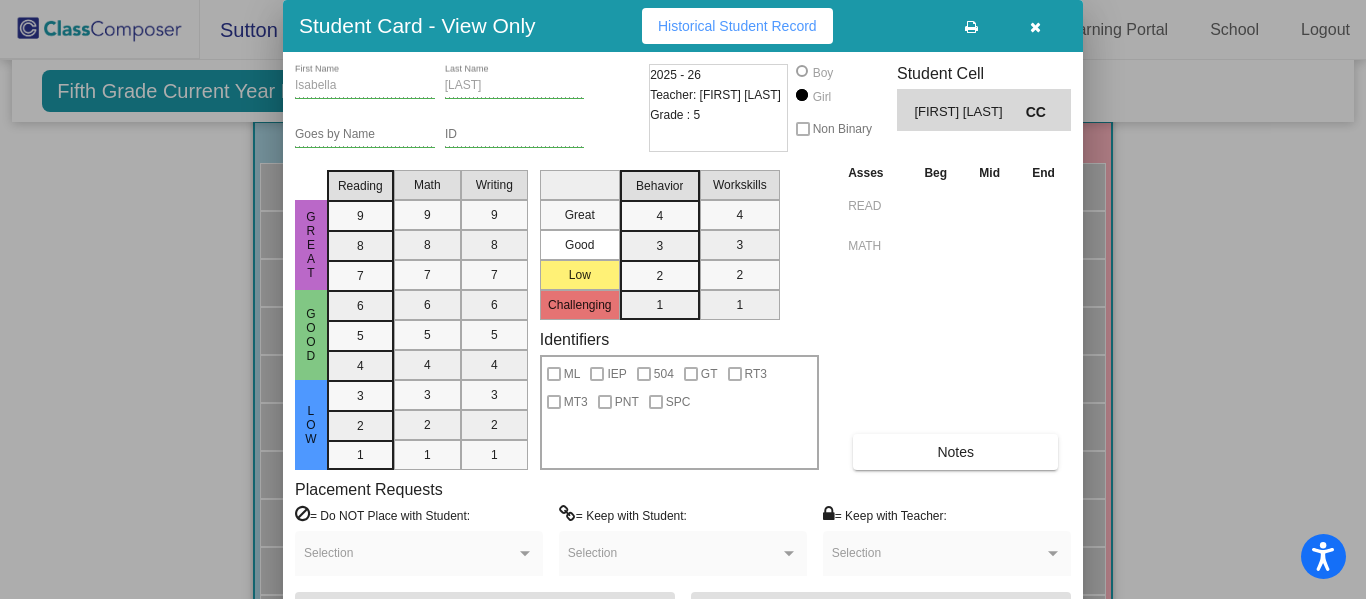 click at bounding box center (1035, 27) 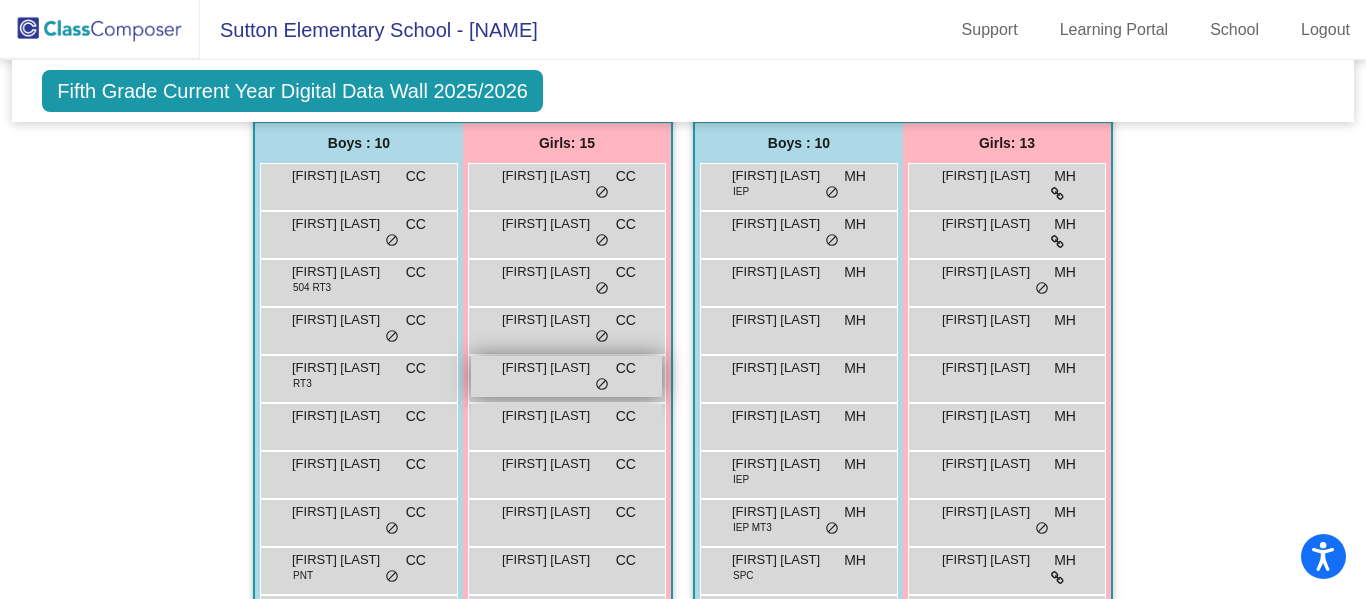 click on "[FIRST] [LAST]" at bounding box center (552, 368) 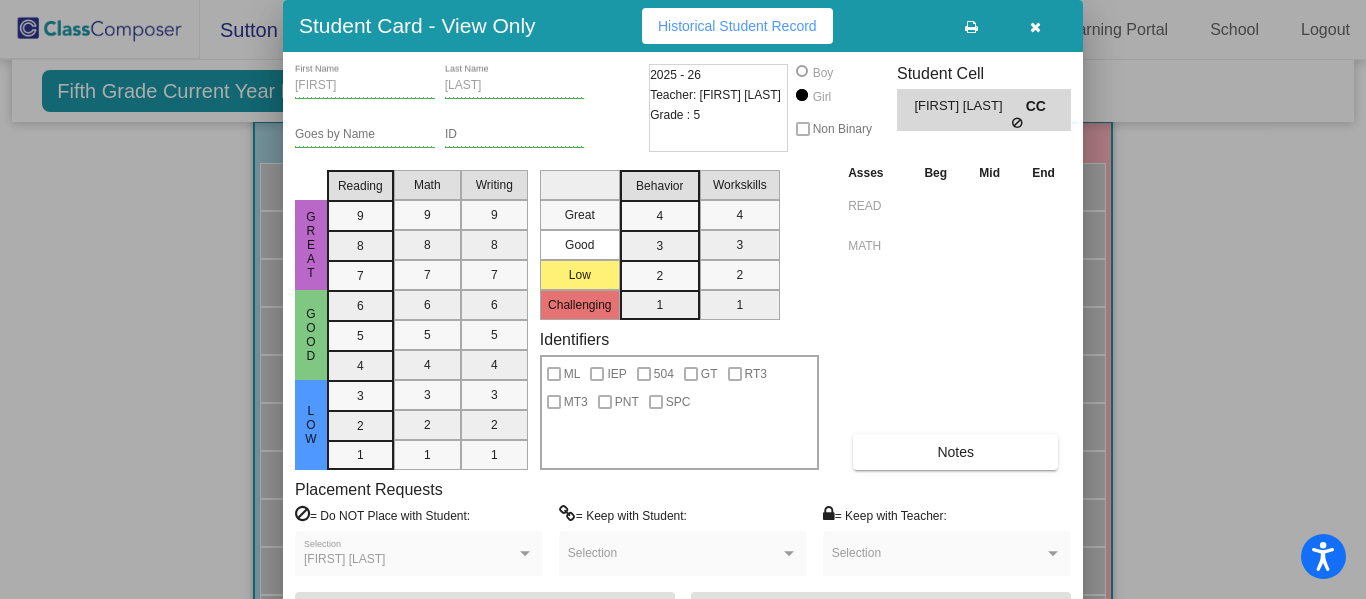 click at bounding box center (1035, 27) 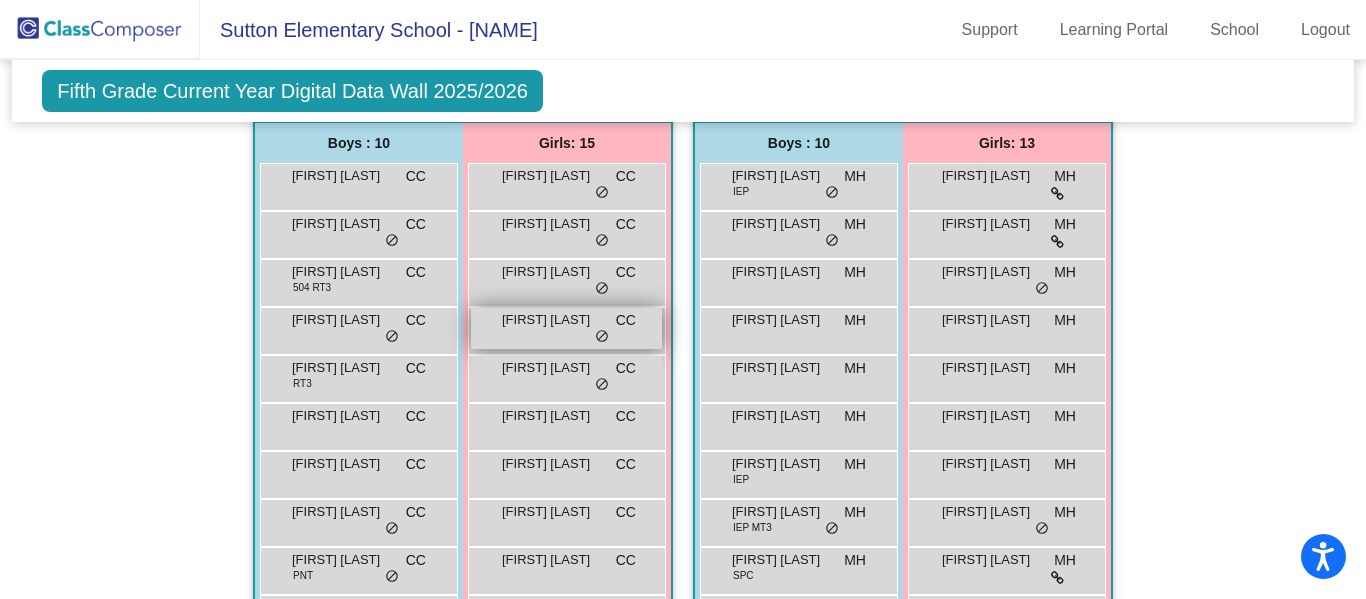 click on "[FIRST] [LAST] CC lock do_not_disturb_alt" at bounding box center (566, 328) 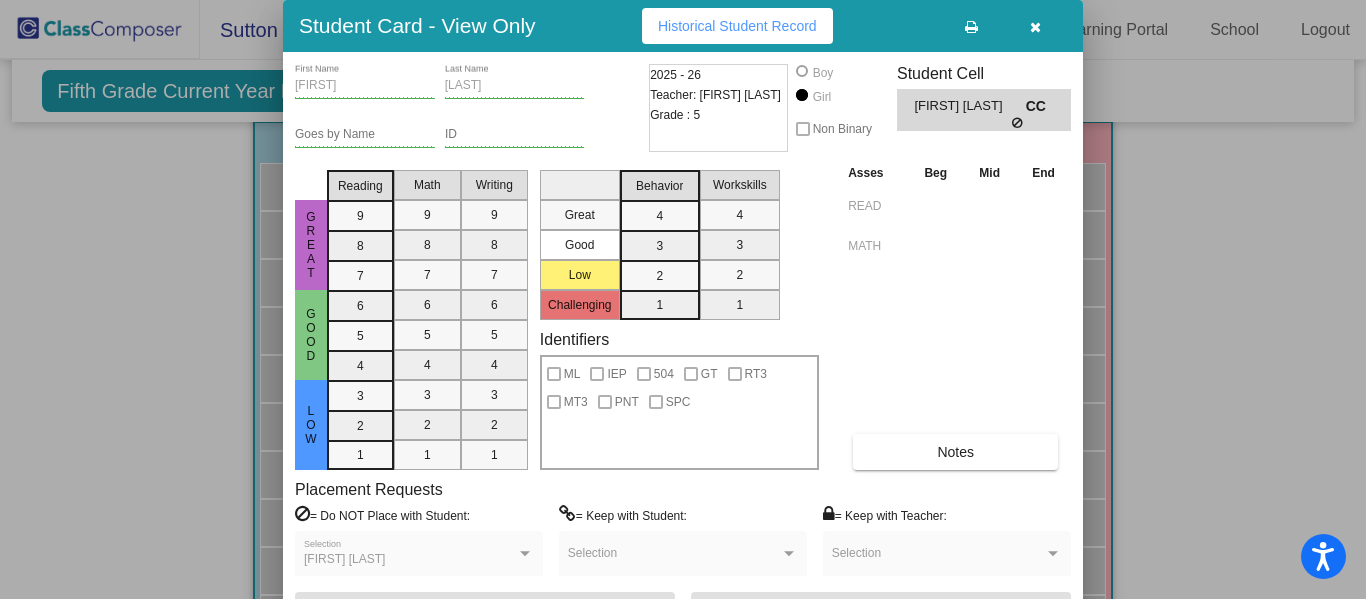 click at bounding box center (1035, 27) 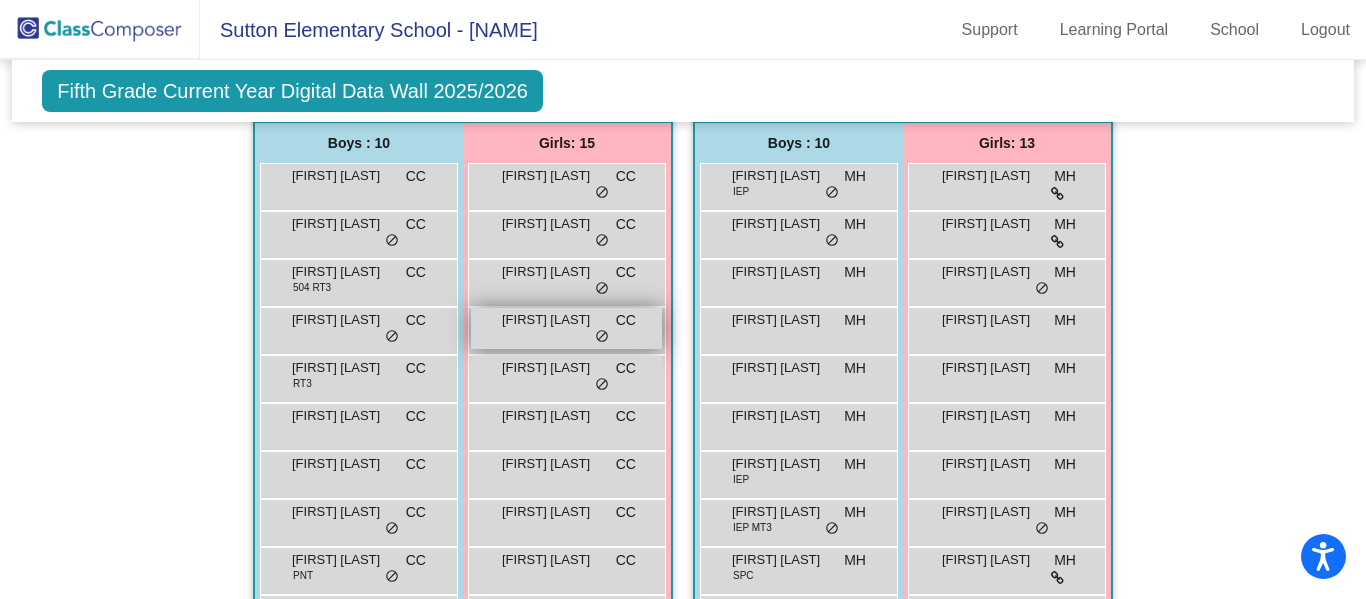 click on "[FIRST] [LAST] CC lock do_not_disturb_alt" at bounding box center (566, 328) 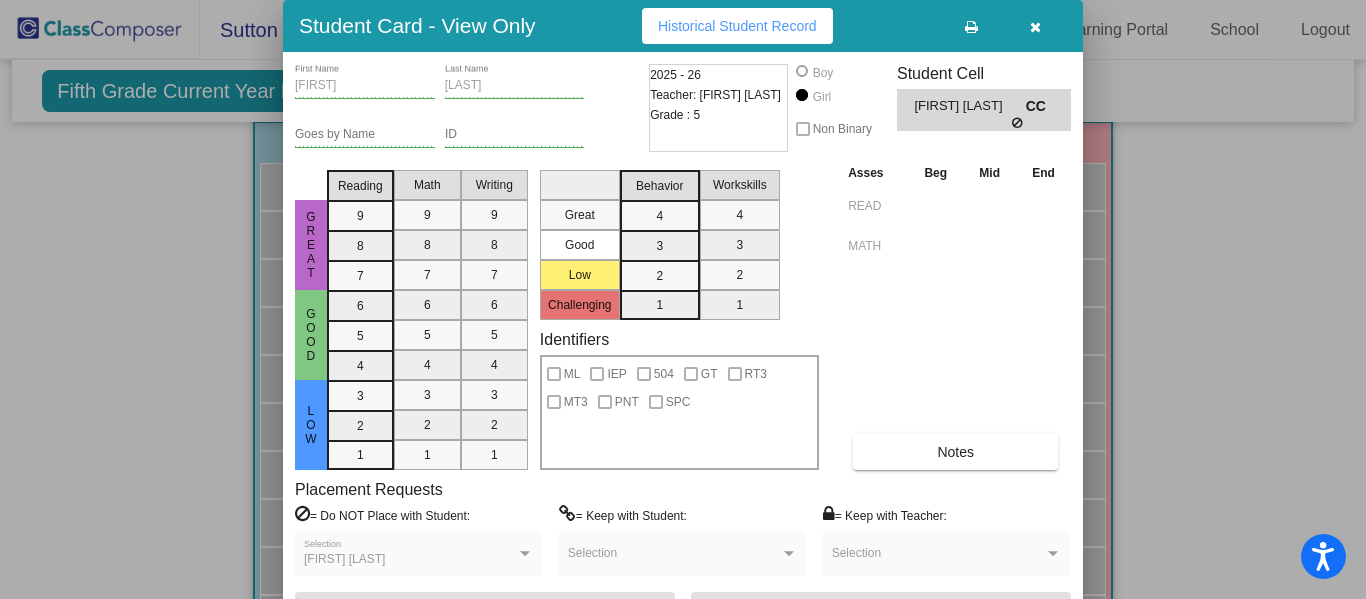 click at bounding box center (1035, 27) 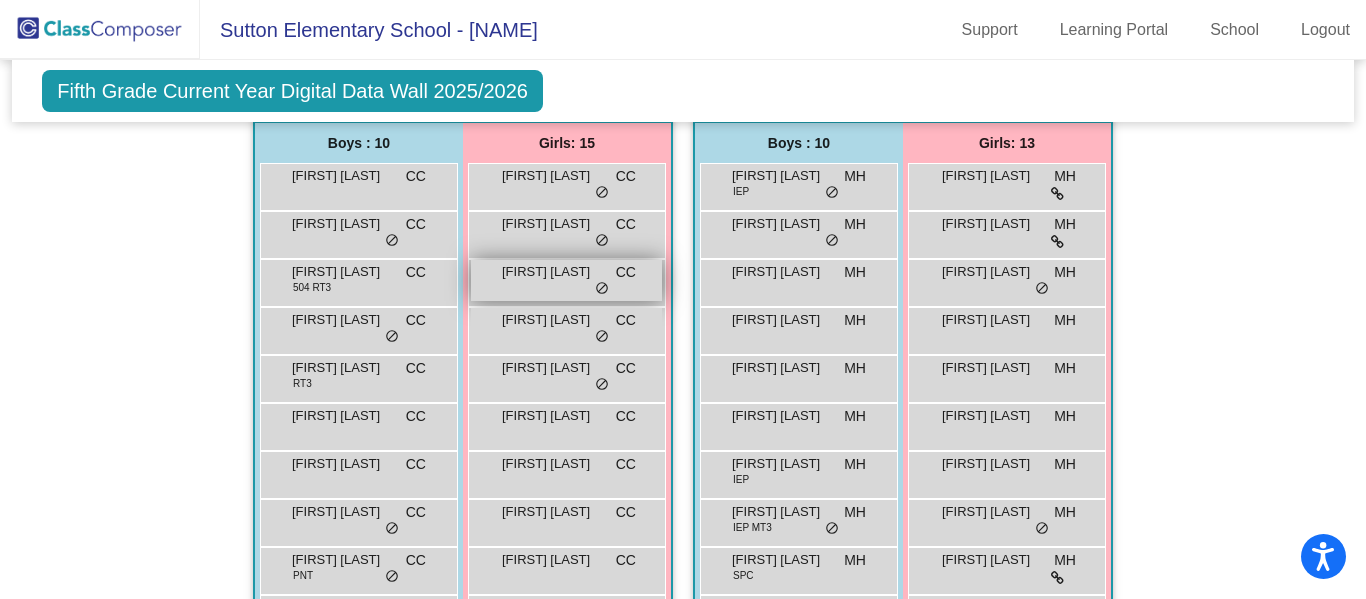 click on "[FIRST] [LAST] CC lock do_not_disturb_alt" at bounding box center [566, 280] 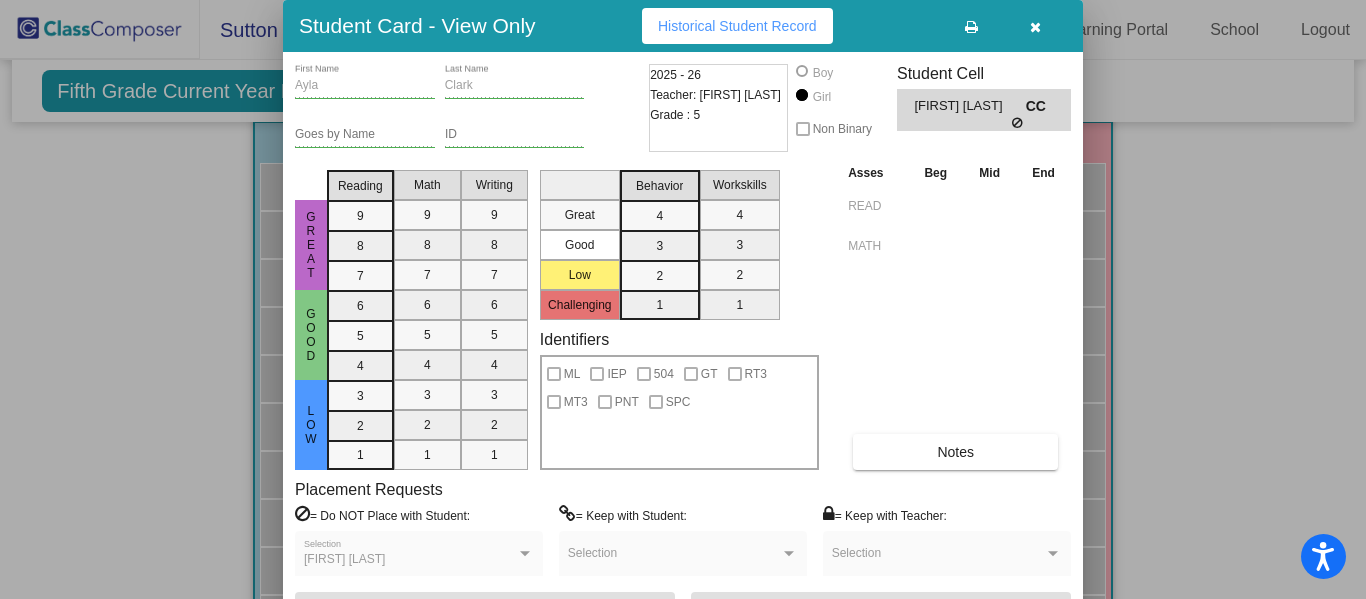 click at bounding box center (1035, 26) 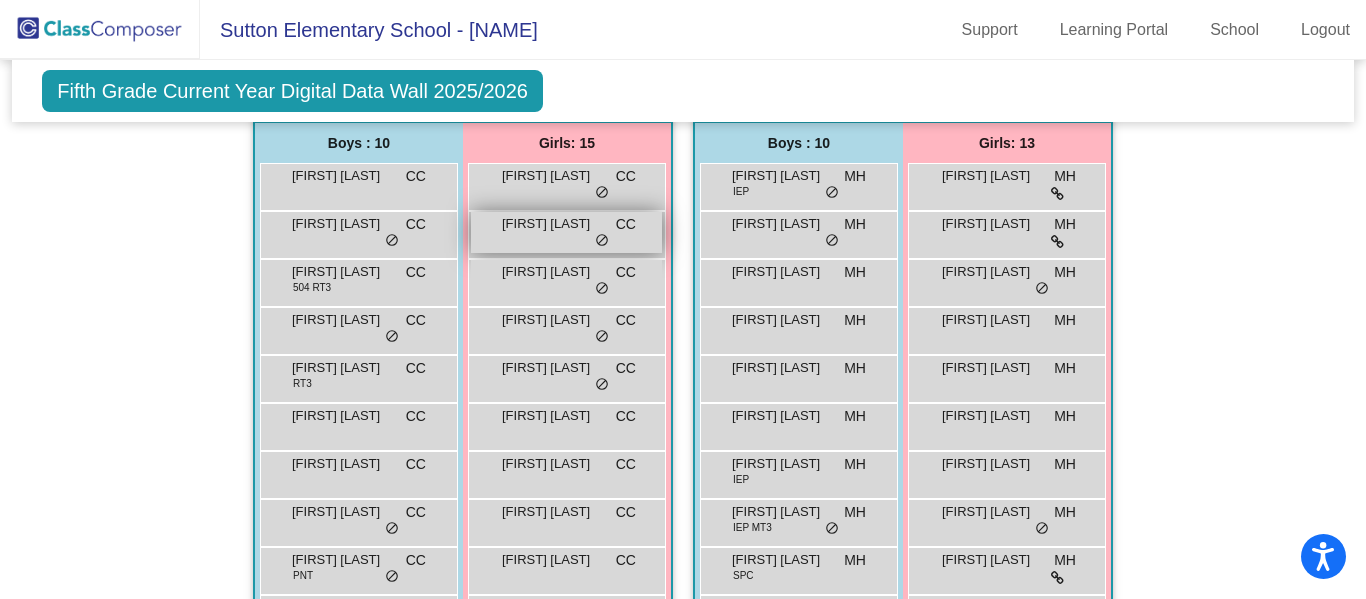 click on "[FIRST] [LAST] CC lock do_not_disturb_alt" at bounding box center [566, 232] 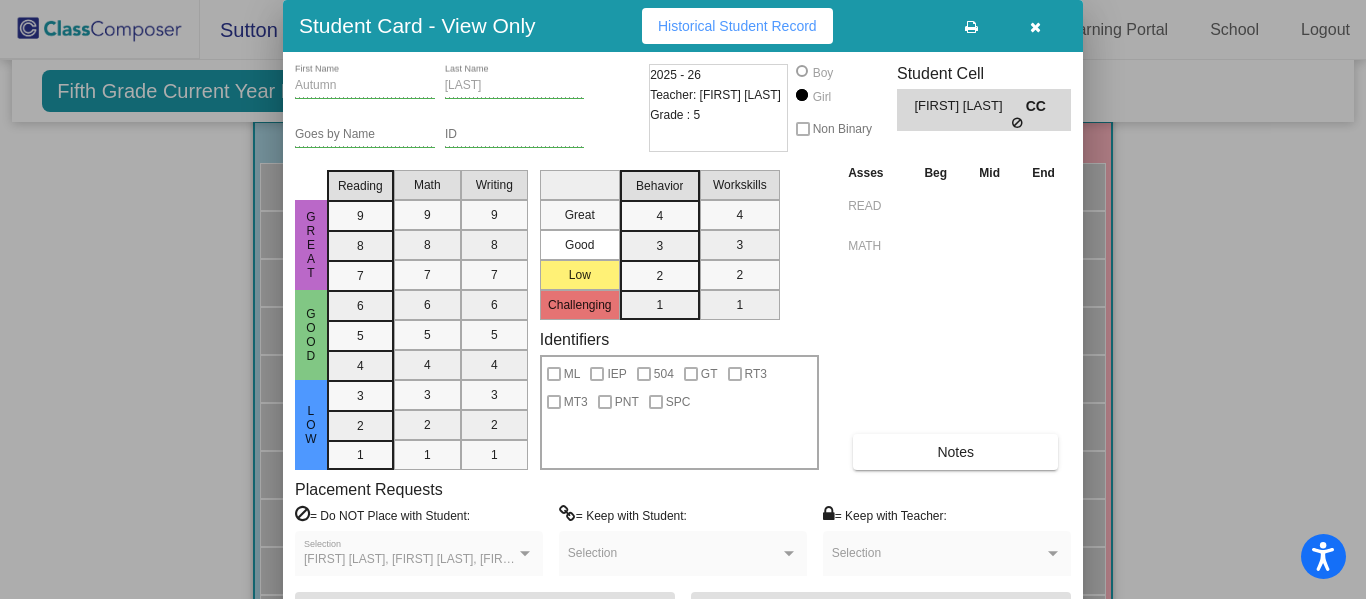 click at bounding box center [1035, 26] 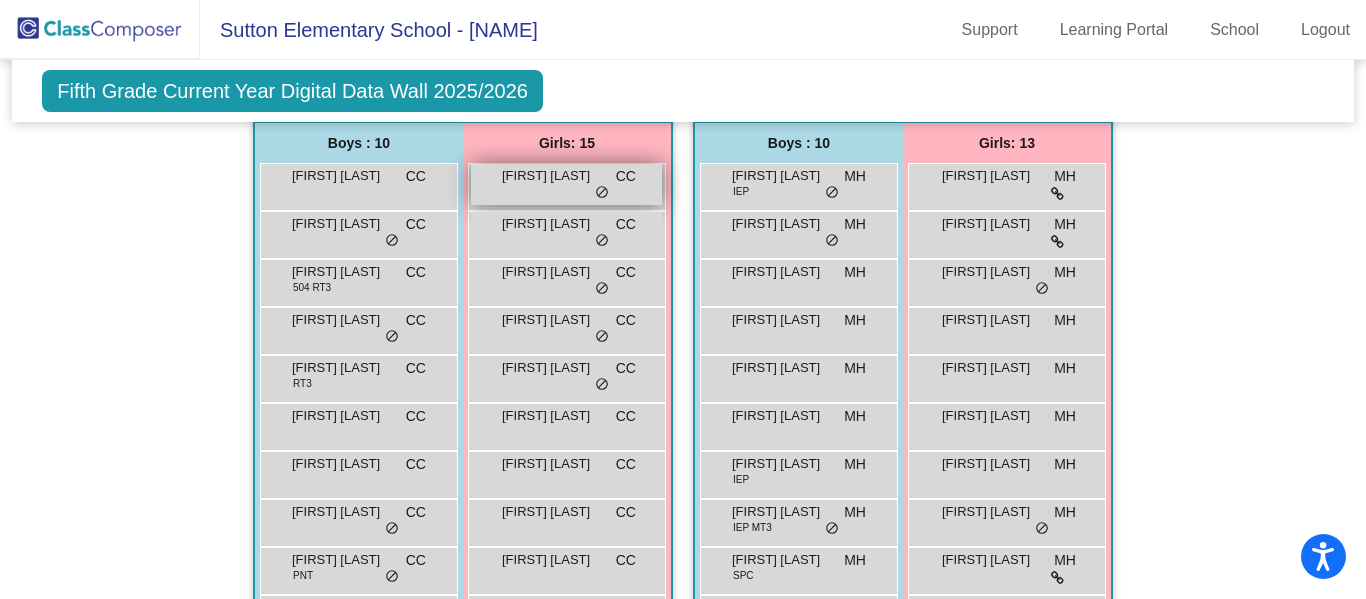 click on "[FIRST] [LAST] CC lock do_not_disturb_alt" at bounding box center (566, 184) 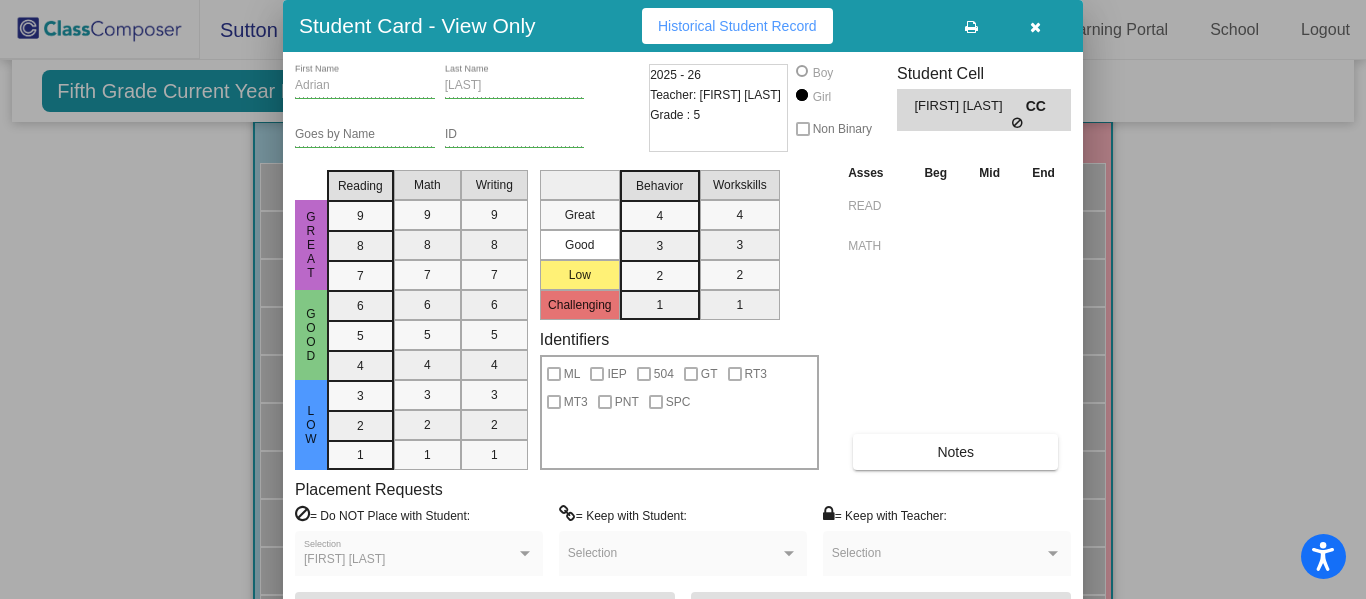 click at bounding box center (1035, 26) 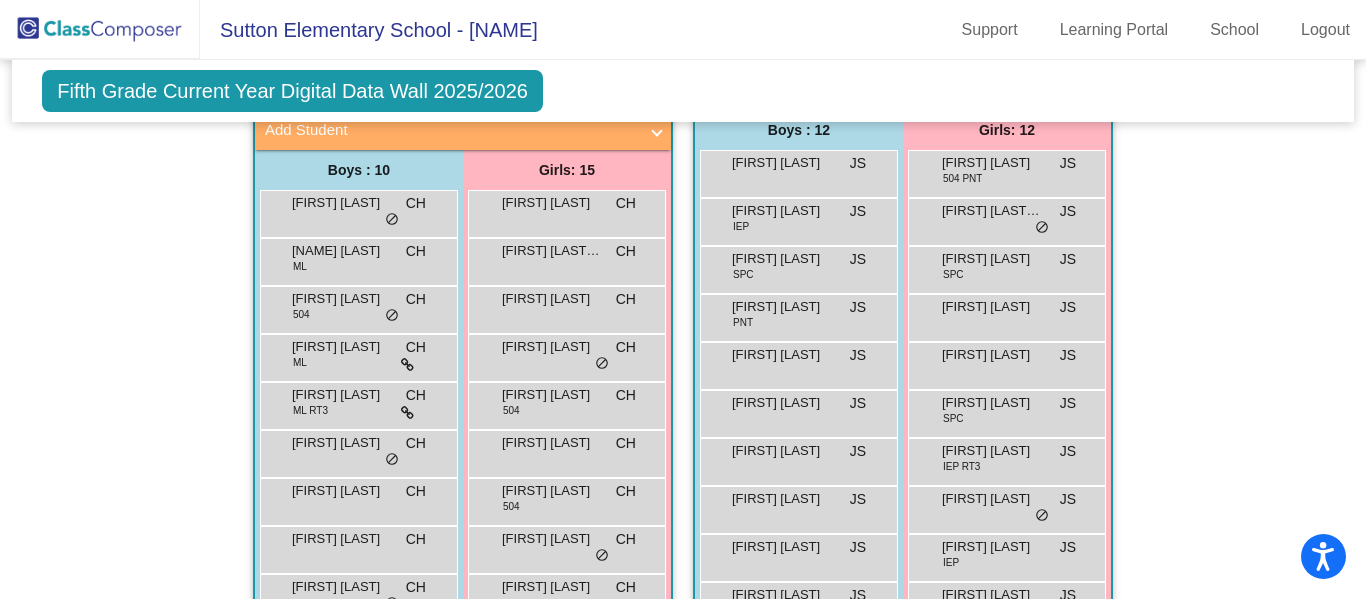 scroll, scrollTop: 364, scrollLeft: 0, axis: vertical 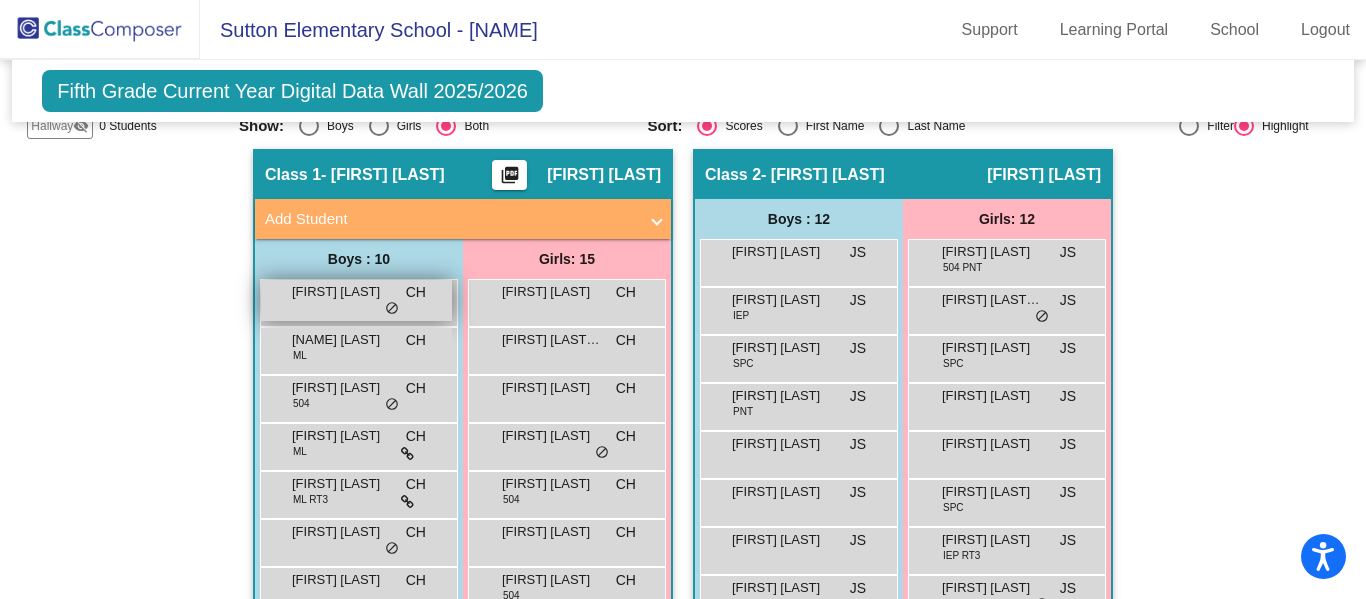 click on "[FIRST] [LAST] CH lock do_not_disturb_alt" at bounding box center (356, 300) 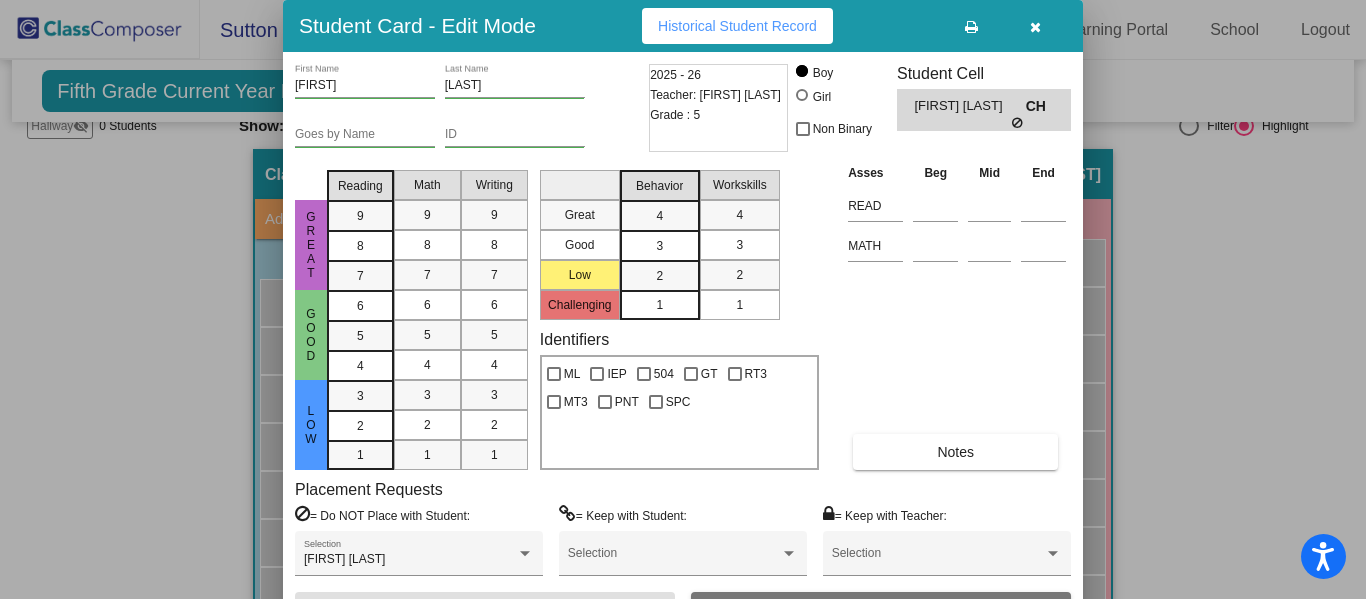 click at bounding box center (1035, 26) 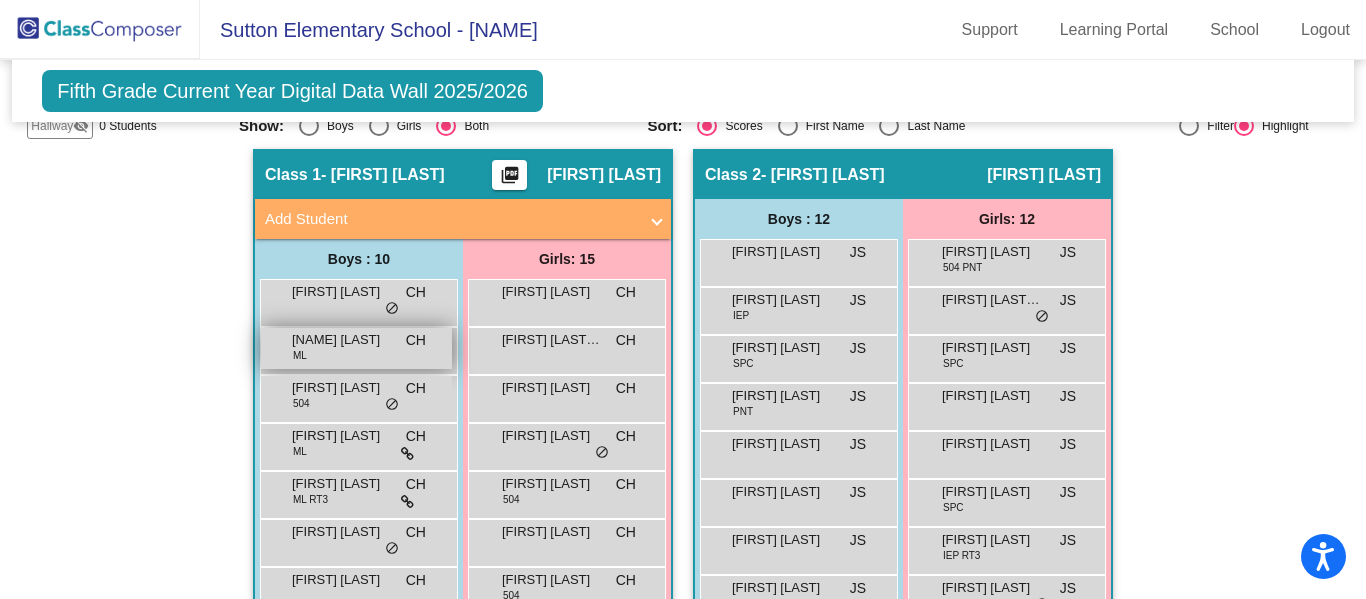 click on "[NAME] [LAST] ML CH lock do_not_disturb_alt" at bounding box center (356, 348) 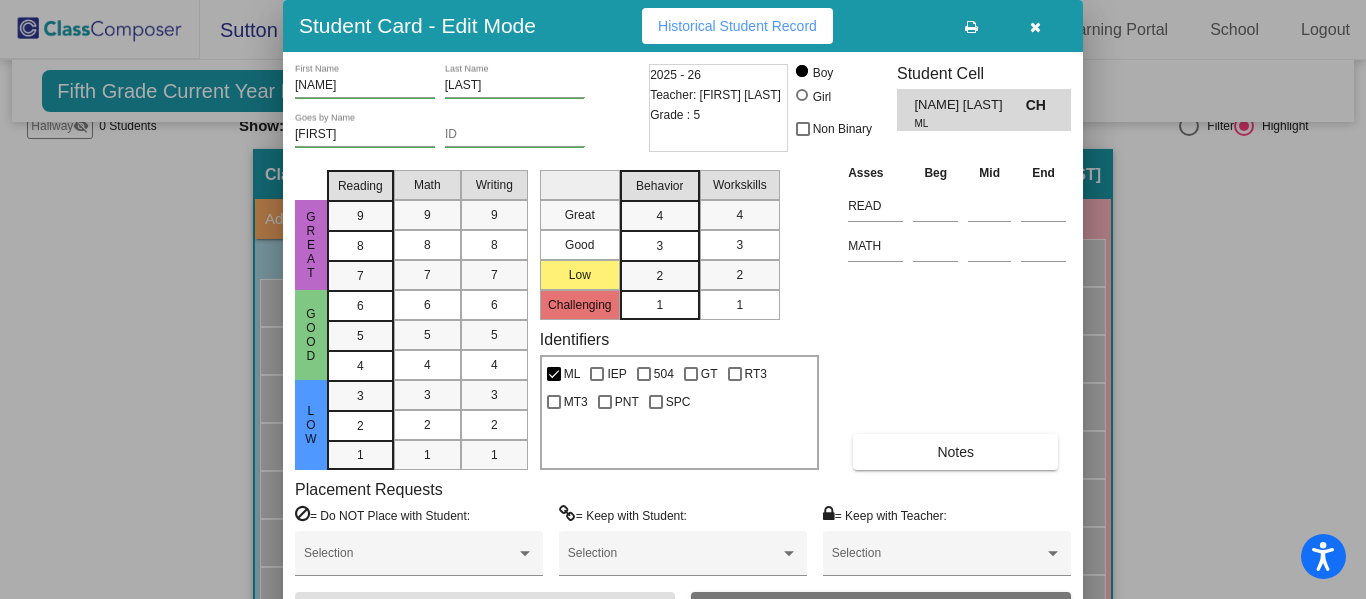 click at bounding box center [1035, 27] 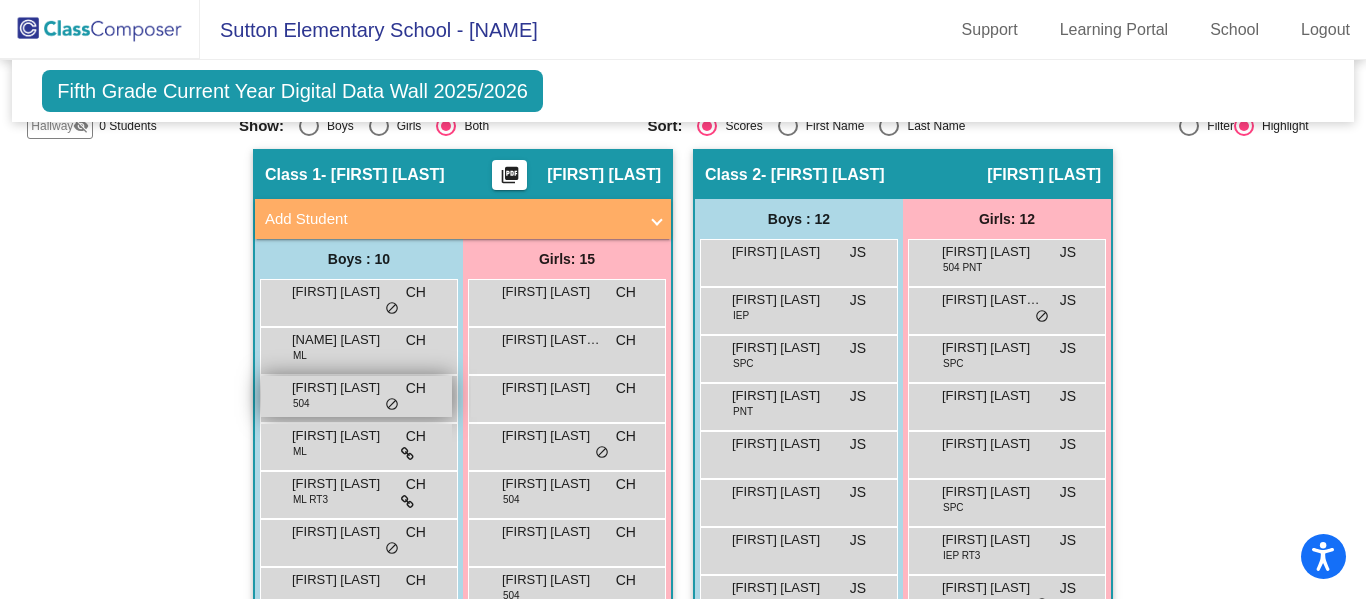 click on "[FIRST] [LAST] 504 CH lock do_not_disturb_alt" at bounding box center (356, 396) 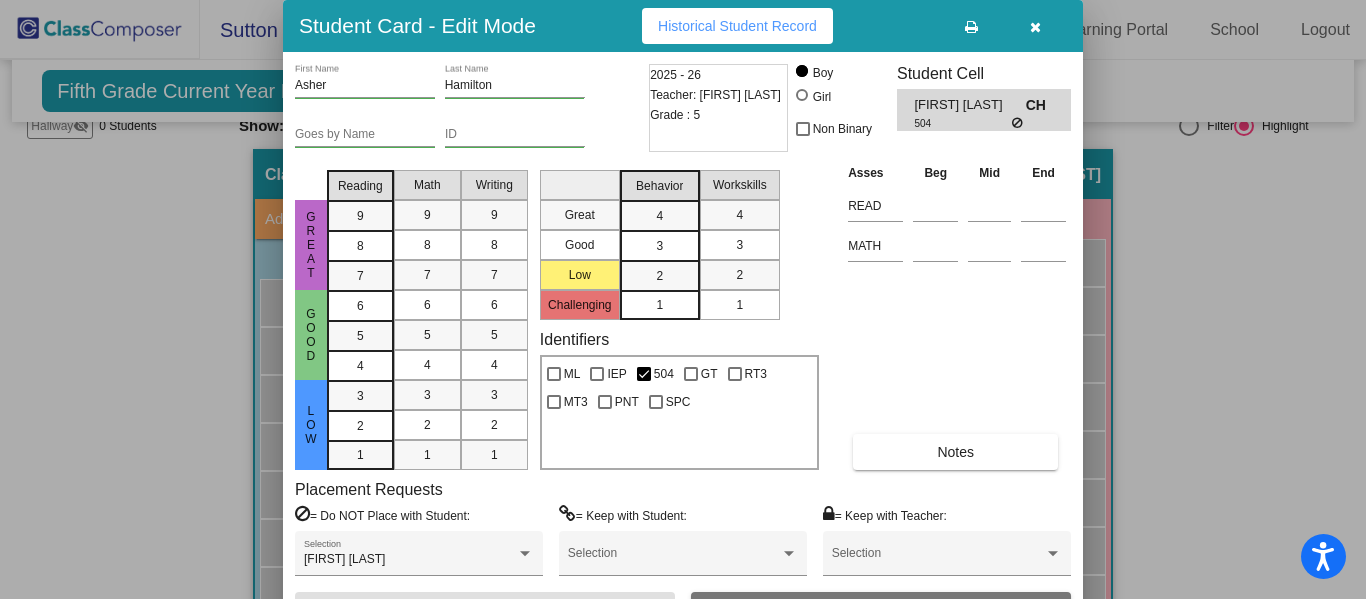 click at bounding box center (1035, 27) 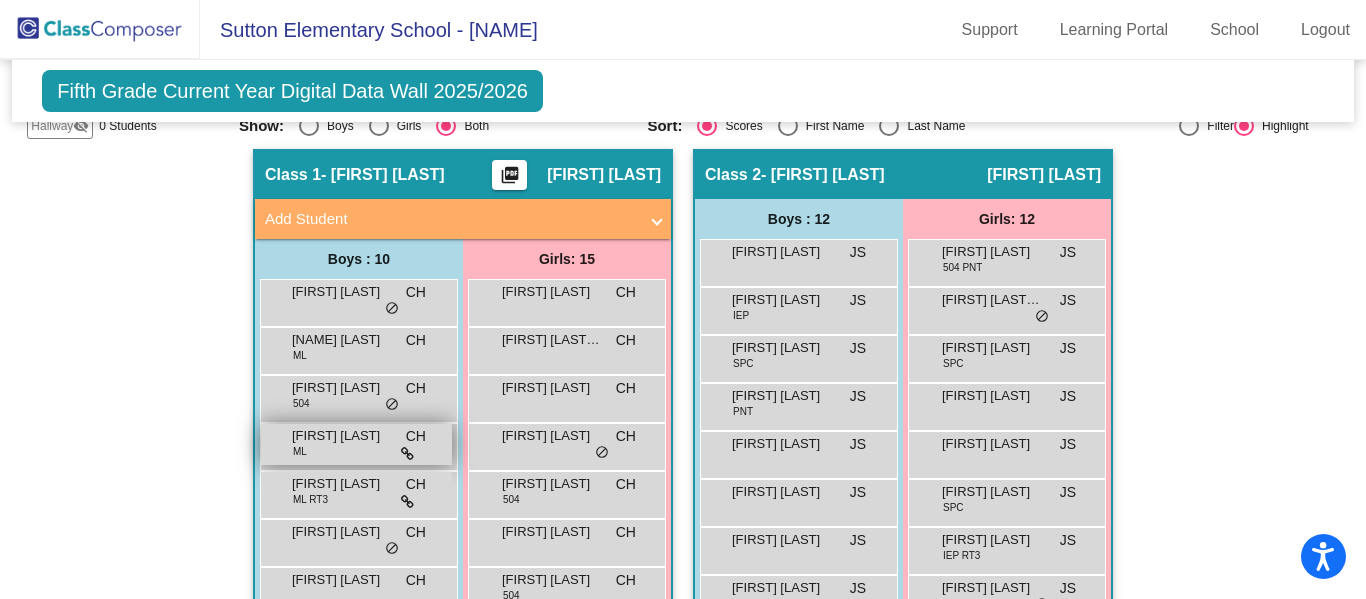click on "[FIRST] [LAST]" at bounding box center [342, 436] 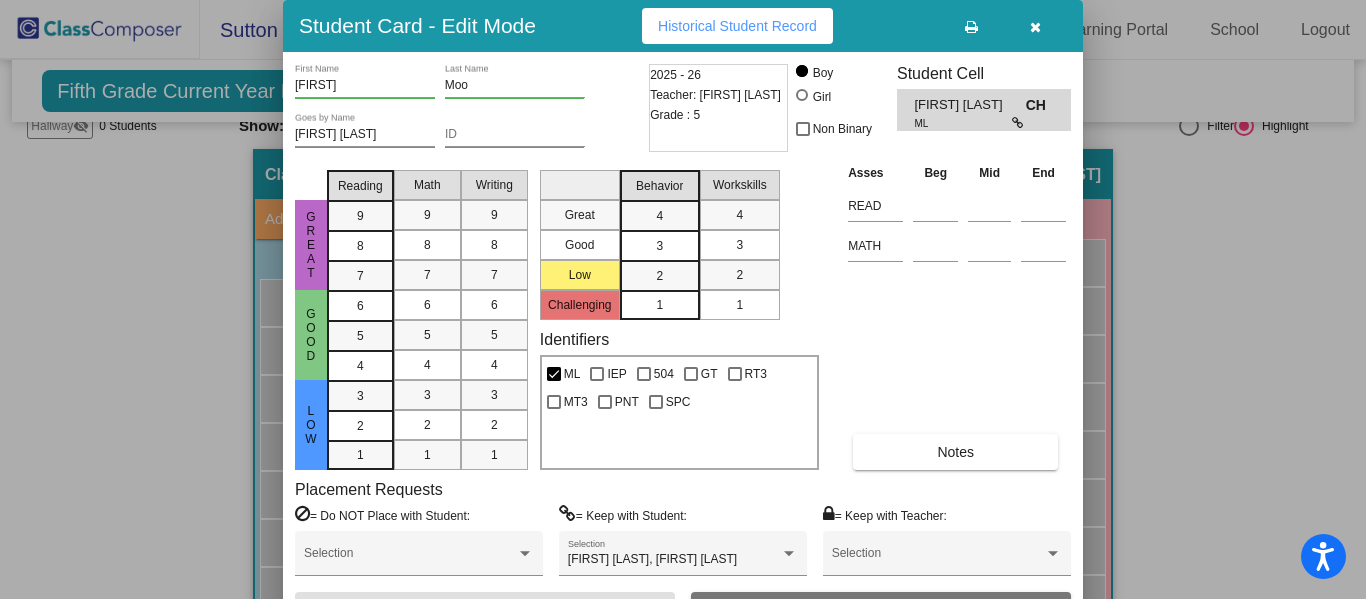 click at bounding box center (1035, 26) 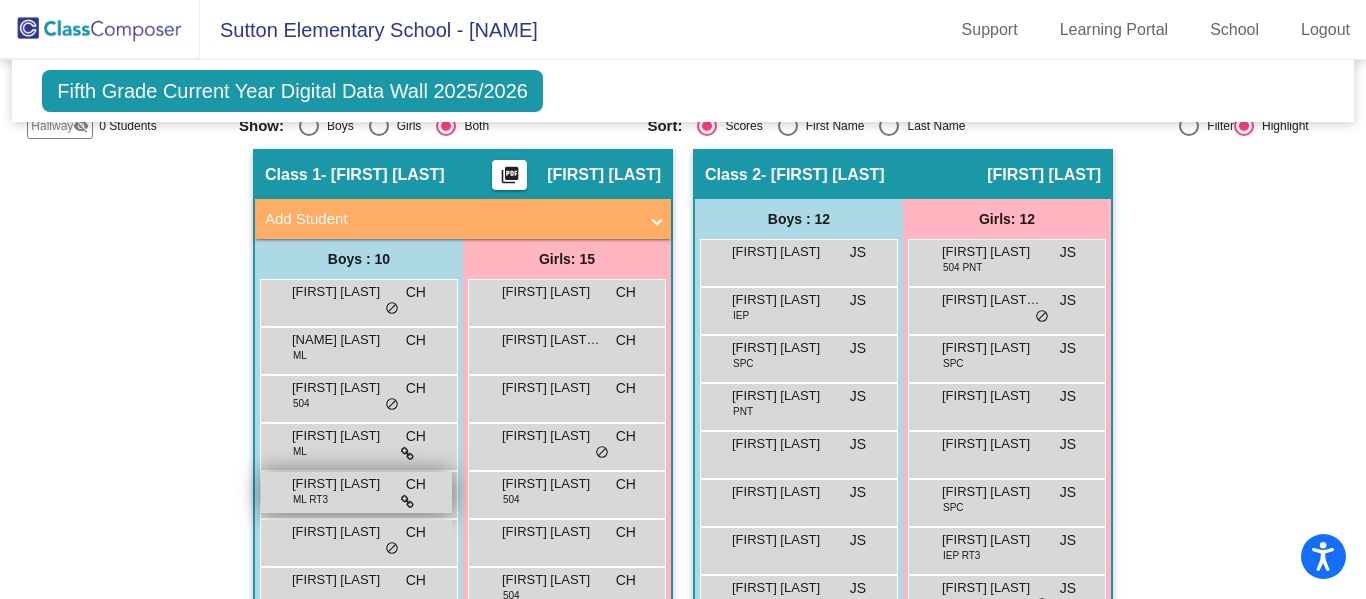 click on "[NAME] ML RT3 CH lock do_not_disturb_alt" at bounding box center (356, 492) 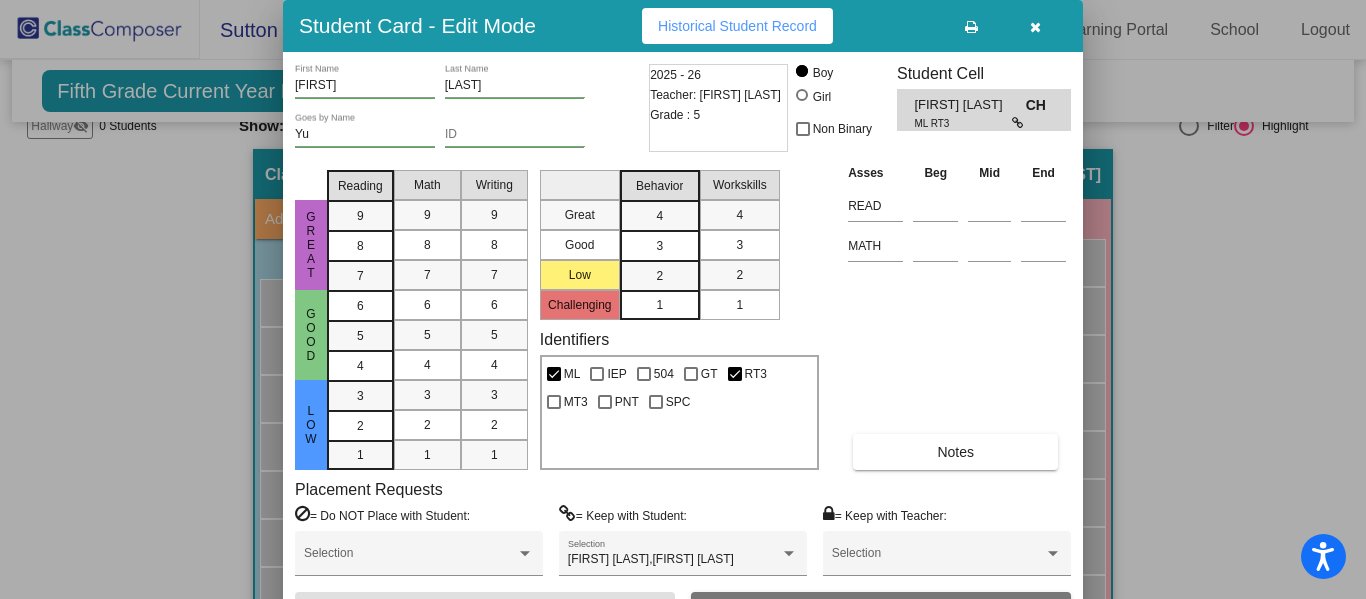 click at bounding box center (1035, 27) 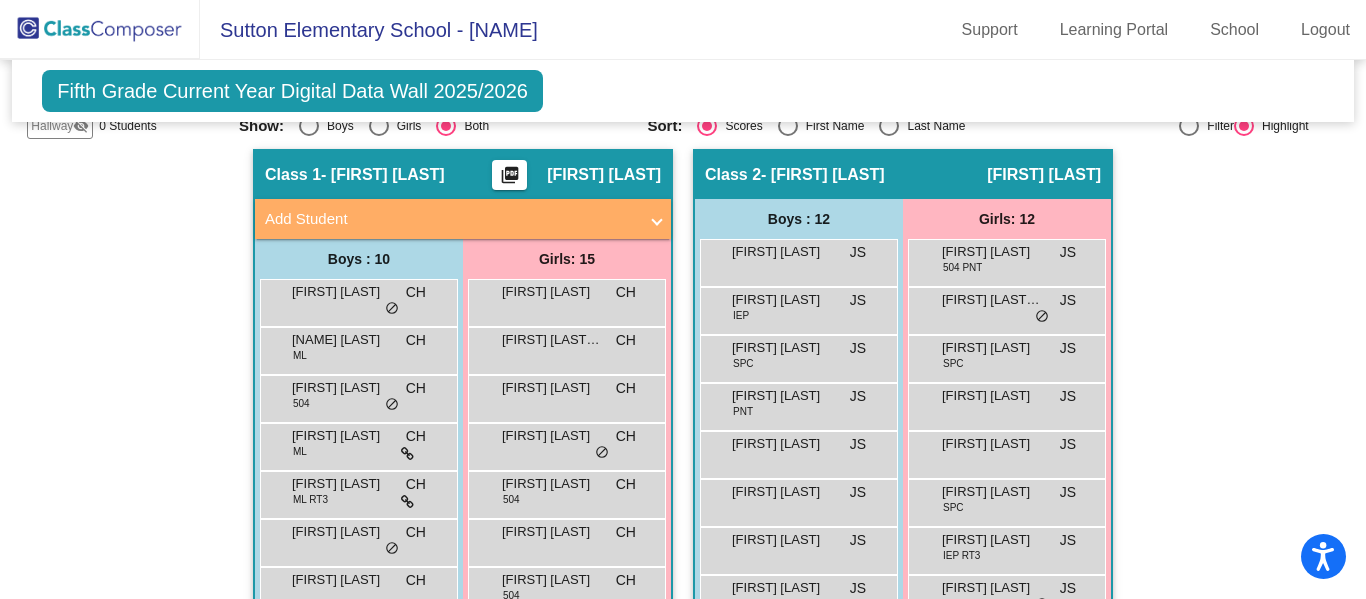 click on "[FIRST] [LAST] CH lock do_not_disturb_alt" at bounding box center [359, 543] 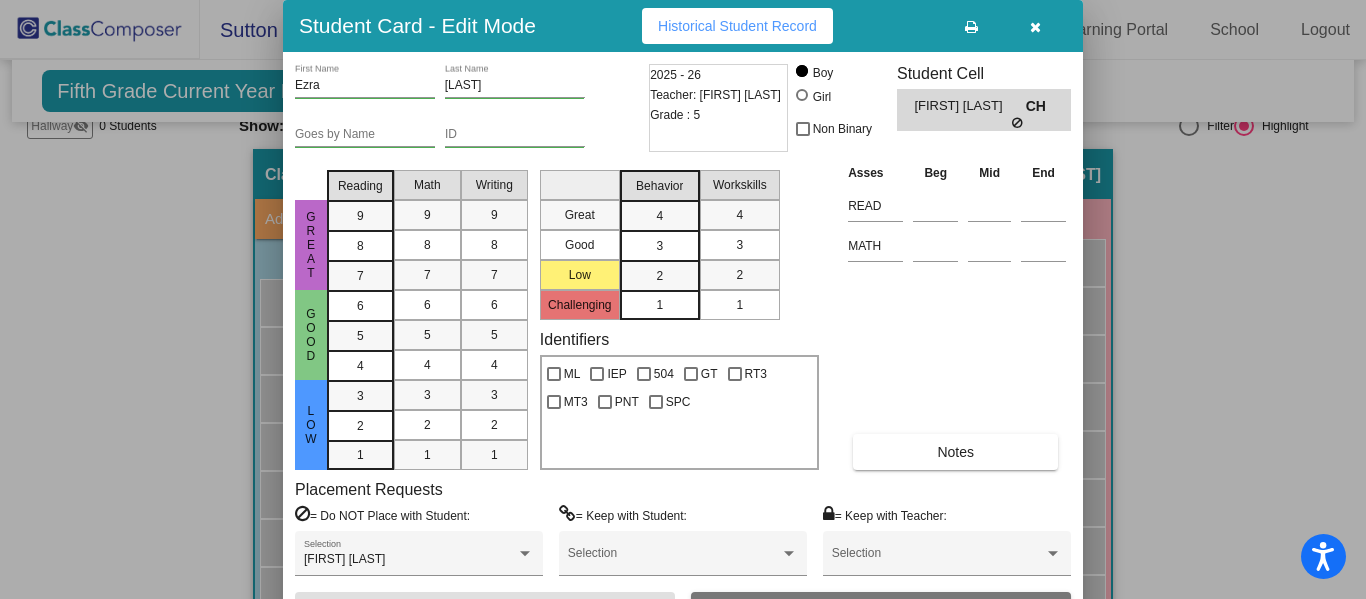 click at bounding box center [1035, 26] 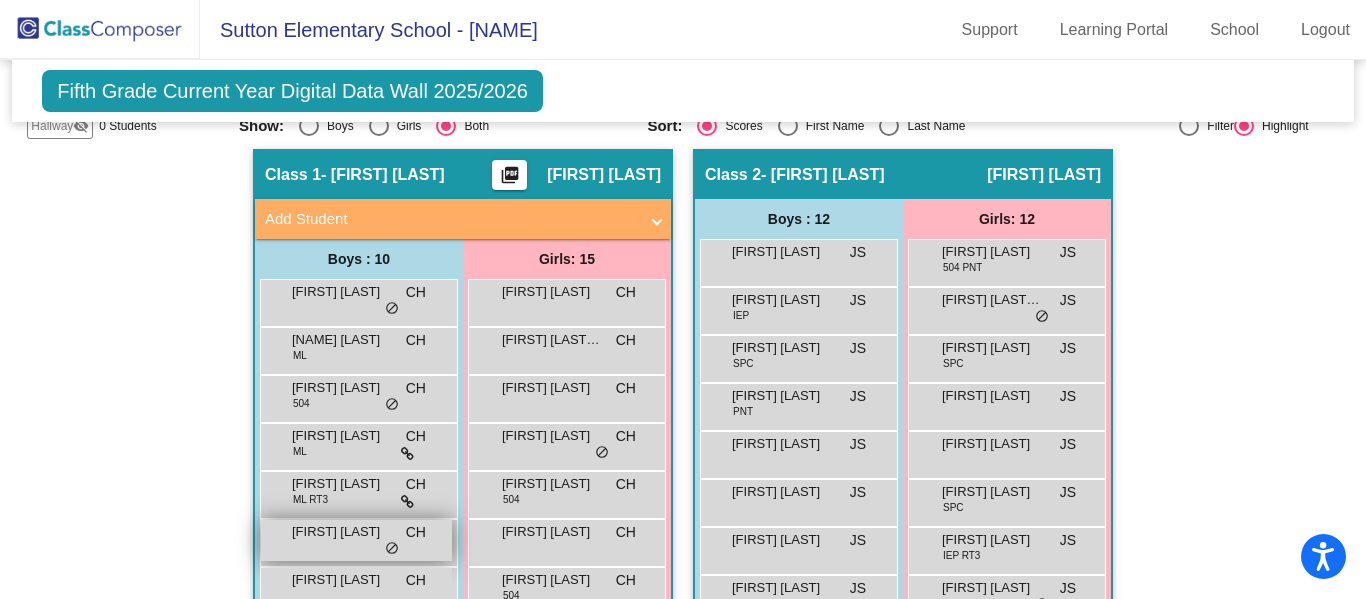 click on "[FIRST] [LAST]" at bounding box center (342, 532) 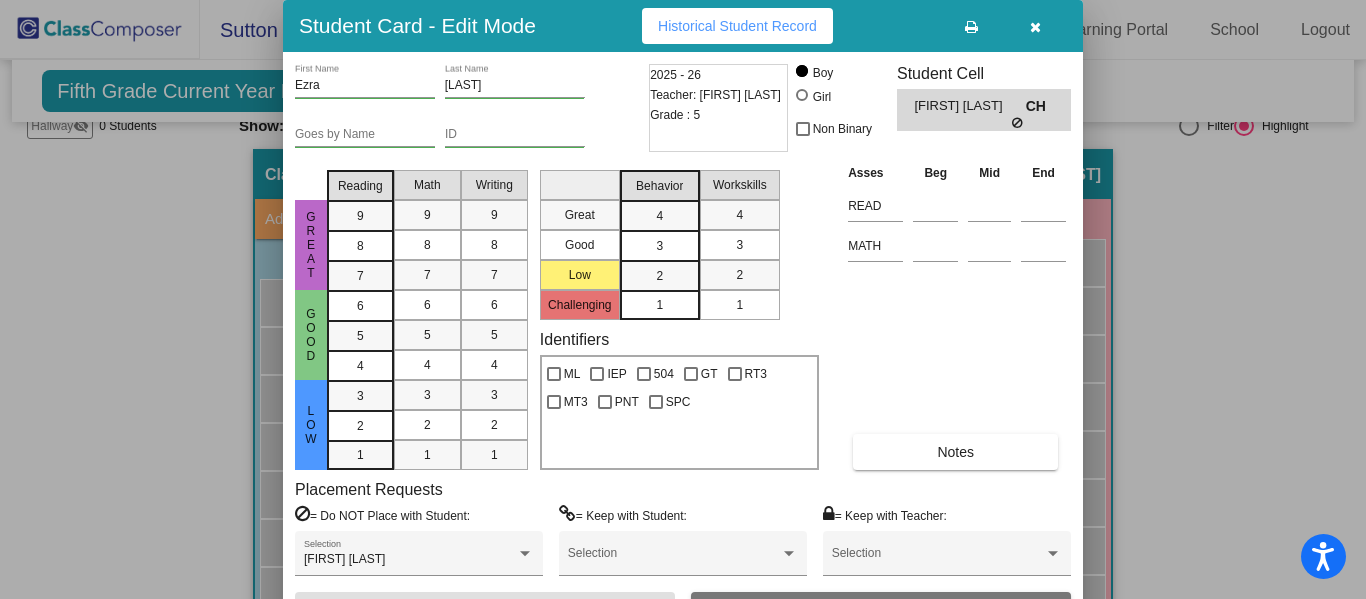click at bounding box center (1035, 26) 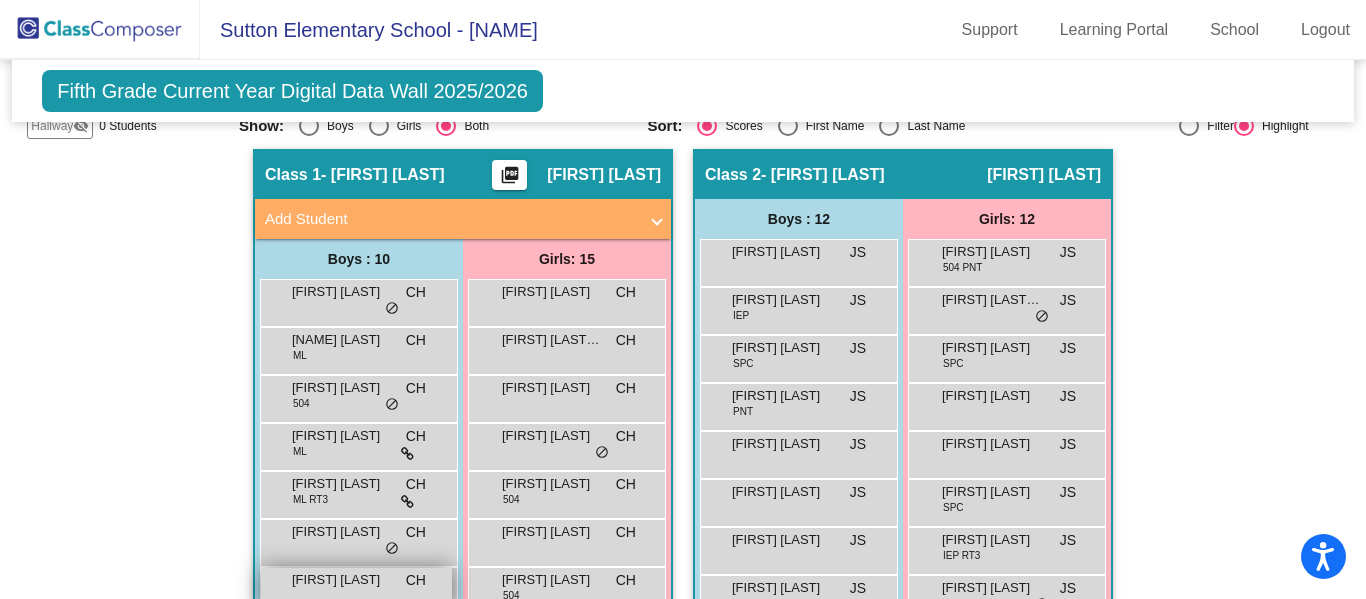 click on "[FIRST] [LAST] CH lock do_not_disturb_alt" at bounding box center (356, 588) 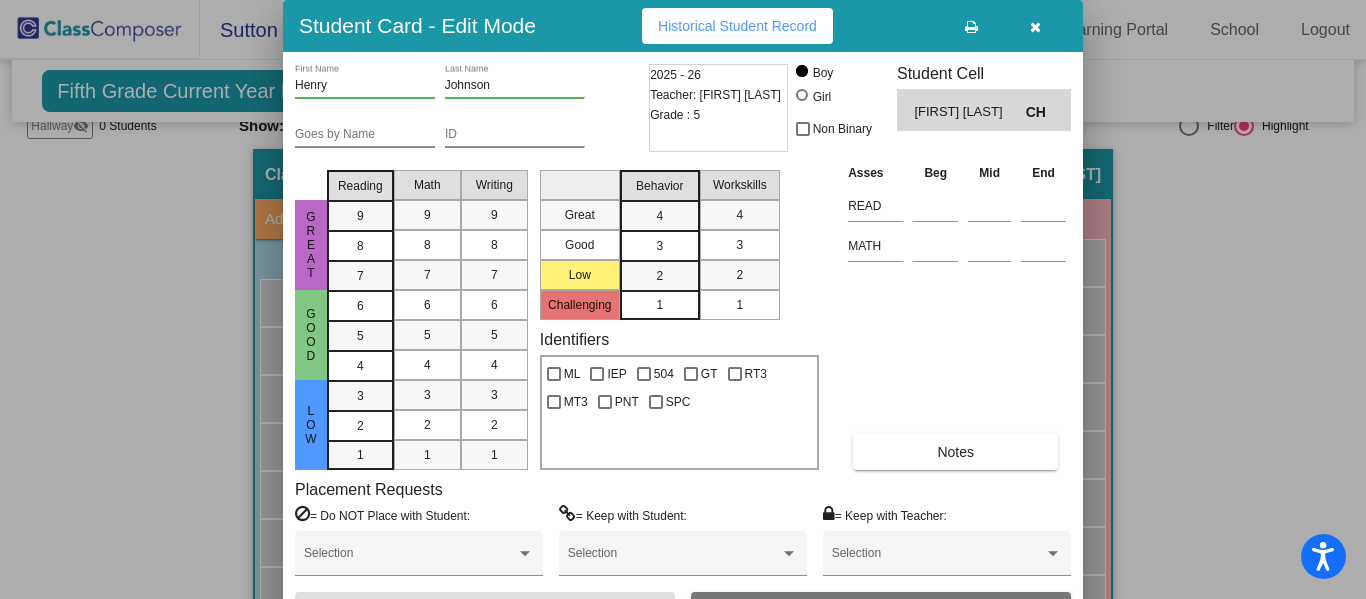 click at bounding box center (1035, 26) 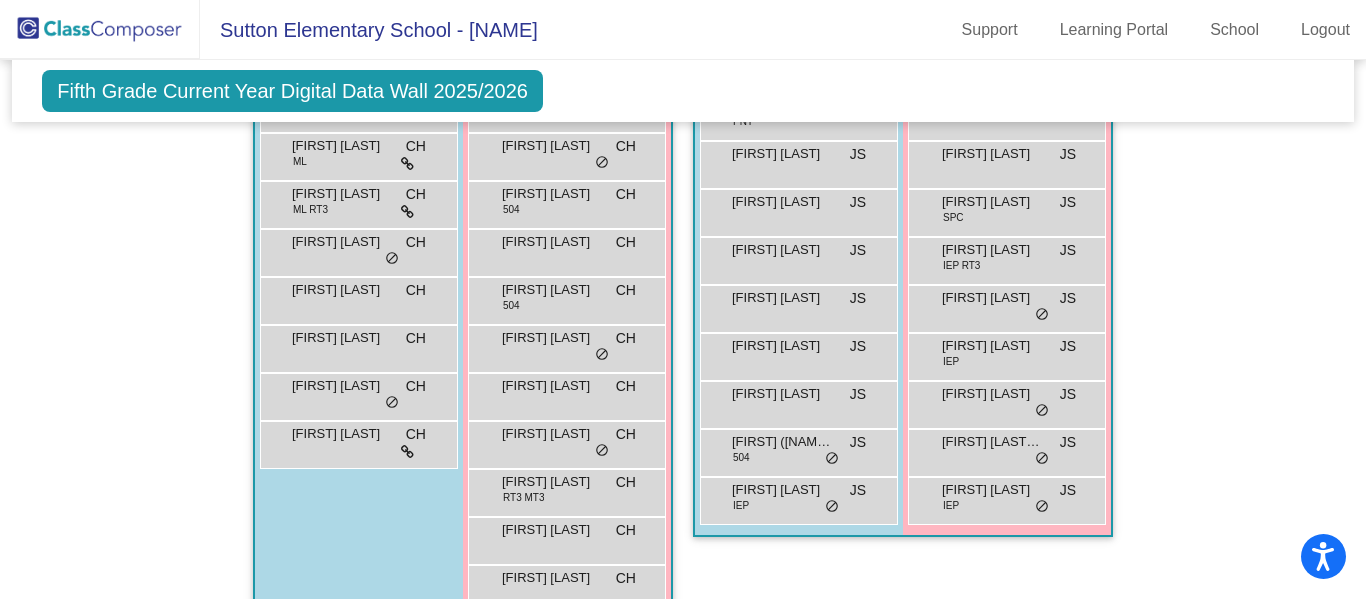 scroll, scrollTop: 657, scrollLeft: 0, axis: vertical 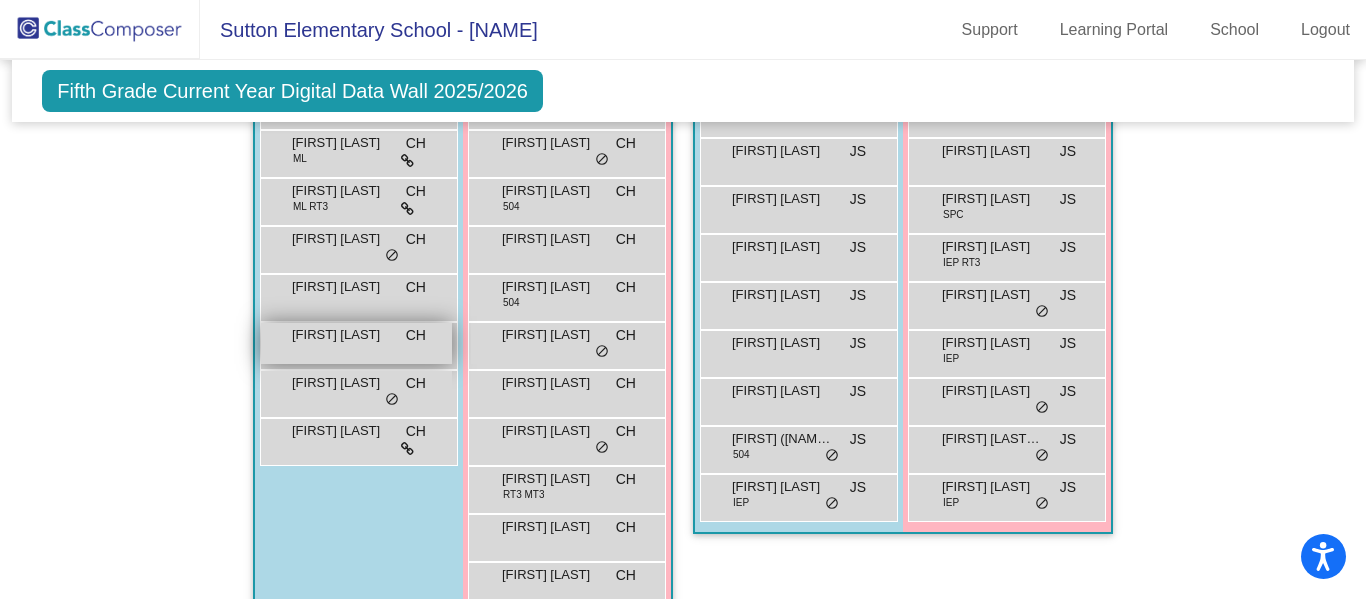 click on "[FIRST] [LAST] CH lock do_not_disturb_alt" at bounding box center [356, 343] 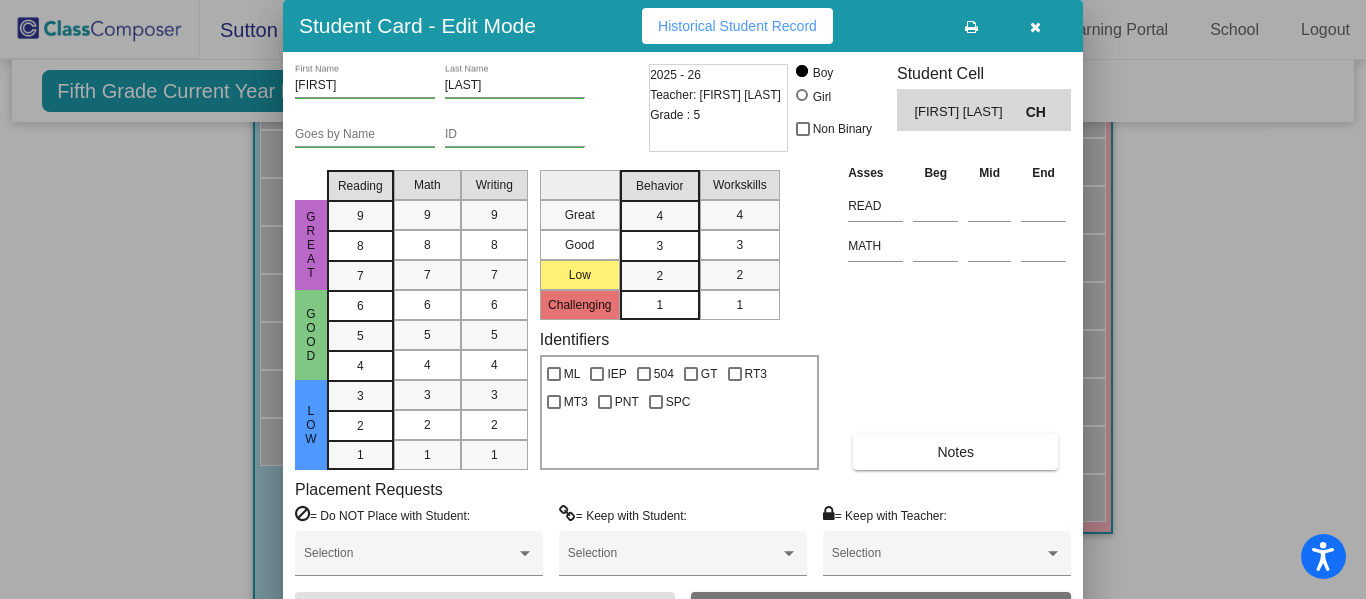 click at bounding box center [1035, 27] 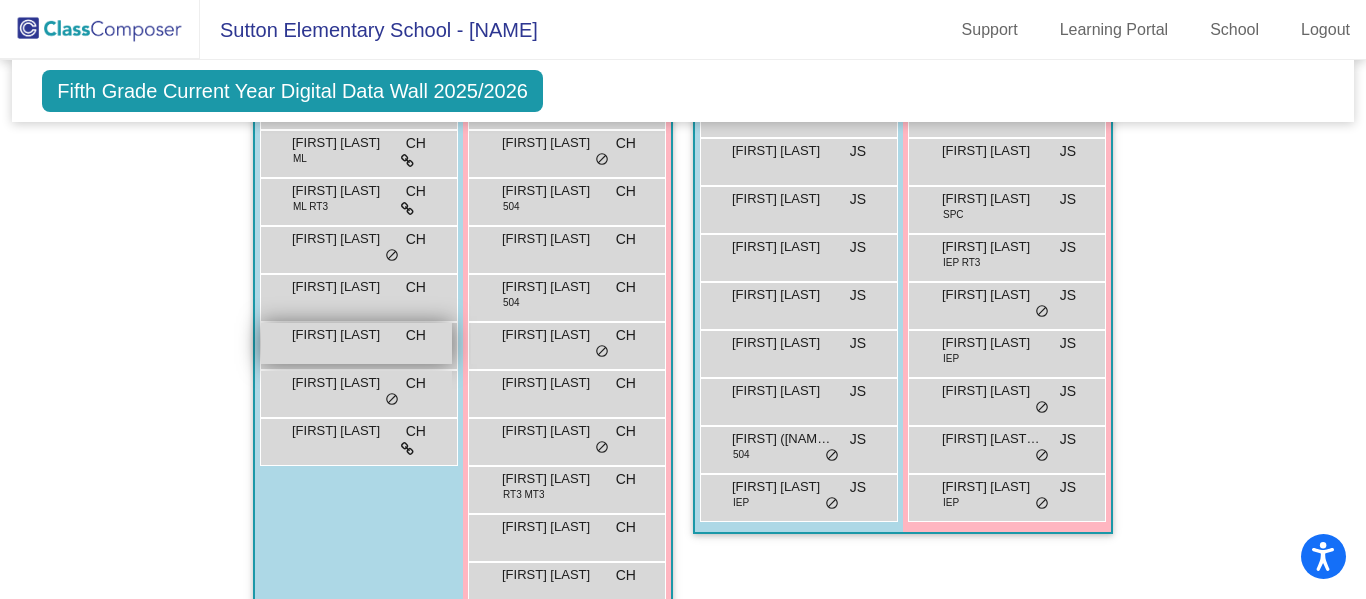 click on "[FIRST] [LAST] CH lock do_not_disturb_alt" at bounding box center [356, 343] 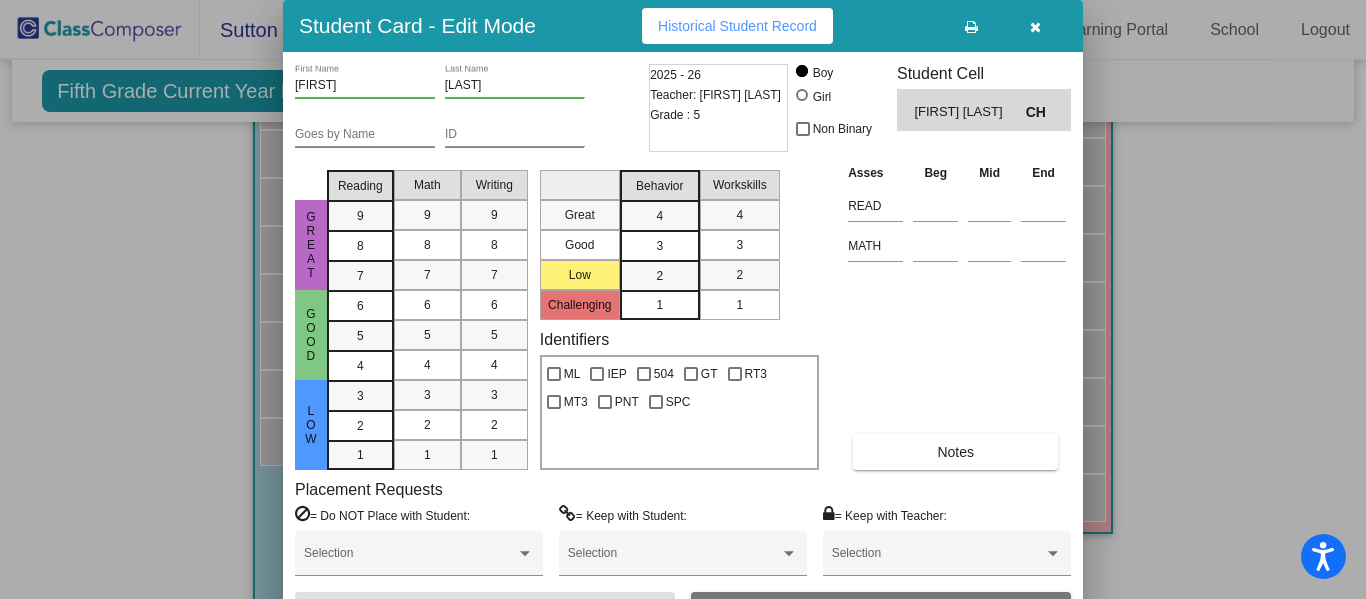 click at bounding box center (1035, 26) 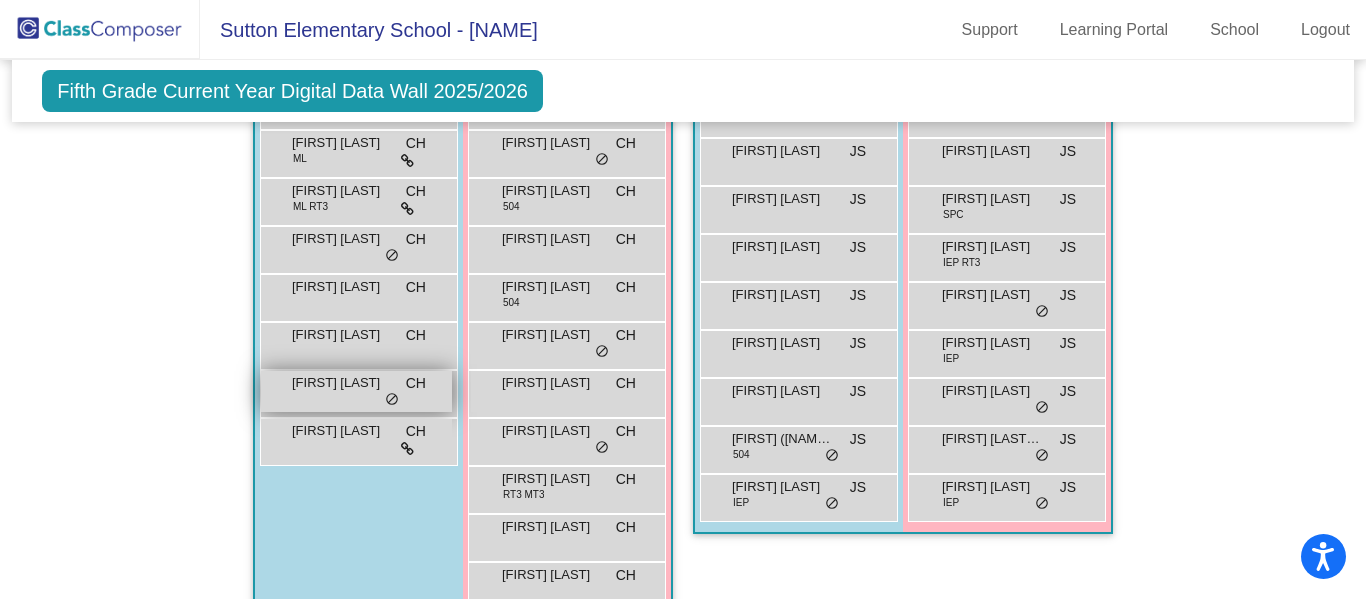 click on "[FIRST] [LAST] CH lock do_not_disturb_alt" at bounding box center [356, 391] 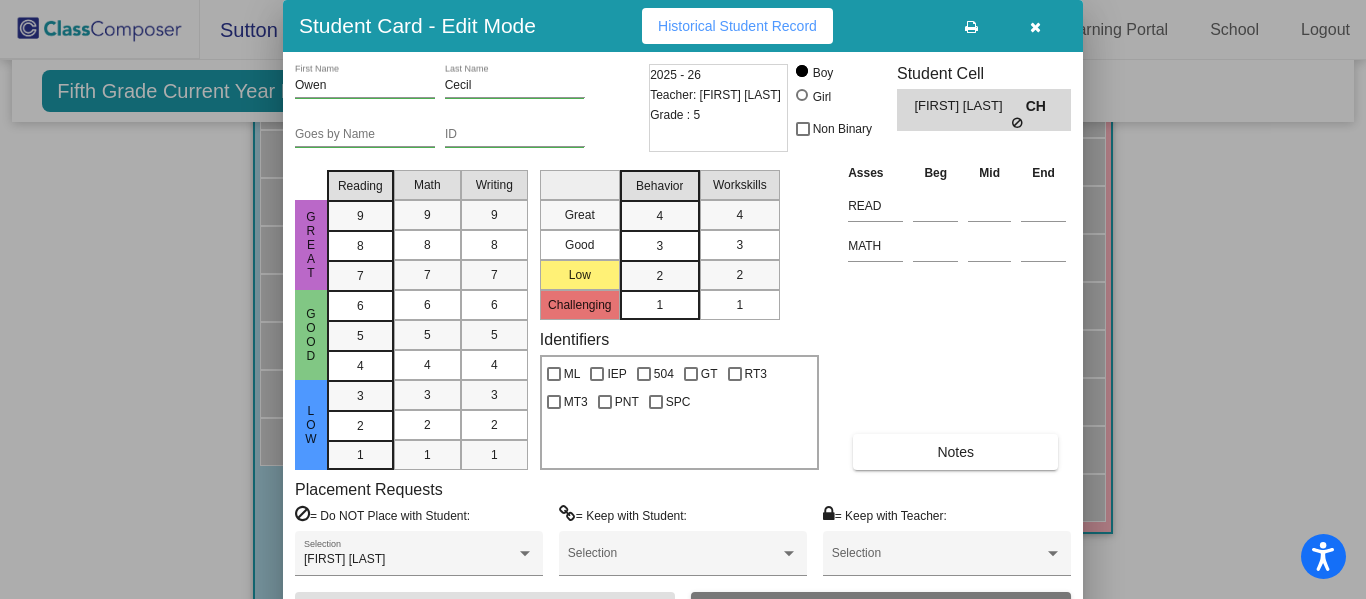 click at bounding box center (1035, 26) 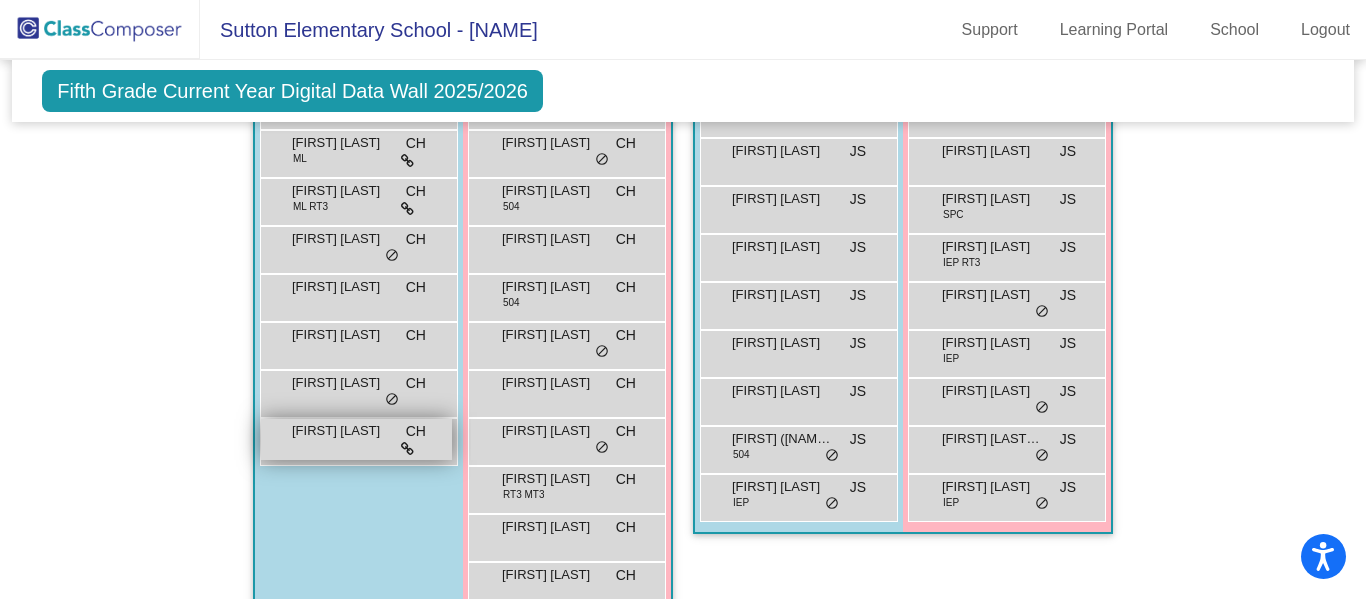 click on "[FIRST] [LAST]" at bounding box center (342, 431) 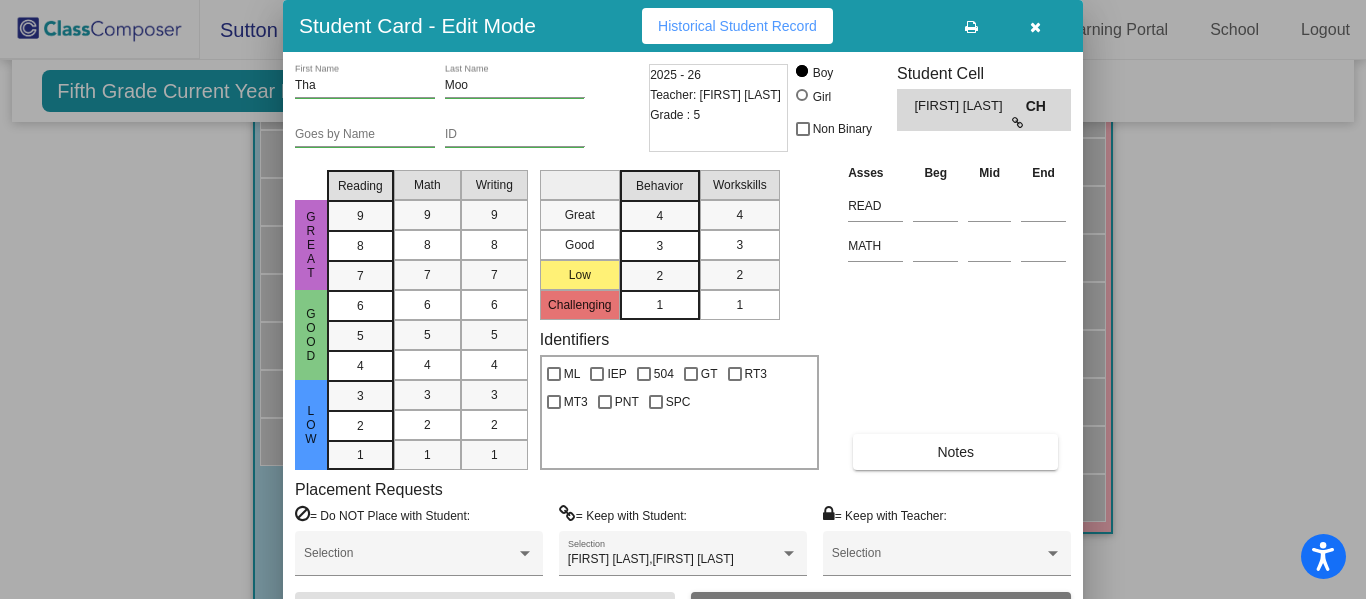 click at bounding box center [1035, 26] 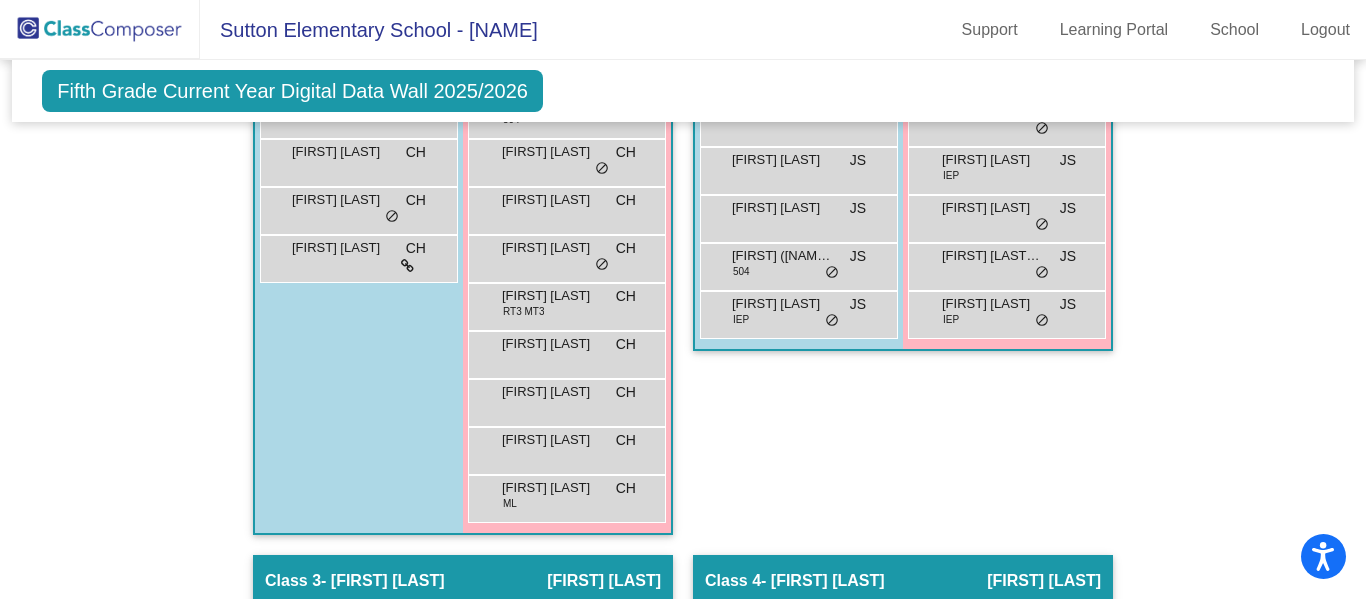 scroll, scrollTop: 844, scrollLeft: 0, axis: vertical 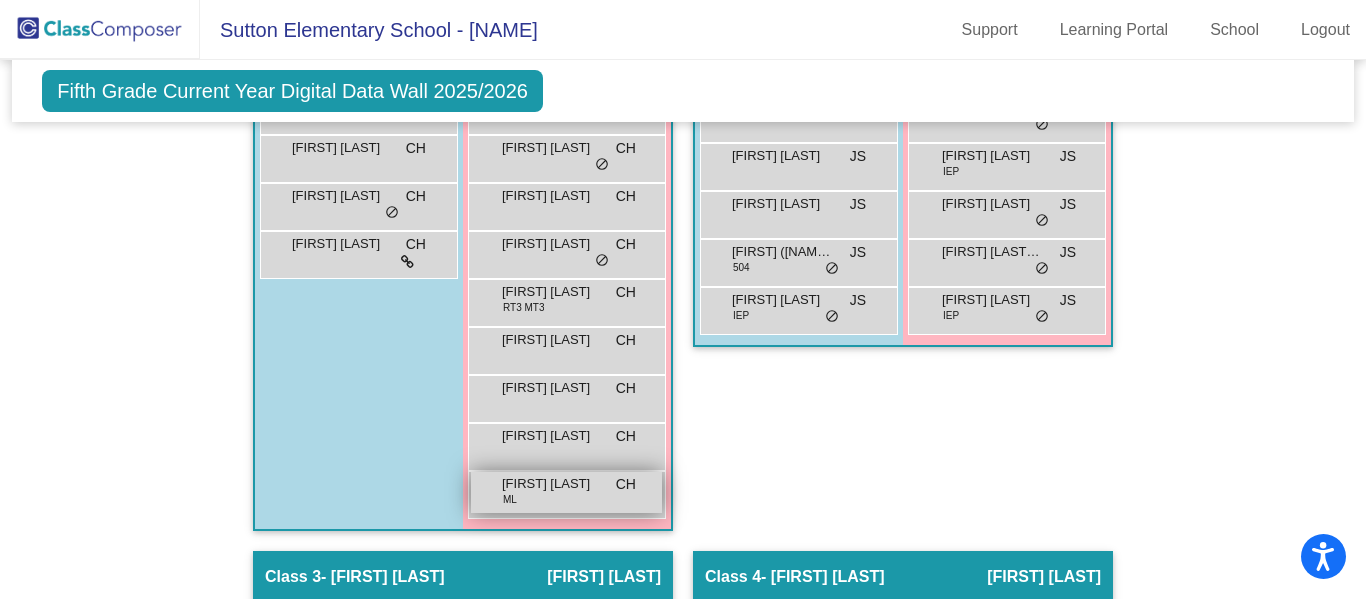 click on "[FIRST] [LAST] ML CH lock do_not_disturb_alt" at bounding box center [566, 492] 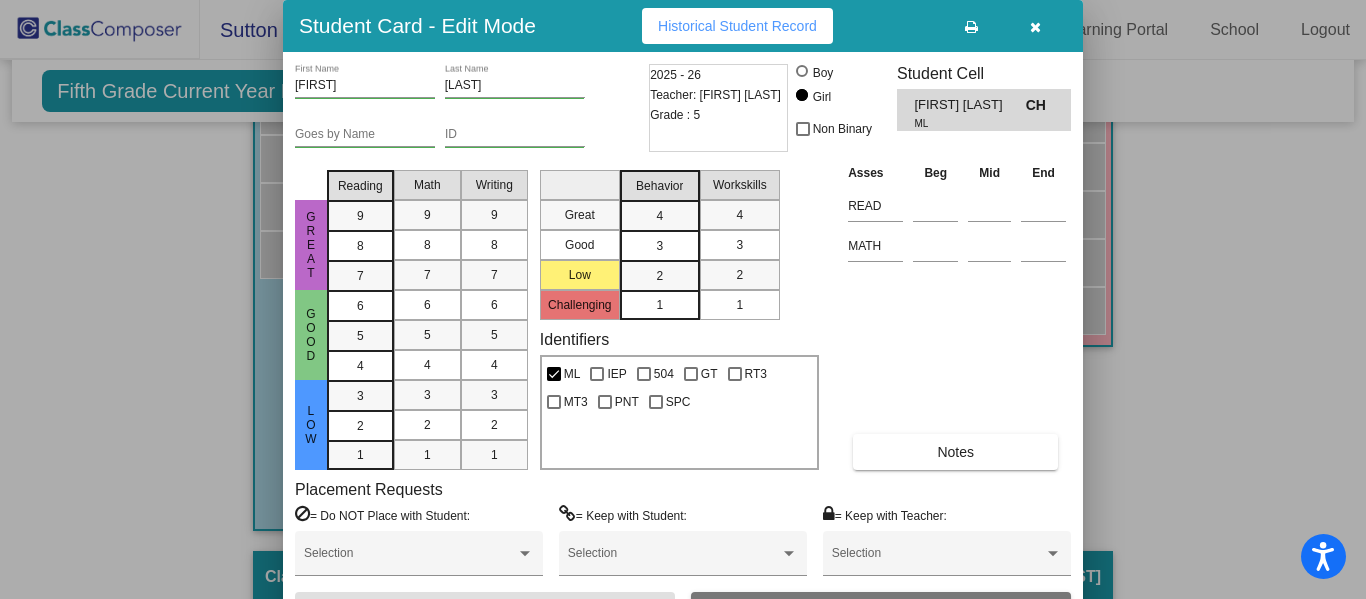 click at bounding box center [1035, 27] 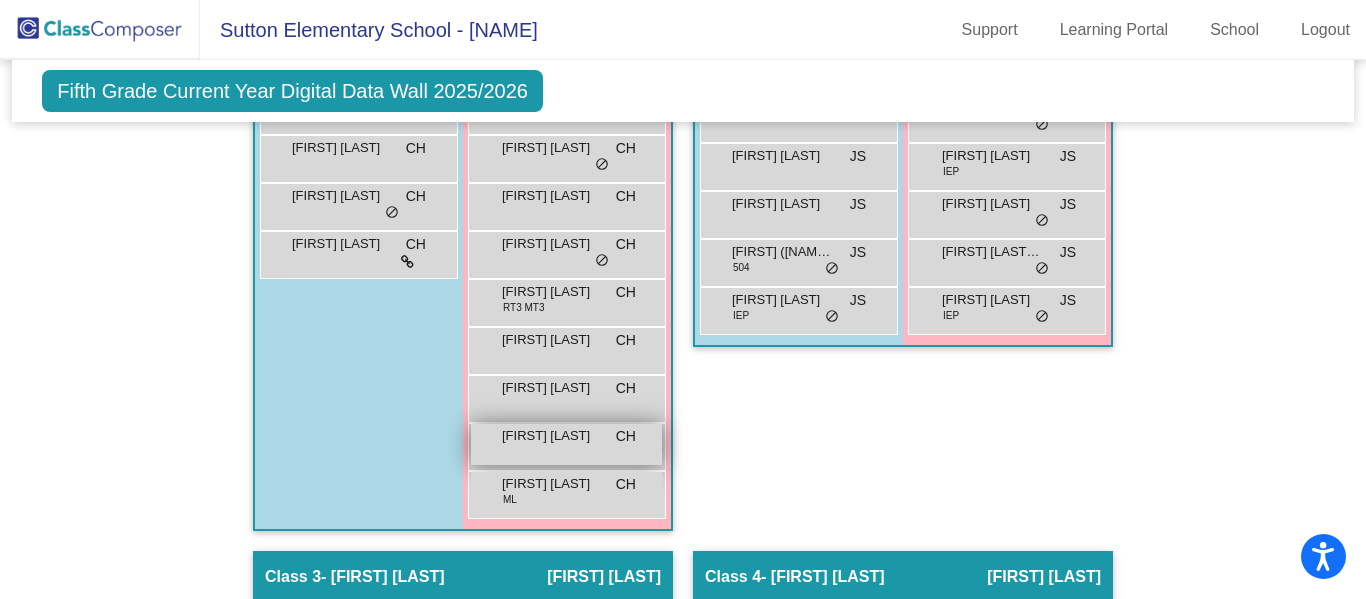 click on "[FIRST] [LAST]" at bounding box center [552, 436] 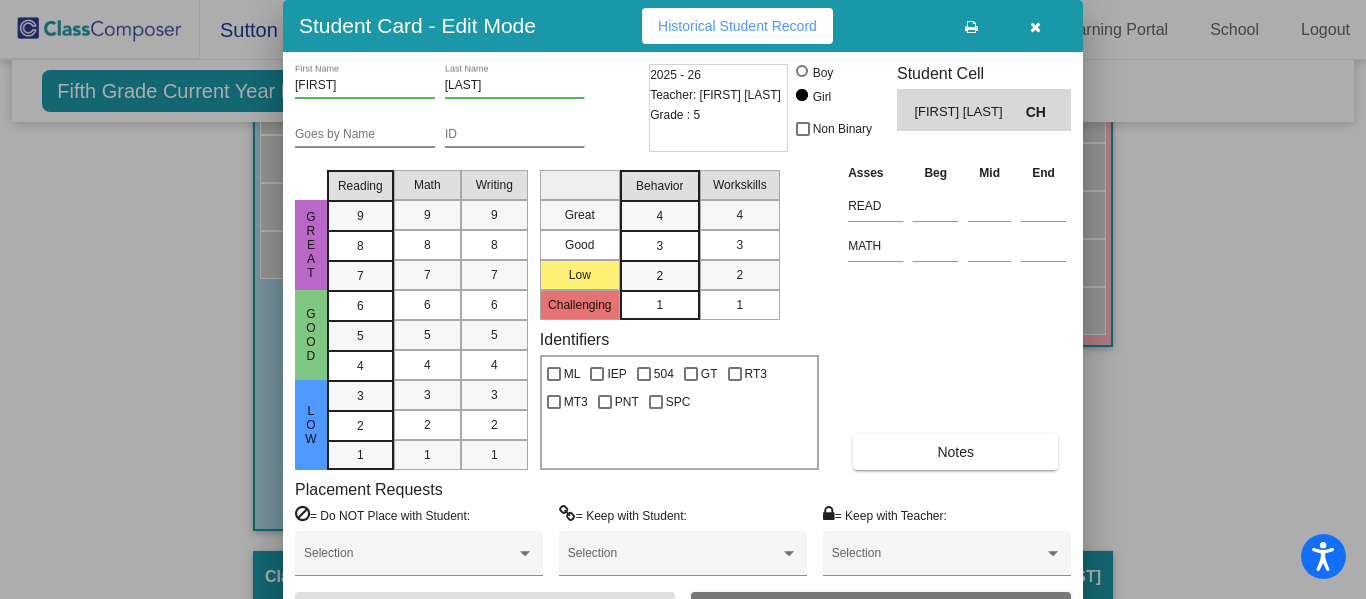 click at bounding box center (1035, 27) 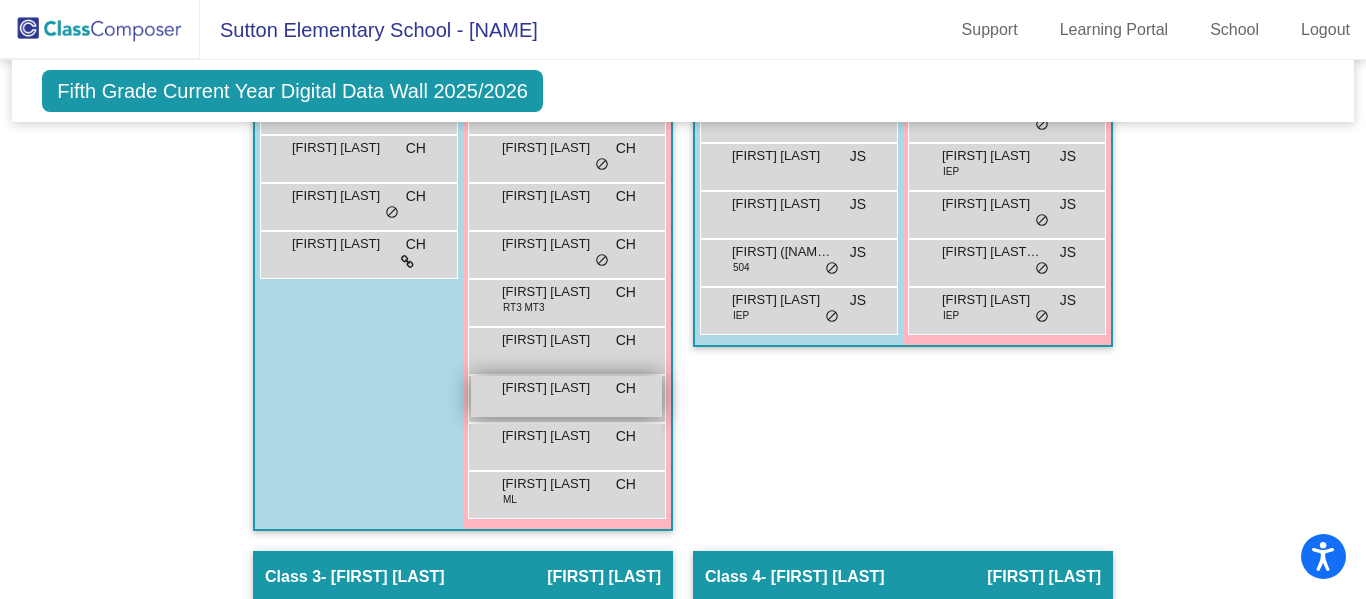 click on "[FIRST] [LAST] CH lock do_not_disturb_alt" at bounding box center (566, 396) 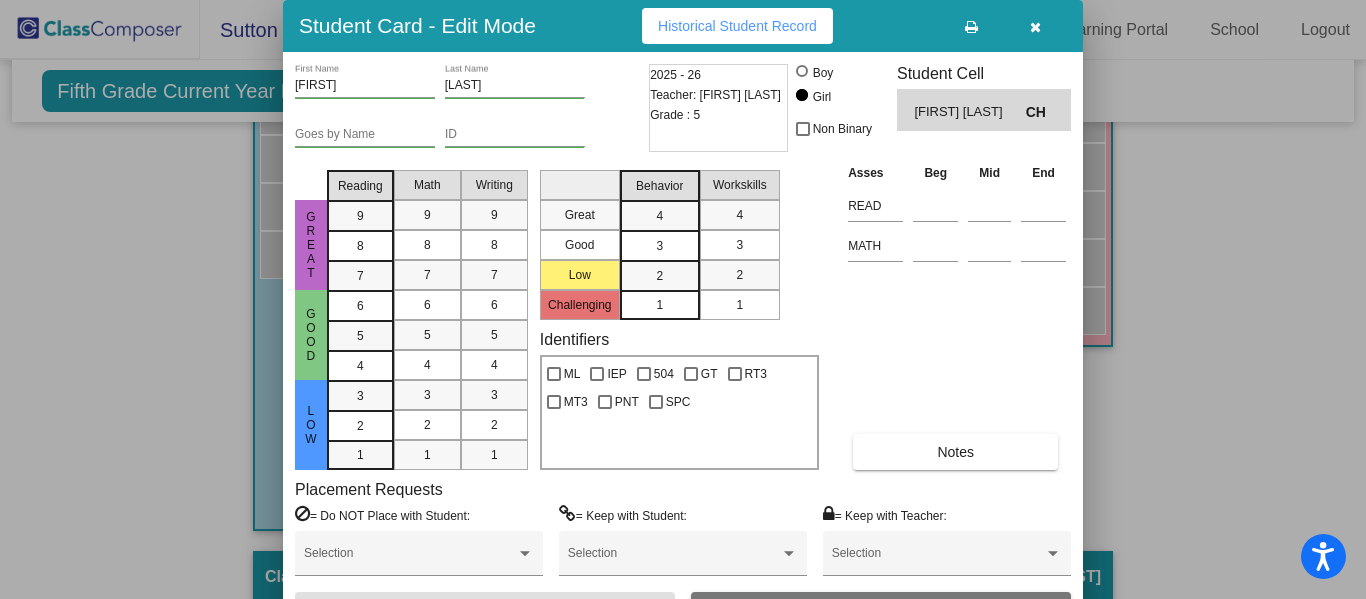 click at bounding box center [1035, 27] 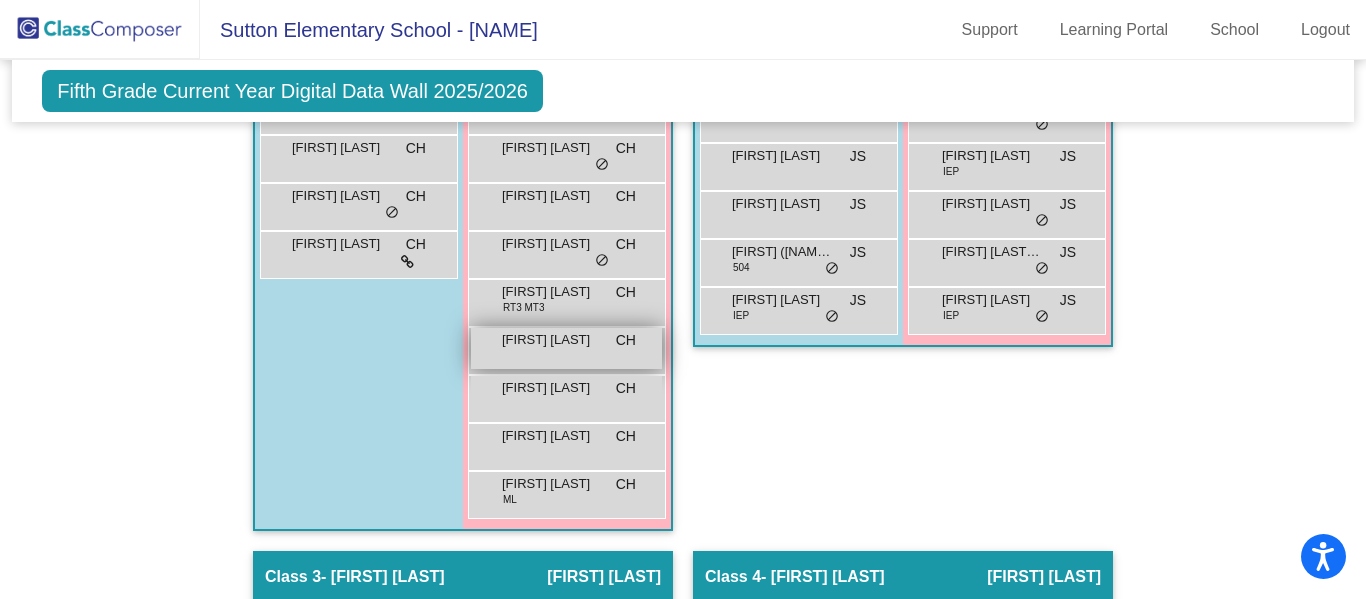 click on "[FIRST] [LAST] CH lock do_not_disturb_alt" at bounding box center [566, 348] 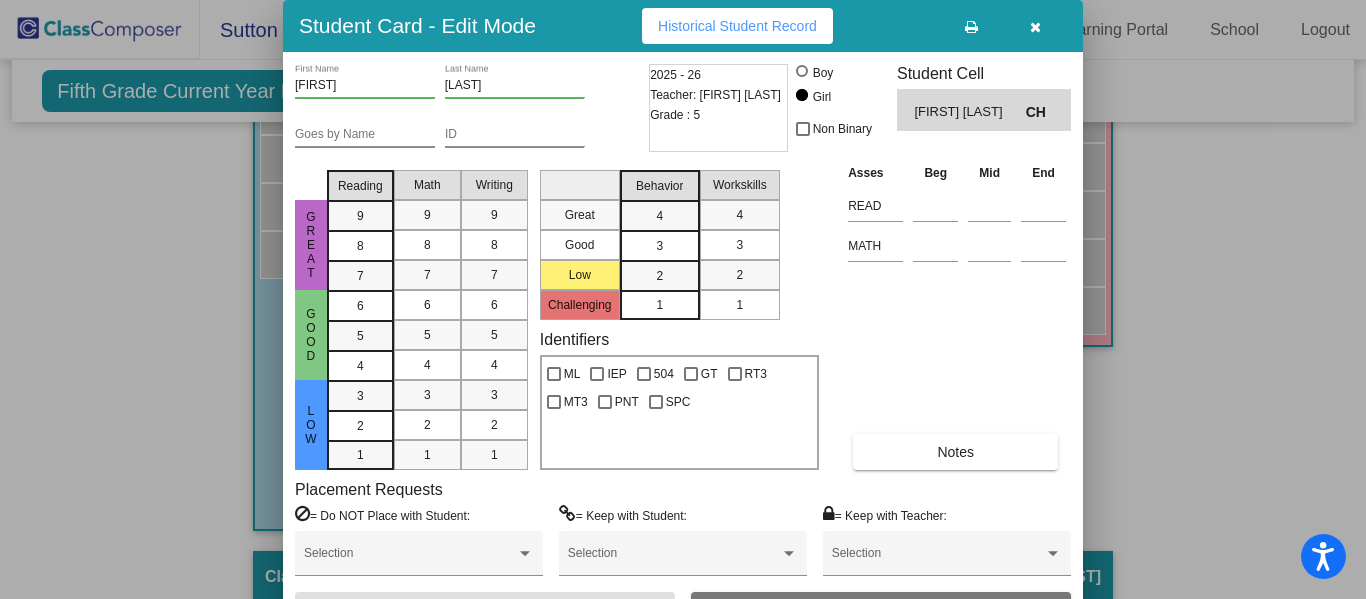 click at bounding box center [1035, 26] 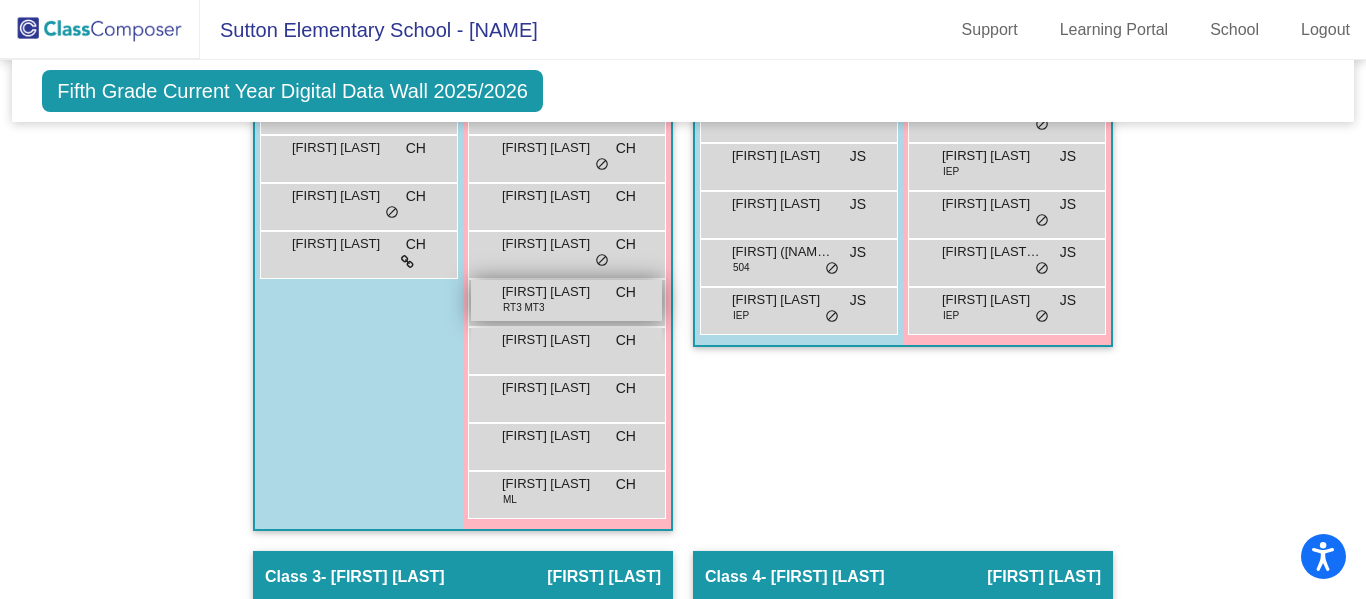 click on "[FIRST] [LAST] RT3 MT3 CH lock do_not_disturb_alt" at bounding box center [566, 300] 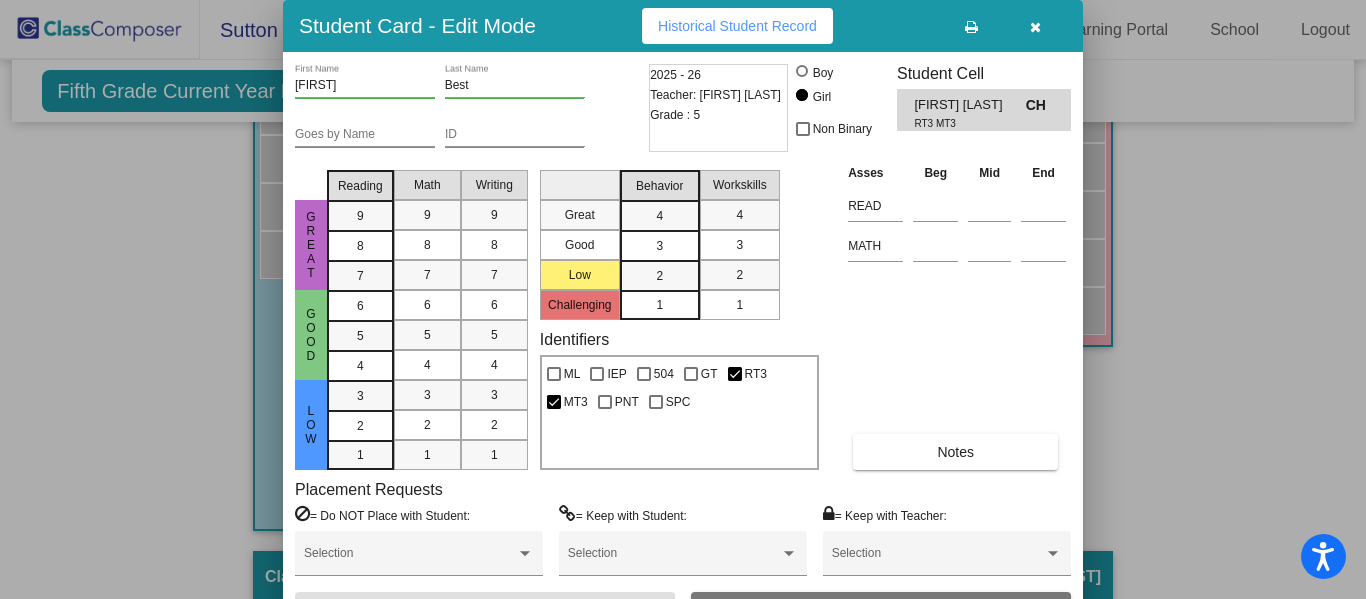 click at bounding box center (1035, 27) 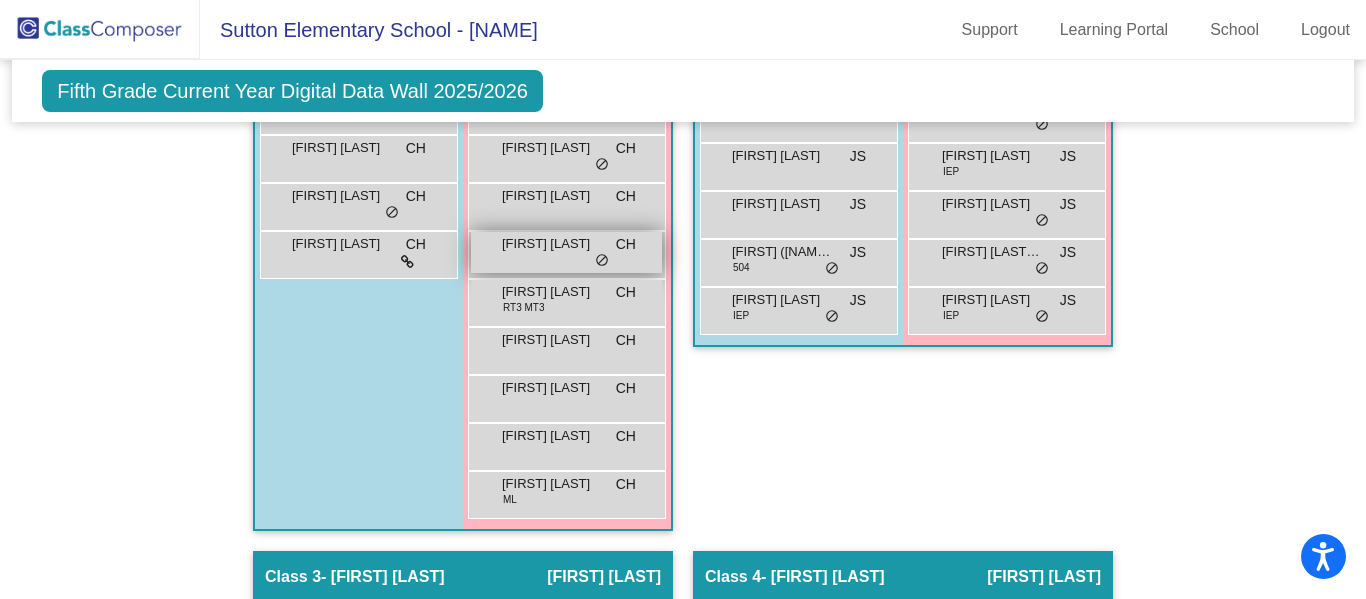 click on "[FIRST] [LAST]" at bounding box center [552, 244] 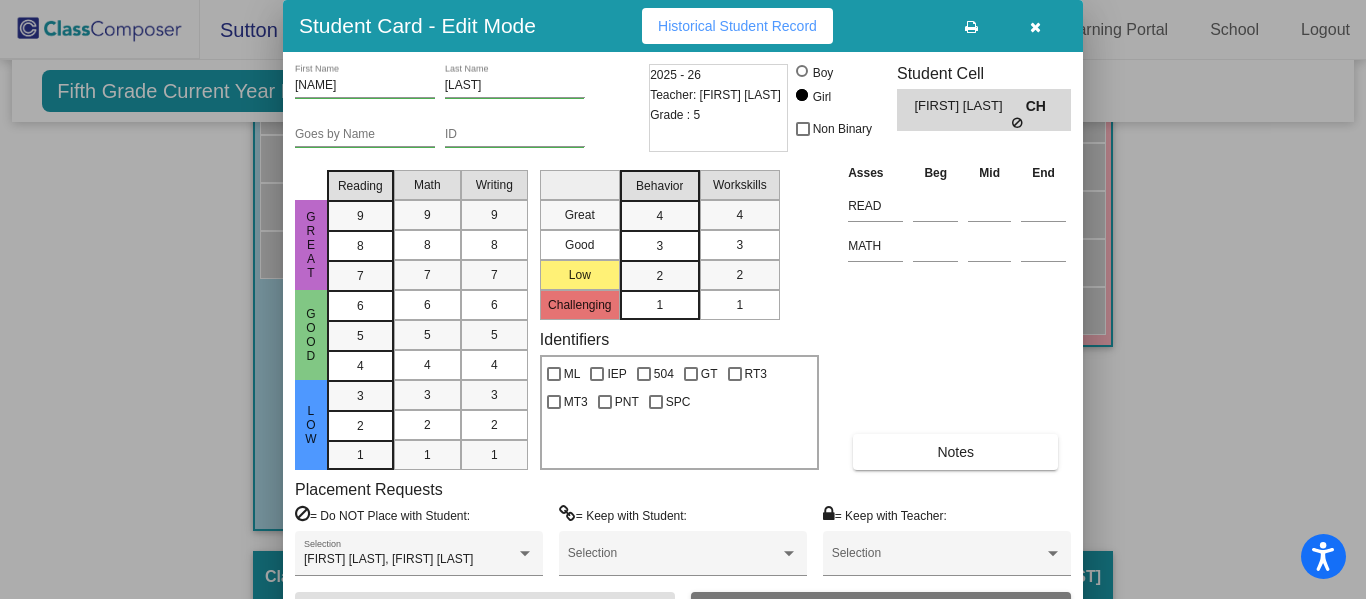 click at bounding box center (1035, 27) 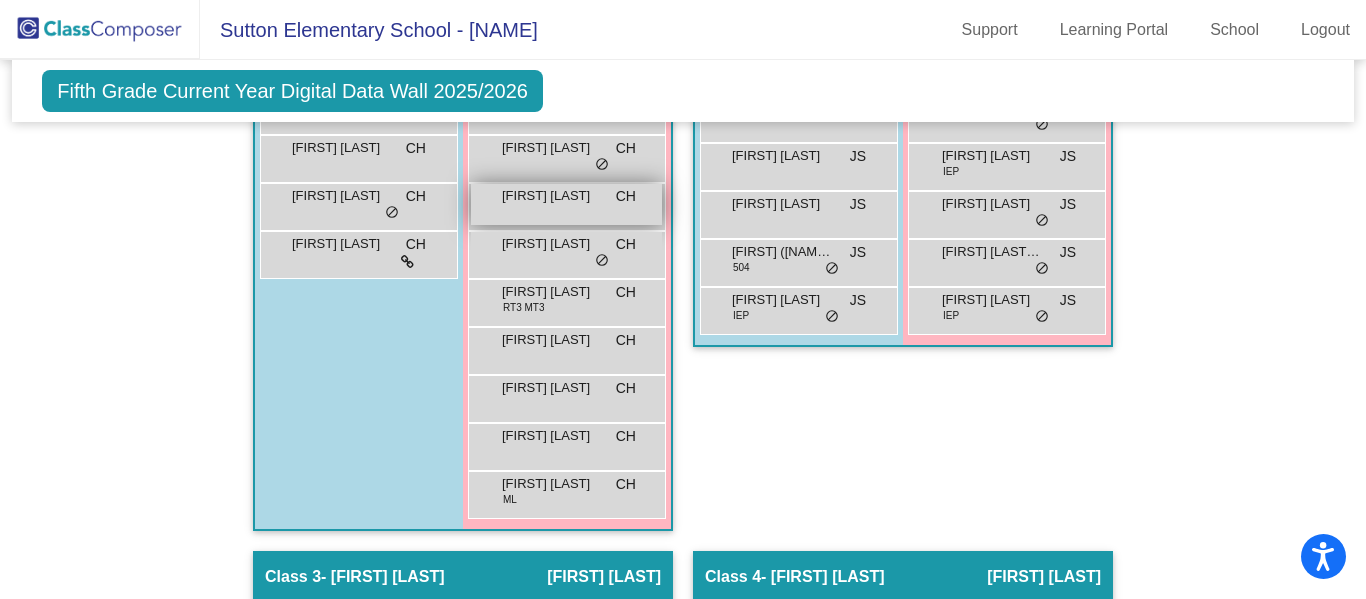 click on "[FIRST] [LAST] CH lock do_not_disturb_alt" at bounding box center (566, 204) 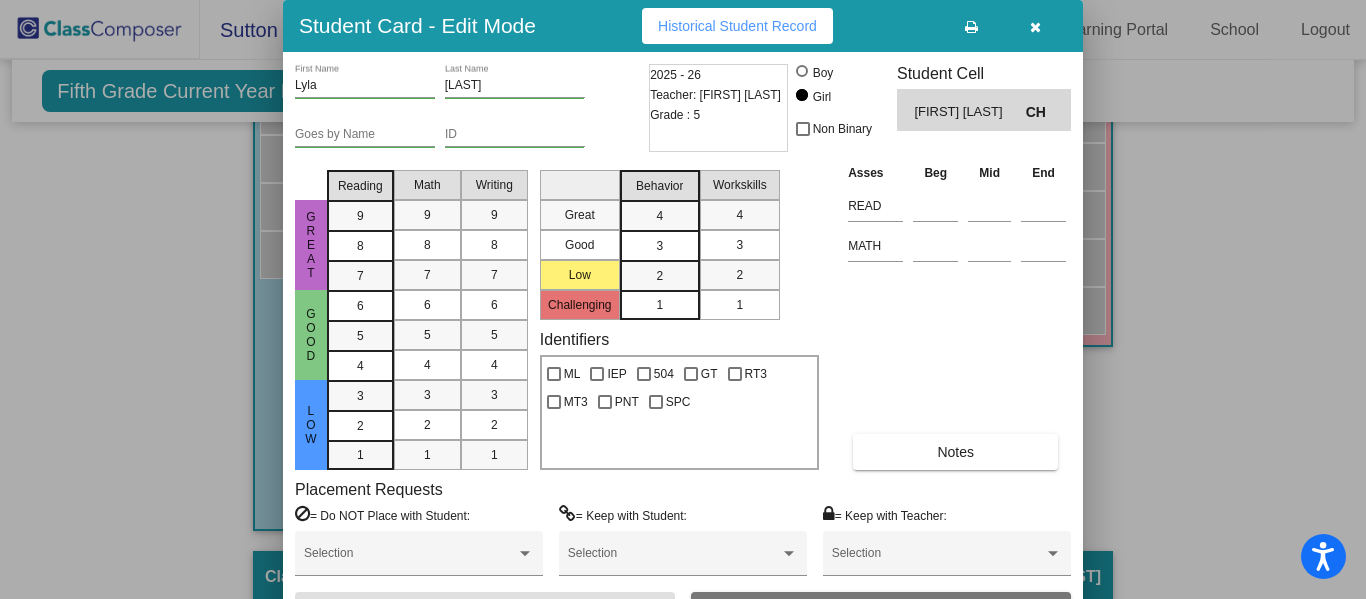 click at bounding box center [1035, 27] 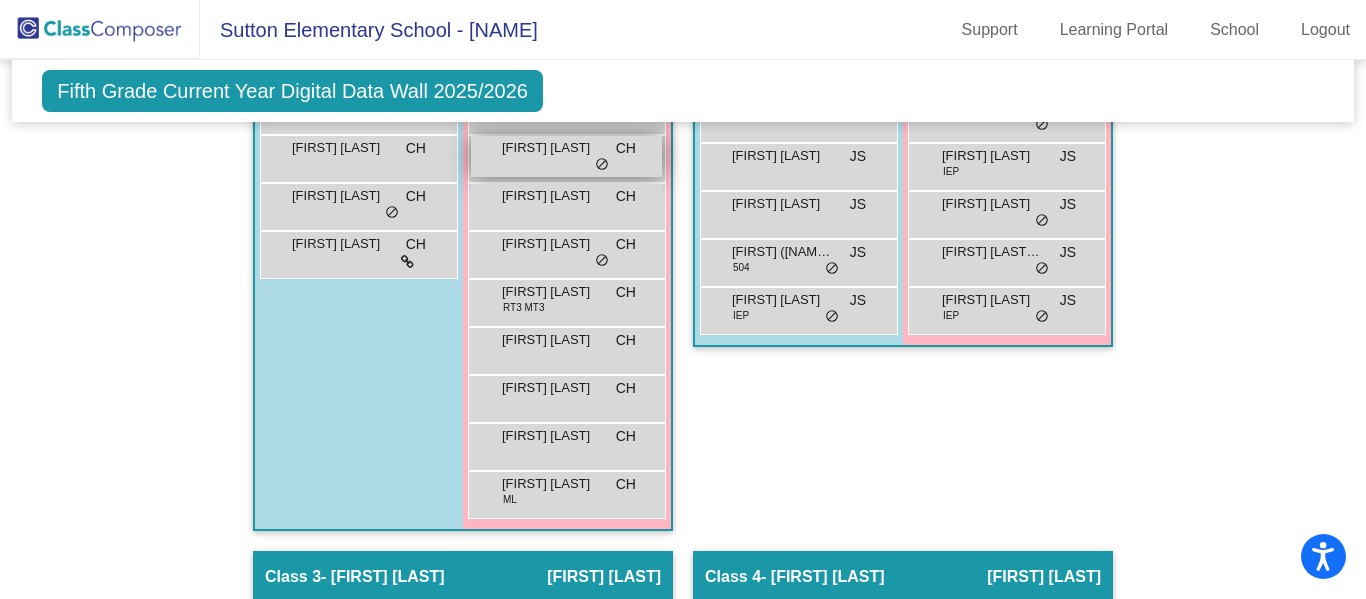 click on "[FIRST] [LAST] CH lock do_not_disturb_alt" at bounding box center [566, 156] 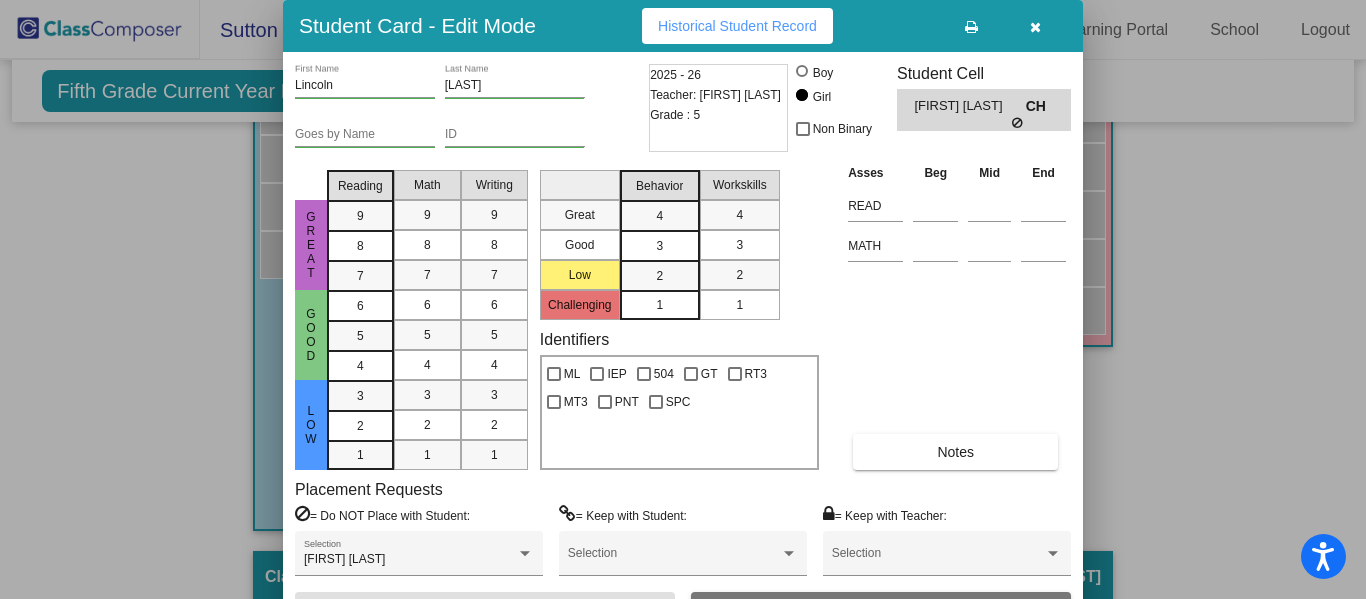 click at bounding box center [1035, 26] 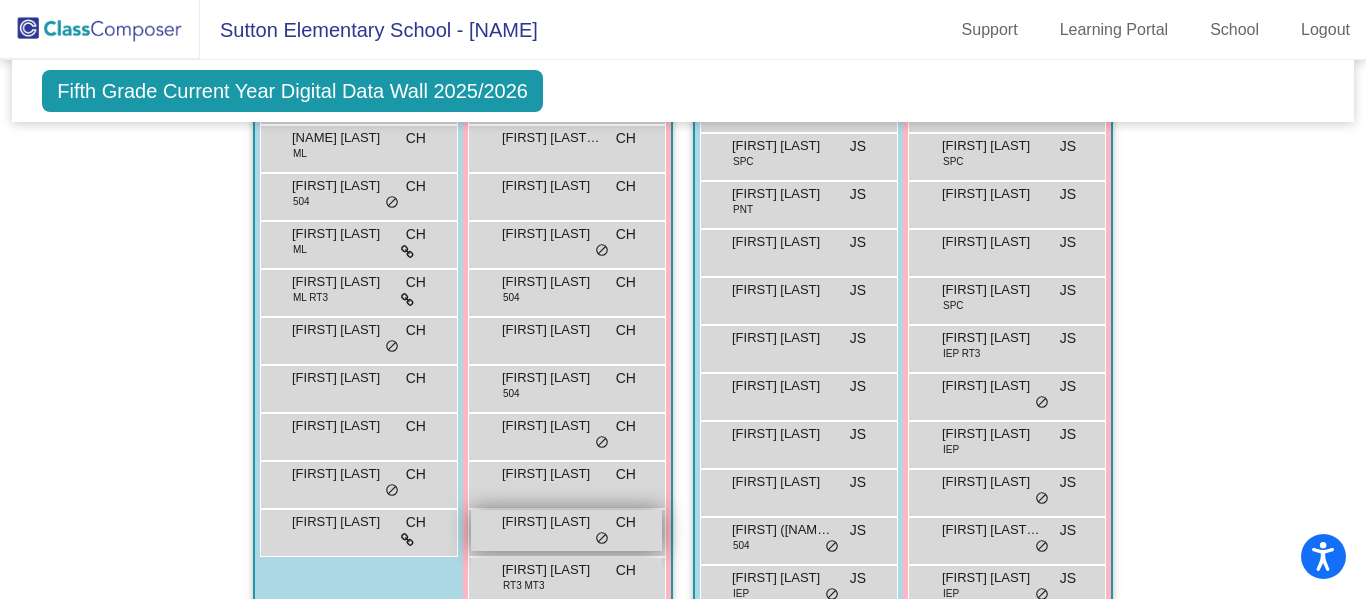 scroll, scrollTop: 559, scrollLeft: 0, axis: vertical 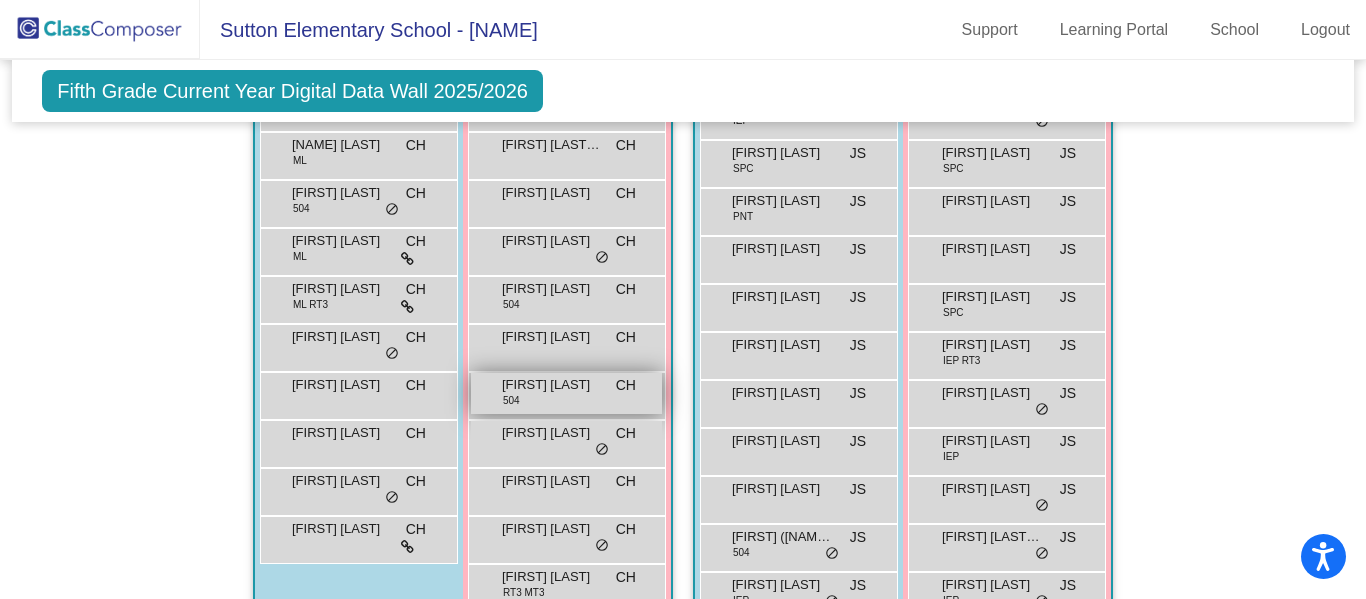click on "[FIRST] [LAST] 504 CH lock do_not_disturb_alt" at bounding box center [566, 393] 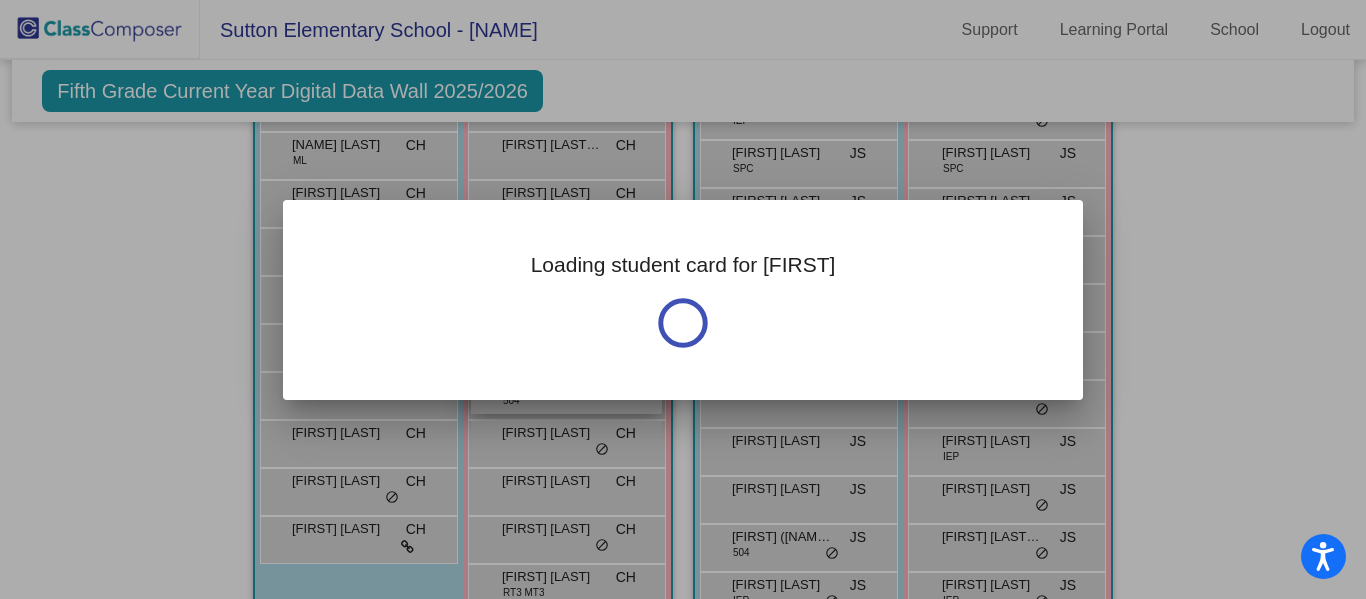 click at bounding box center [683, 299] 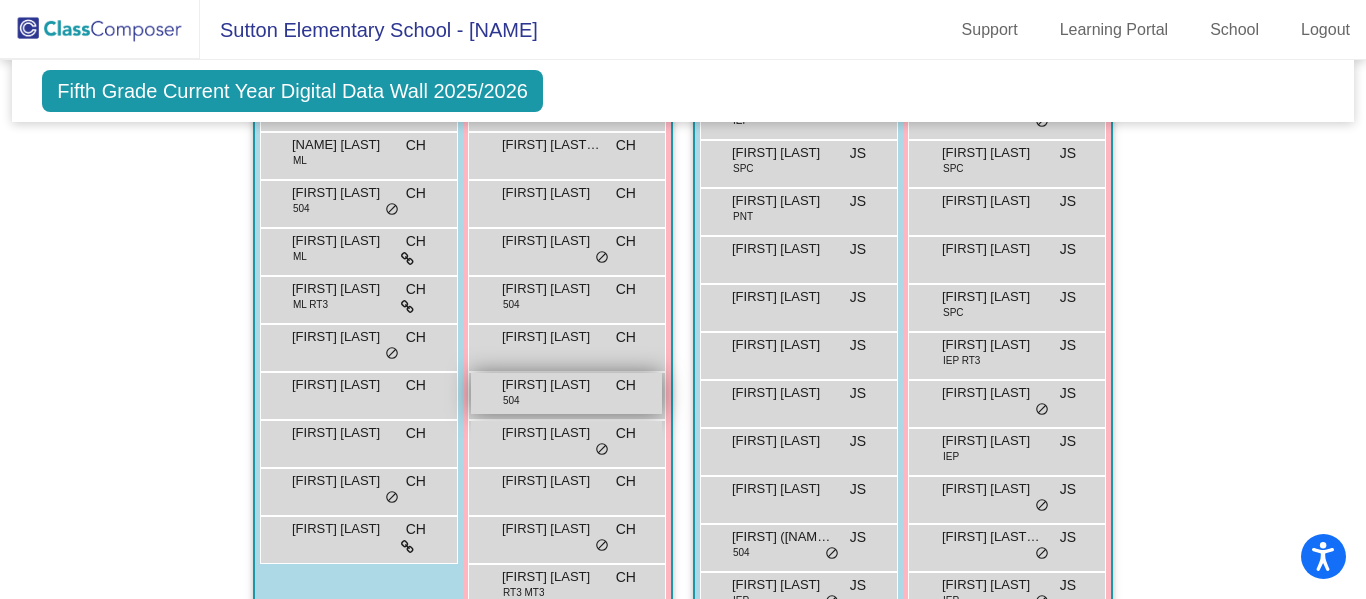 click on "[FIRST] [LAST] 504 CH lock do_not_disturb_alt" at bounding box center (566, 393) 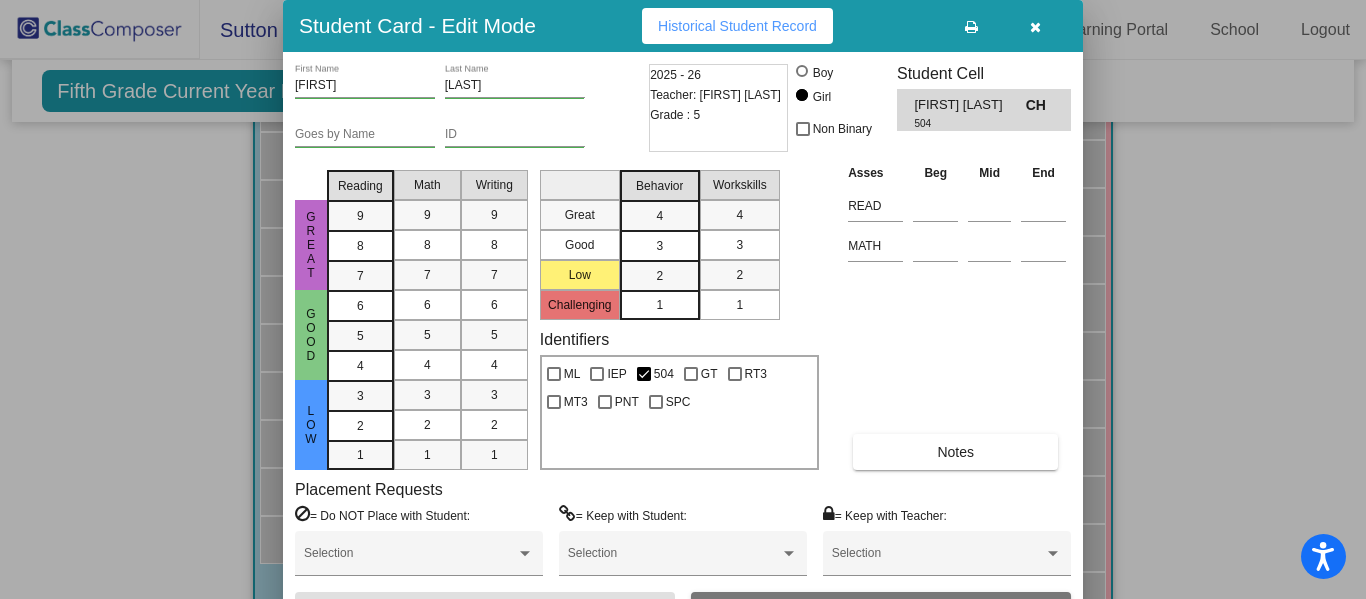 click at bounding box center (1035, 26) 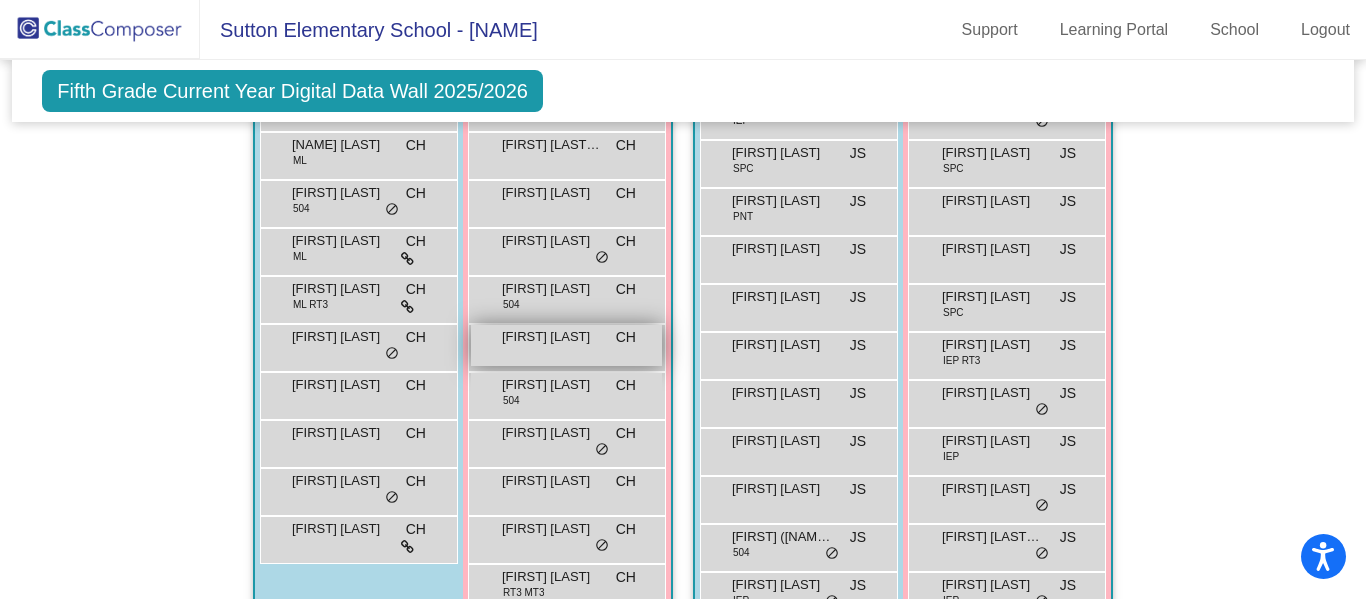 click on "[FIRST] [LAST]" at bounding box center [552, 337] 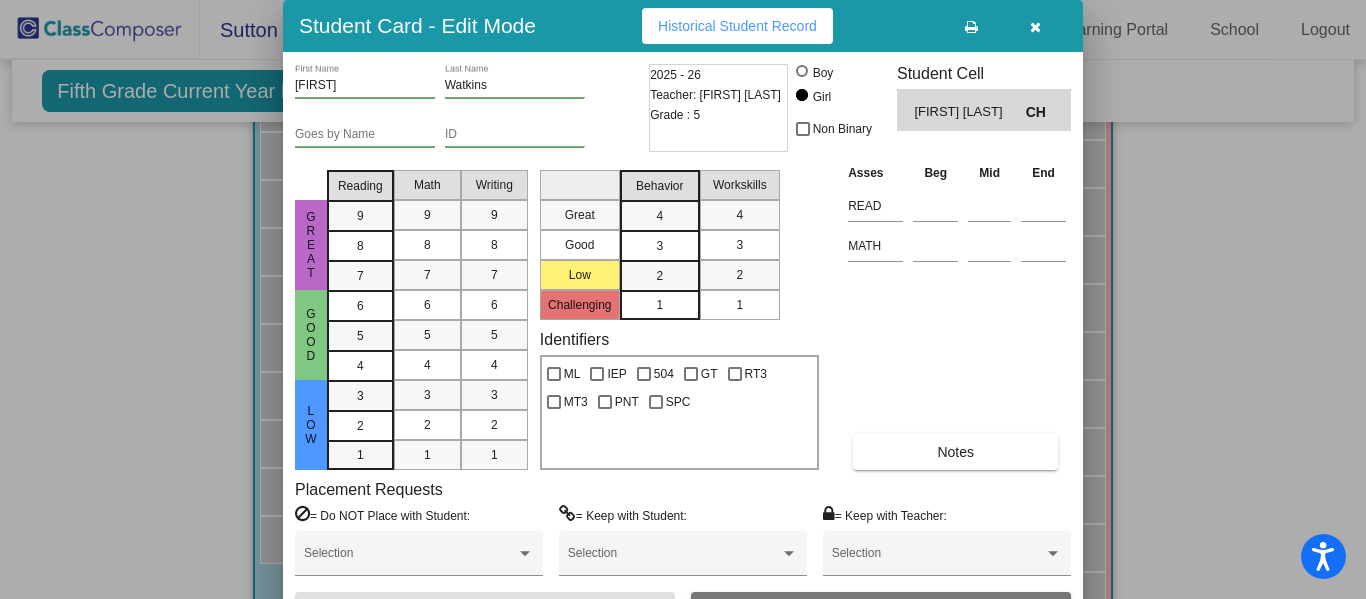 click at bounding box center (1035, 27) 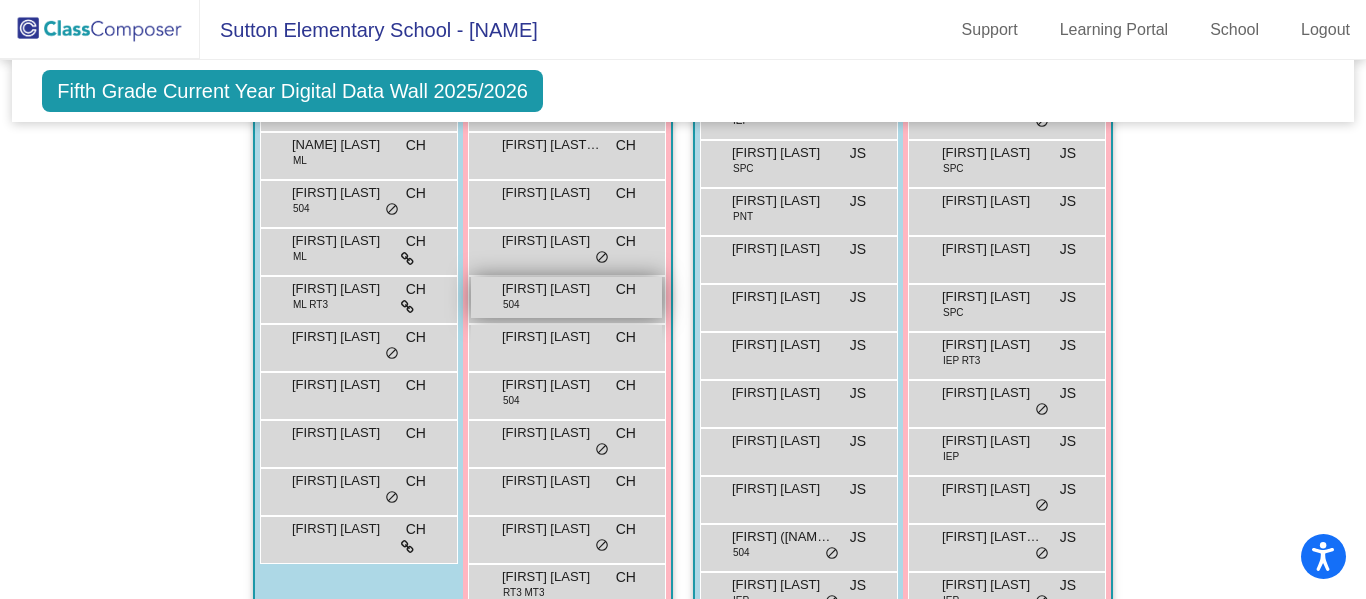 click on "[FIRST] [LAST] 504 CH lock do_not_disturb_alt" at bounding box center [566, 297] 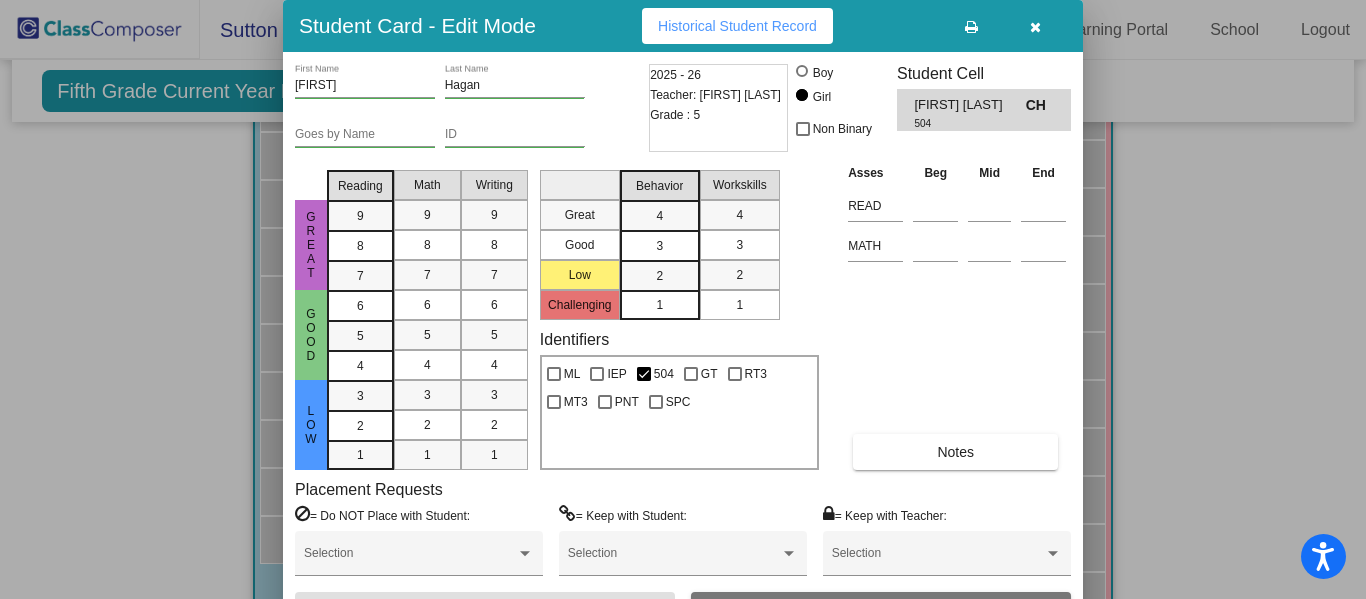 click at bounding box center (1035, 27) 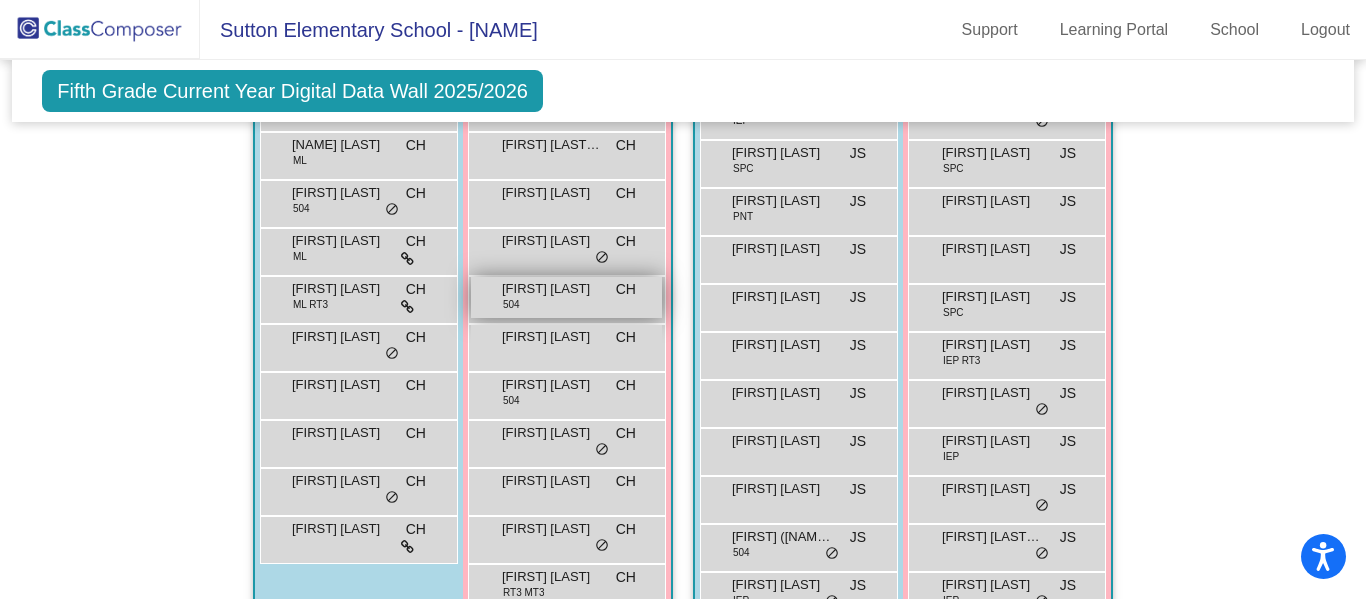 click on "[FIRST] [LAST]" at bounding box center [552, 289] 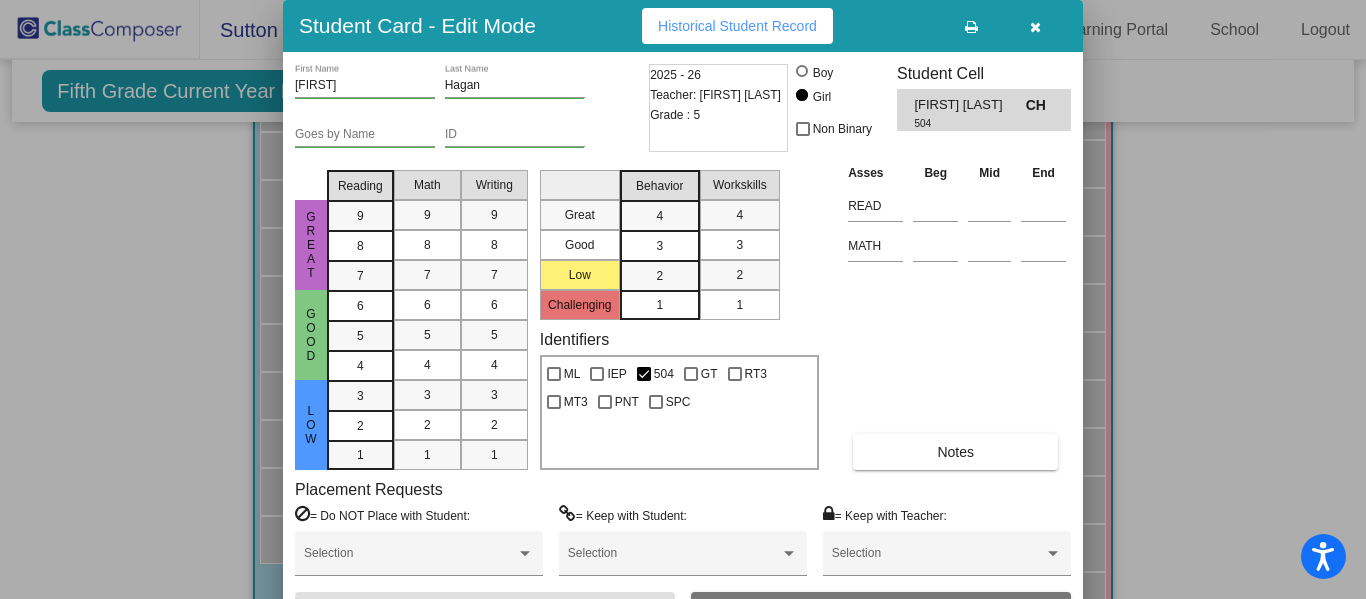 click at bounding box center (1035, 27) 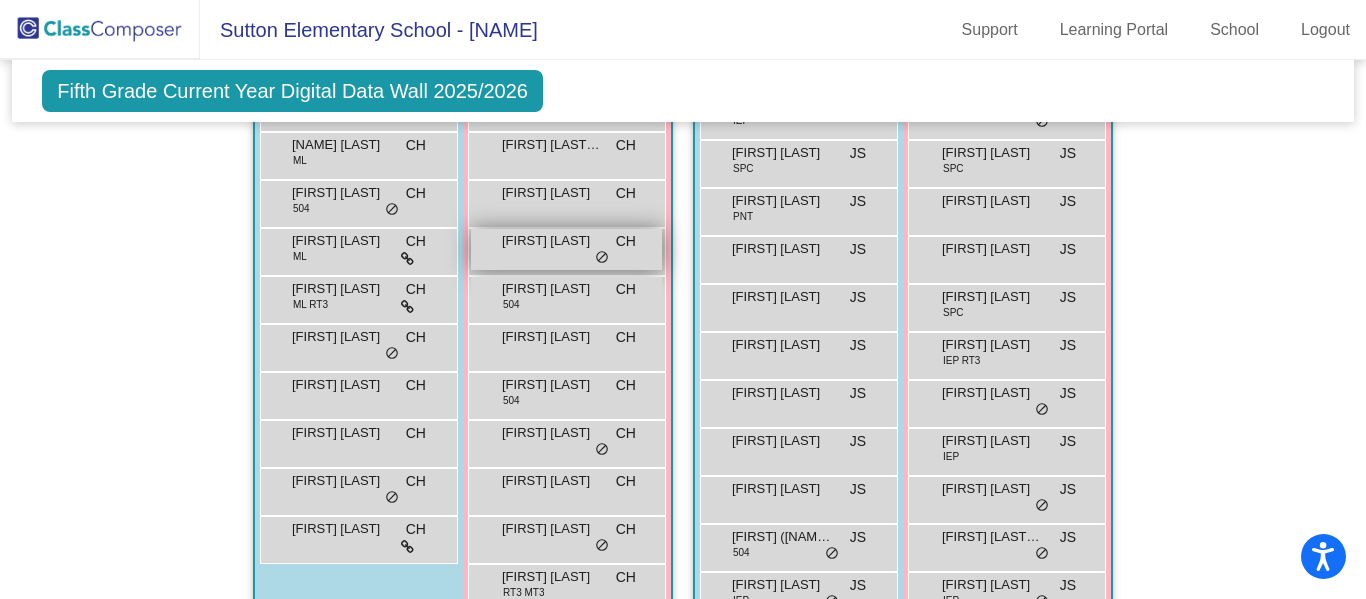 click on "[FIRST] [LAST] CH lock do_not_disturb_alt" at bounding box center [566, 249] 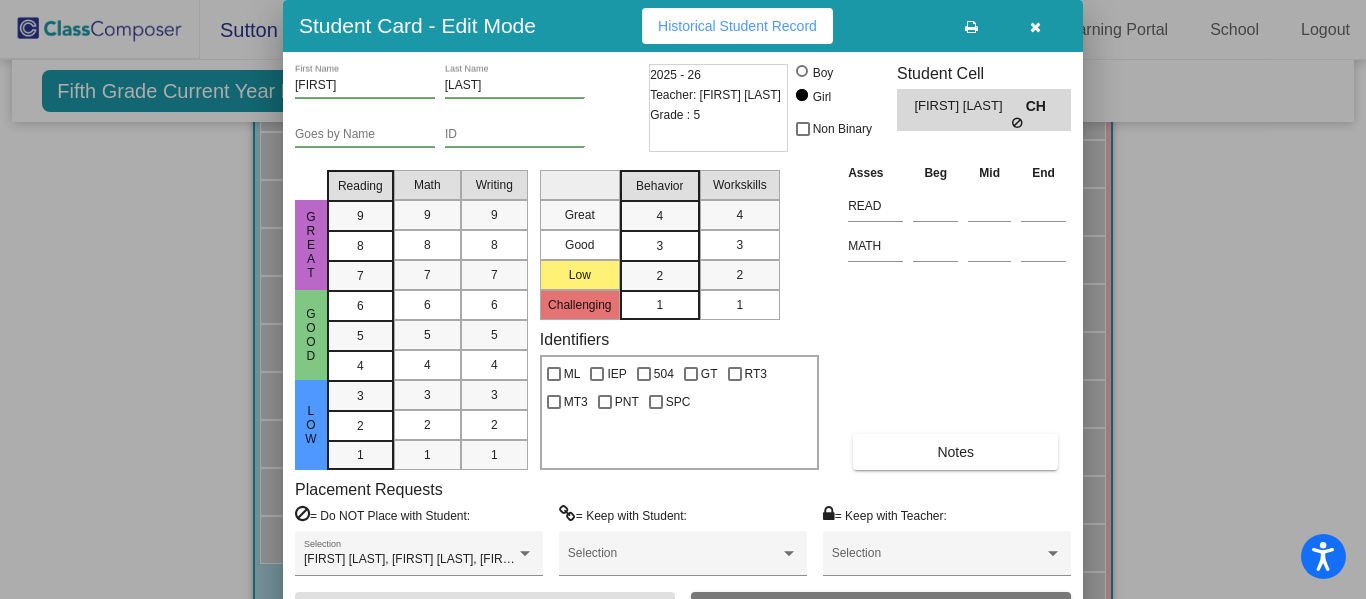 click at bounding box center [1035, 27] 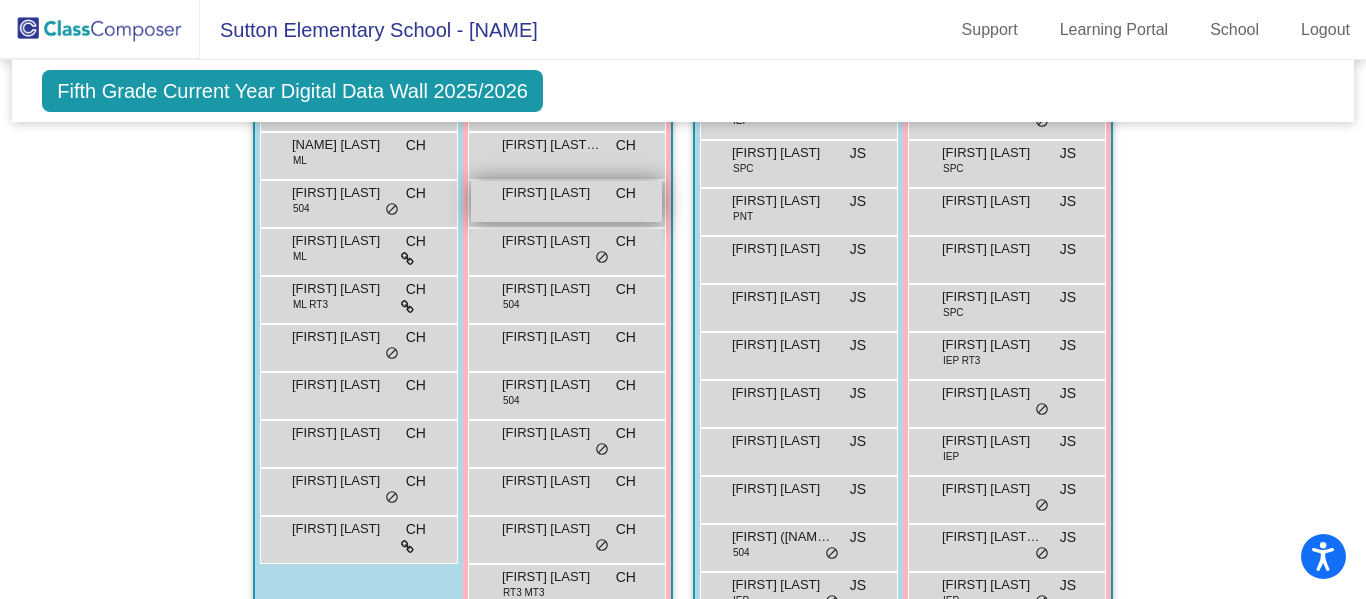 click on "[FIRST] [LAST] CH lock do_not_disturb_alt" at bounding box center (566, 201) 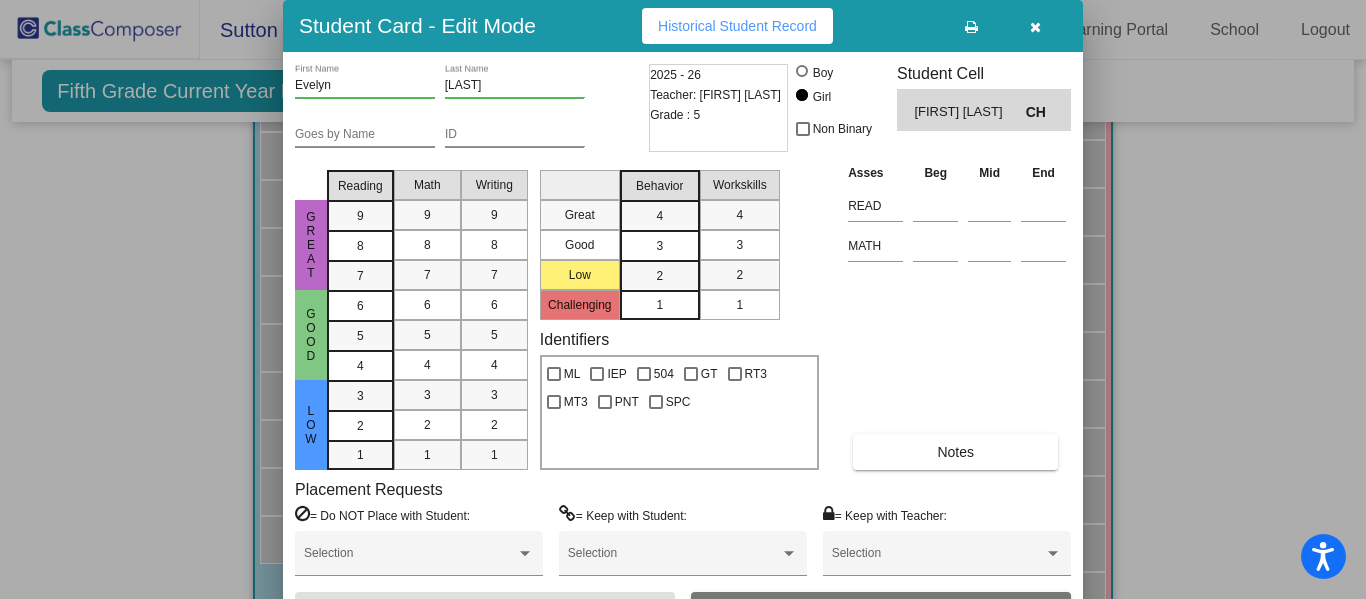 click at bounding box center (1035, 26) 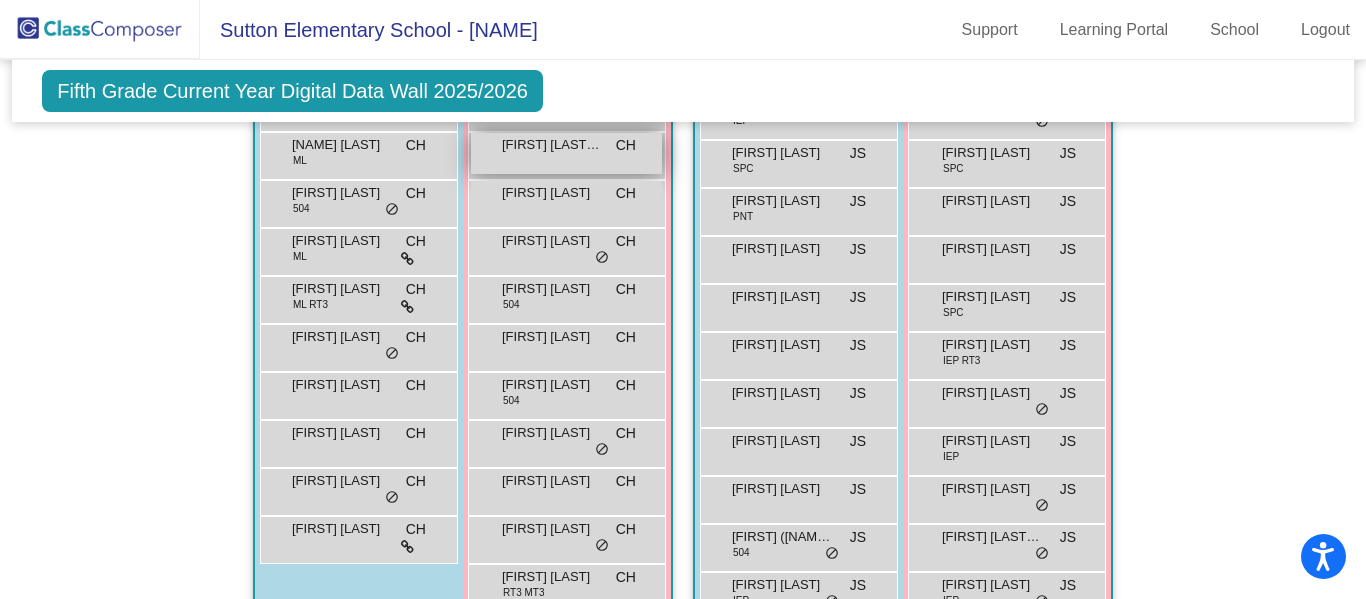 click on "[FIRST] [LAST] [LAST]" at bounding box center (552, 145) 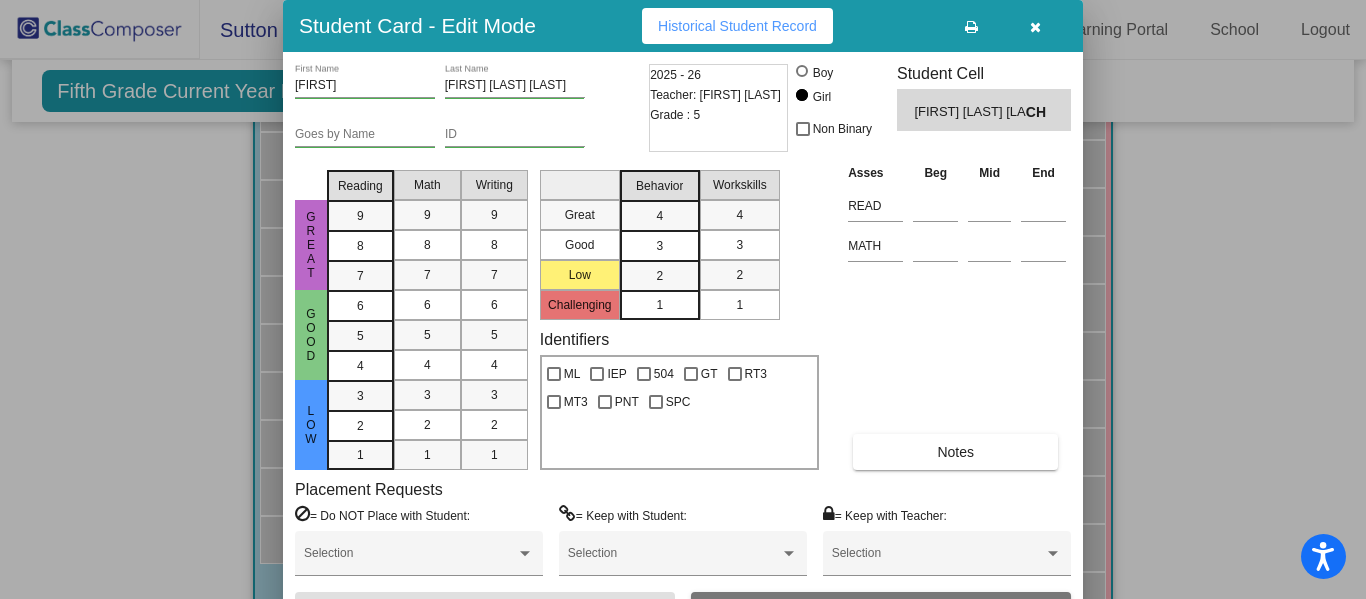 click at bounding box center (1035, 26) 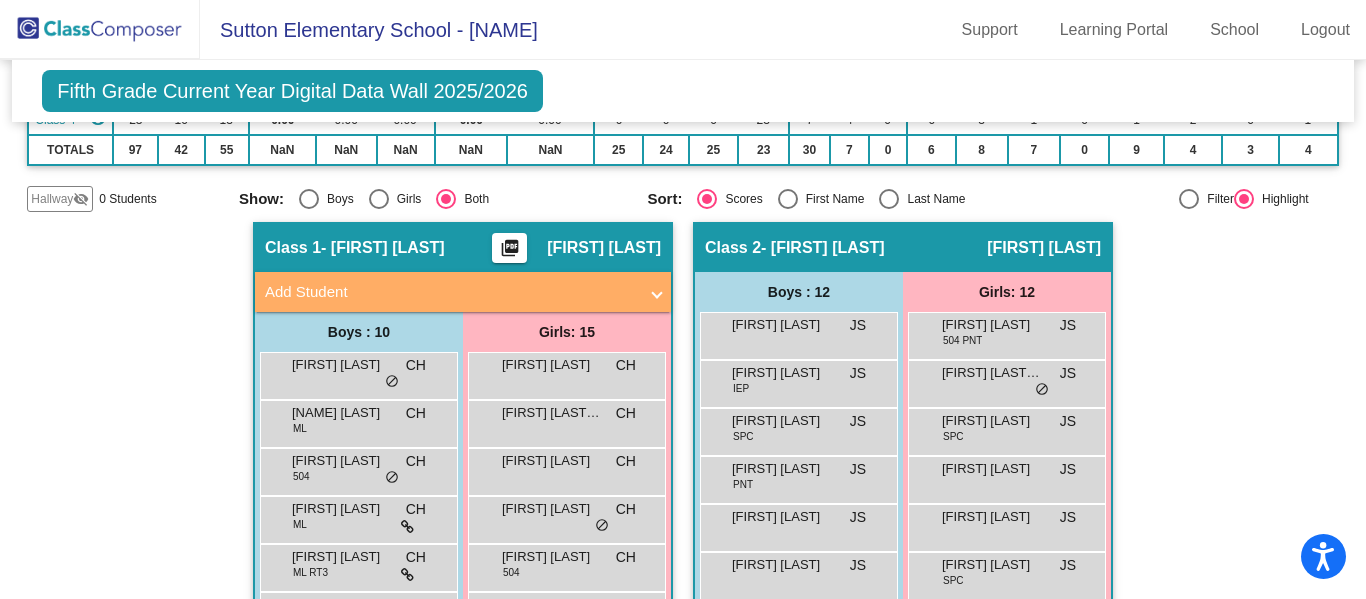 scroll, scrollTop: 283, scrollLeft: 0, axis: vertical 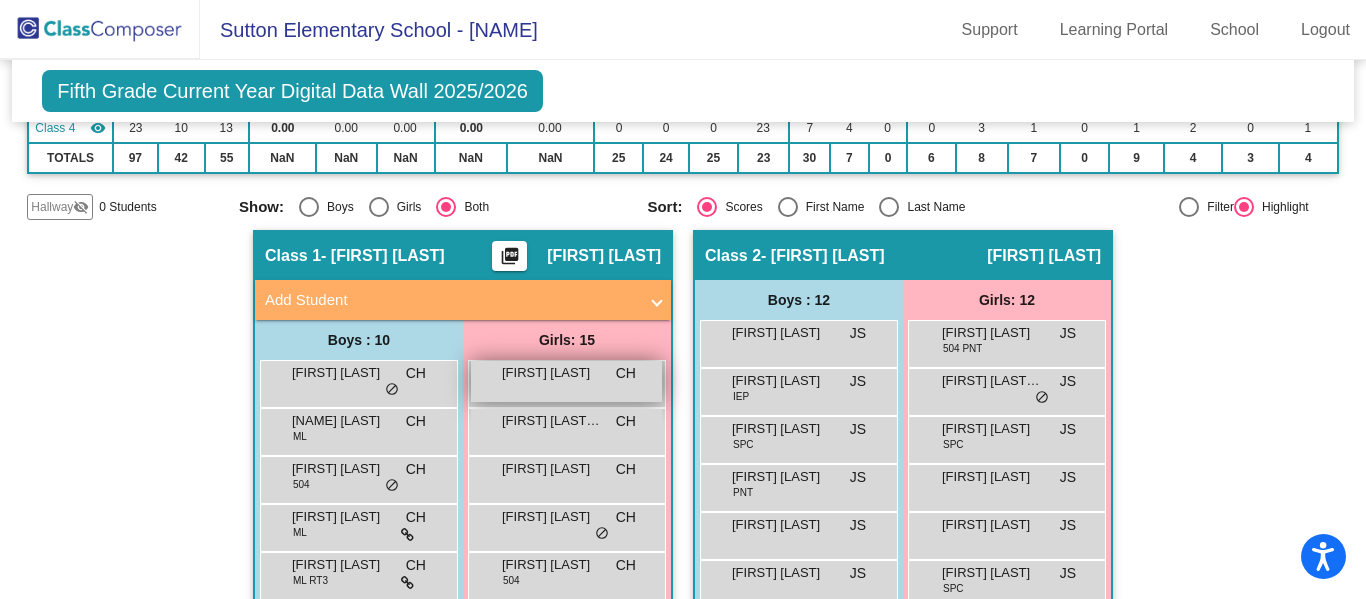 click on "[FIRST] [LAST]" at bounding box center (552, 373) 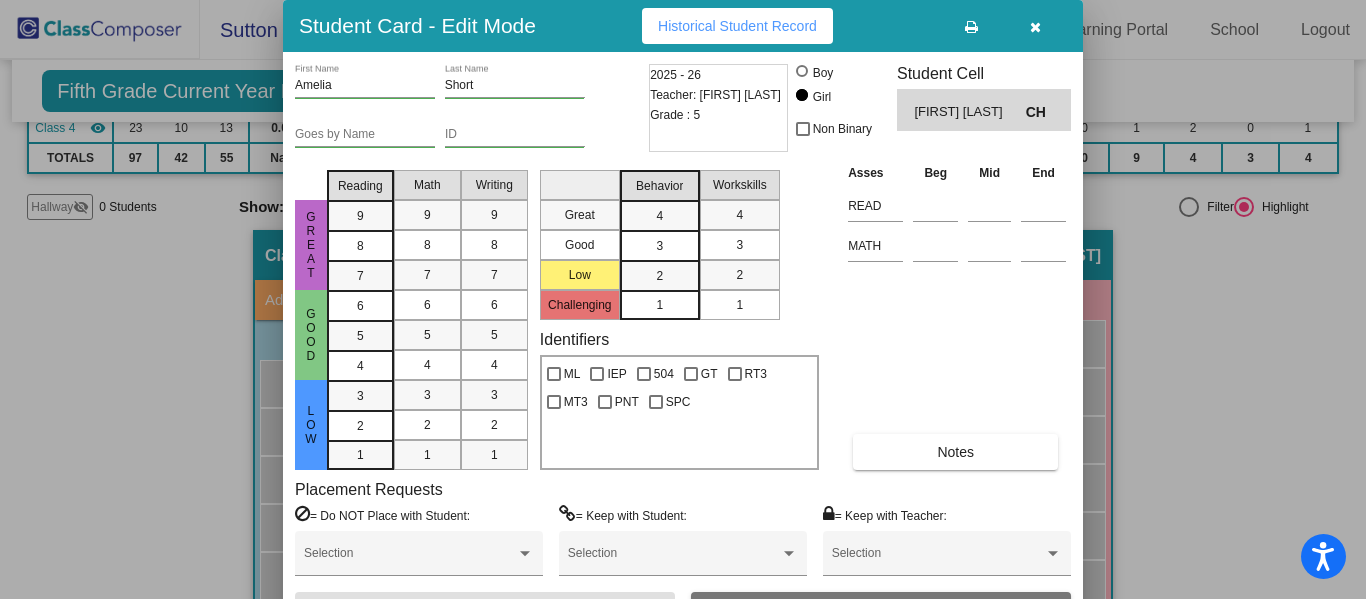 click at bounding box center (1035, 27) 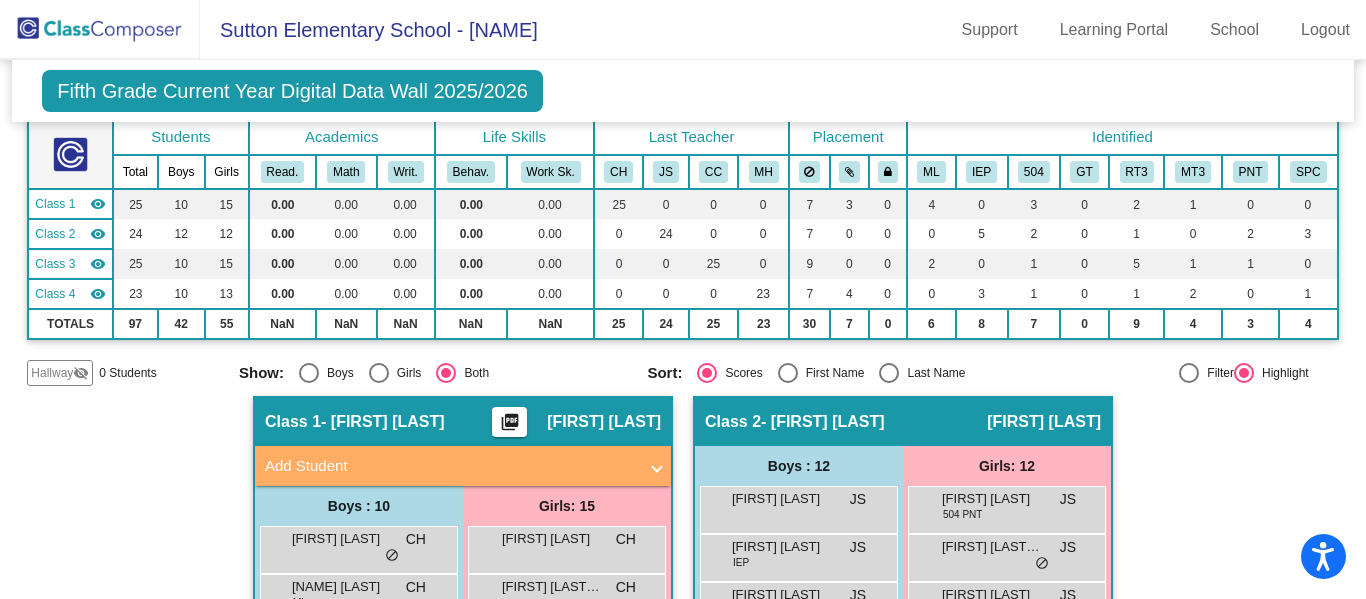 scroll, scrollTop: 0, scrollLeft: 0, axis: both 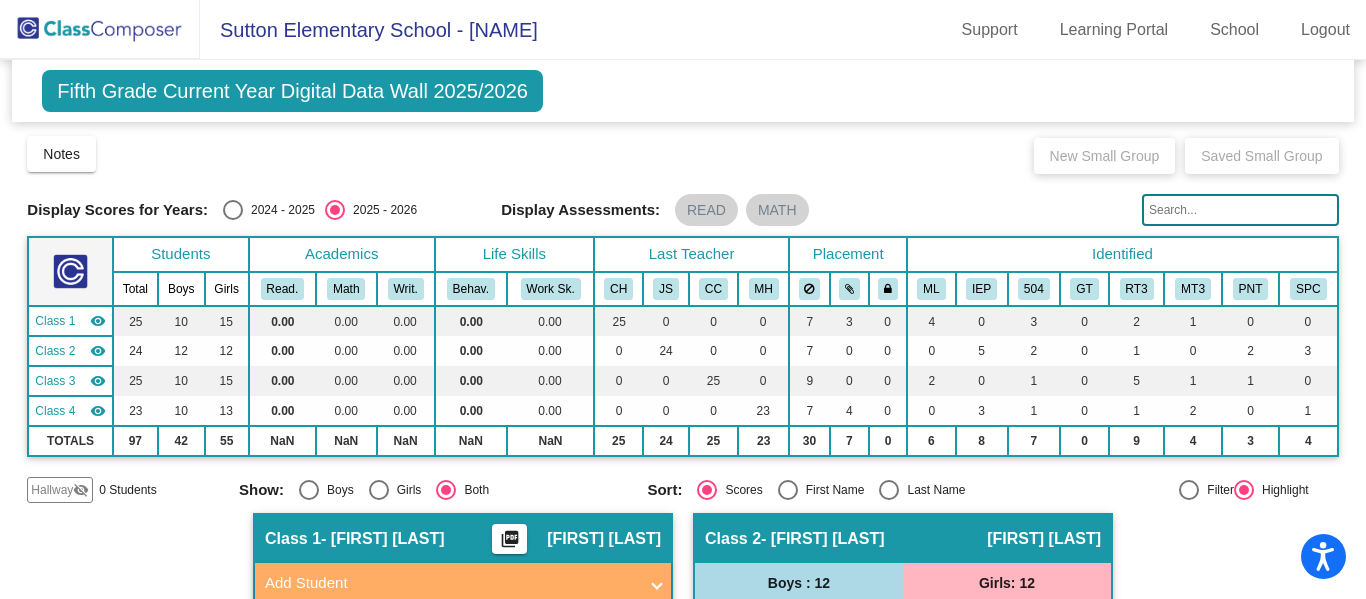 click at bounding box center (233, 210) 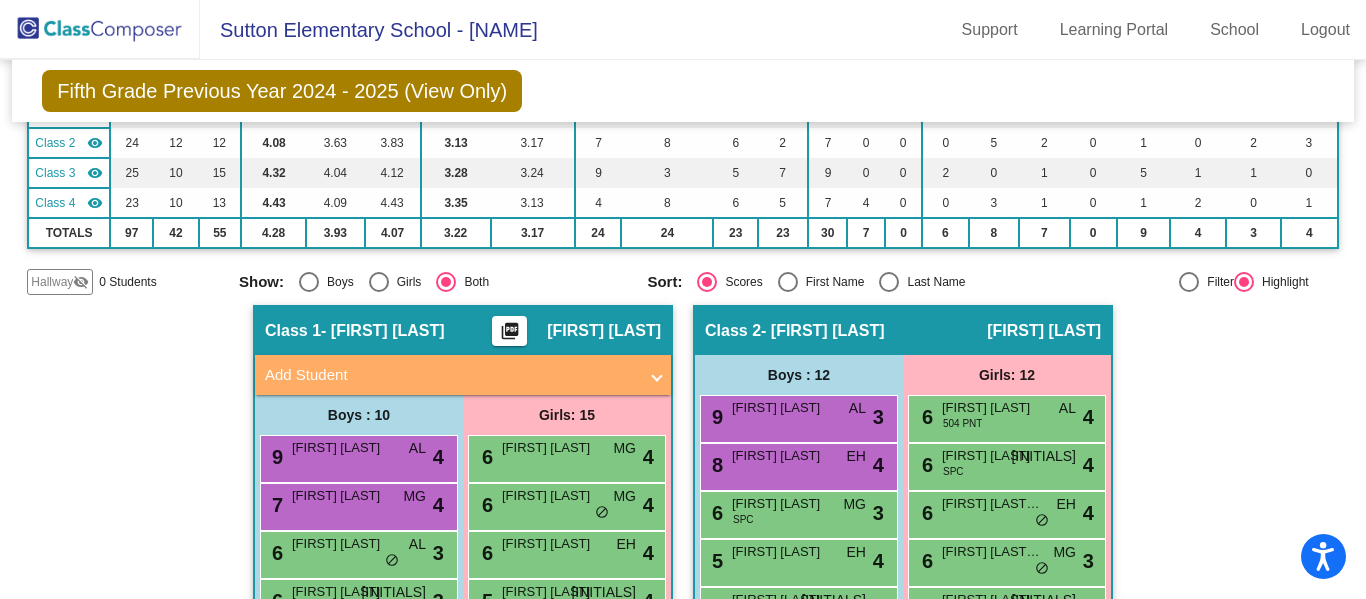 scroll, scrollTop: 198, scrollLeft: 0, axis: vertical 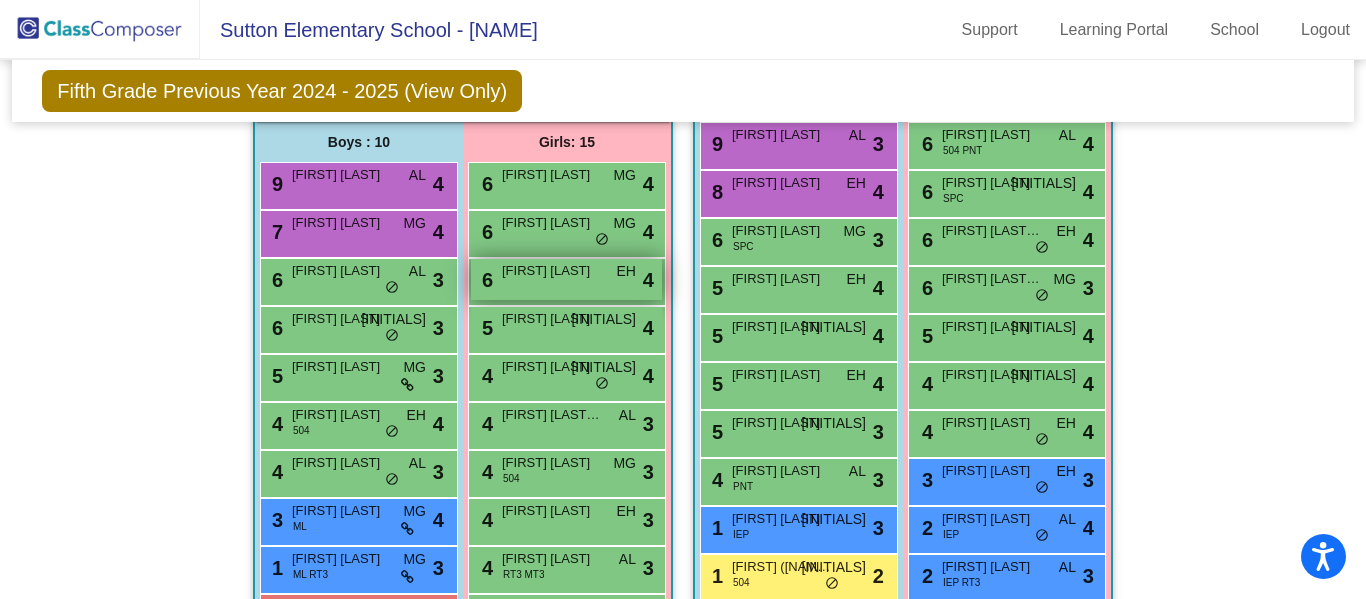 click on "[FIRST] [LAST]" at bounding box center (552, 271) 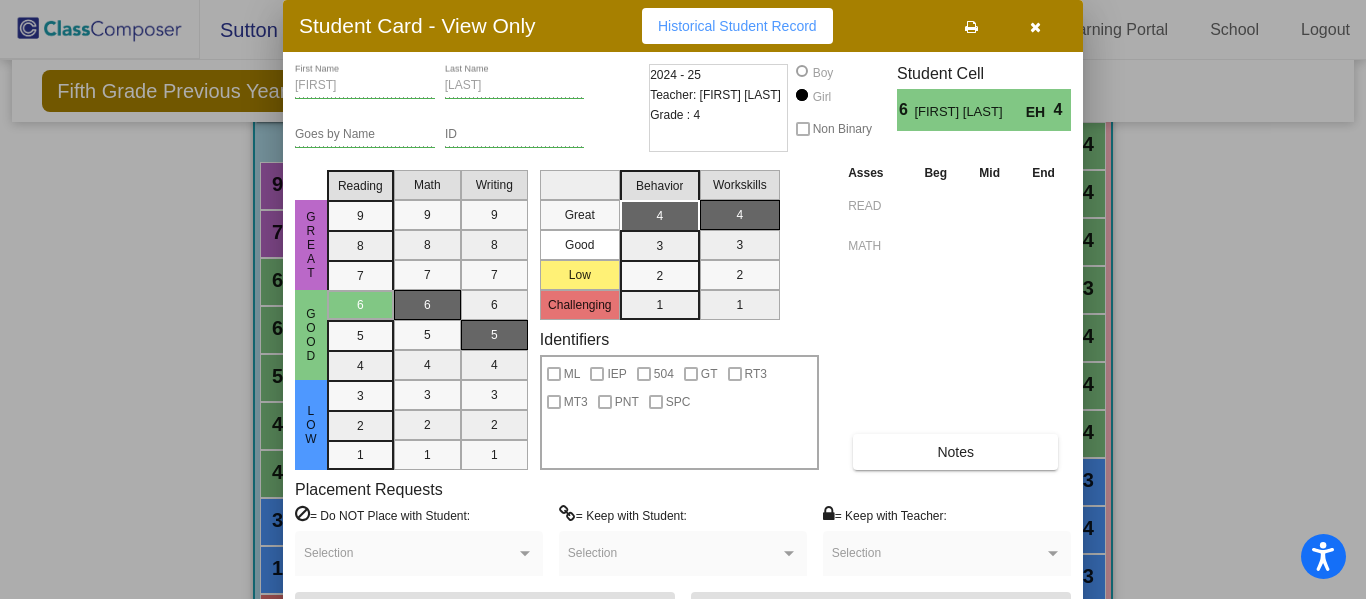 click at bounding box center (1035, 26) 